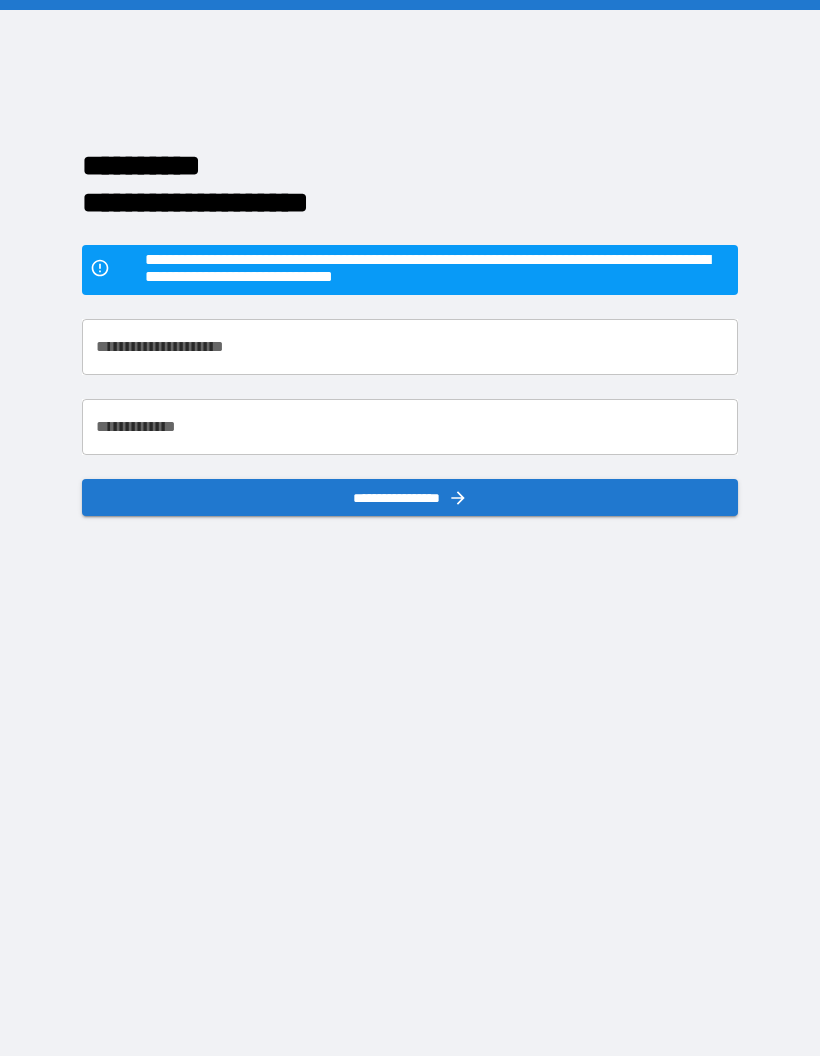 scroll, scrollTop: 0, scrollLeft: 0, axis: both 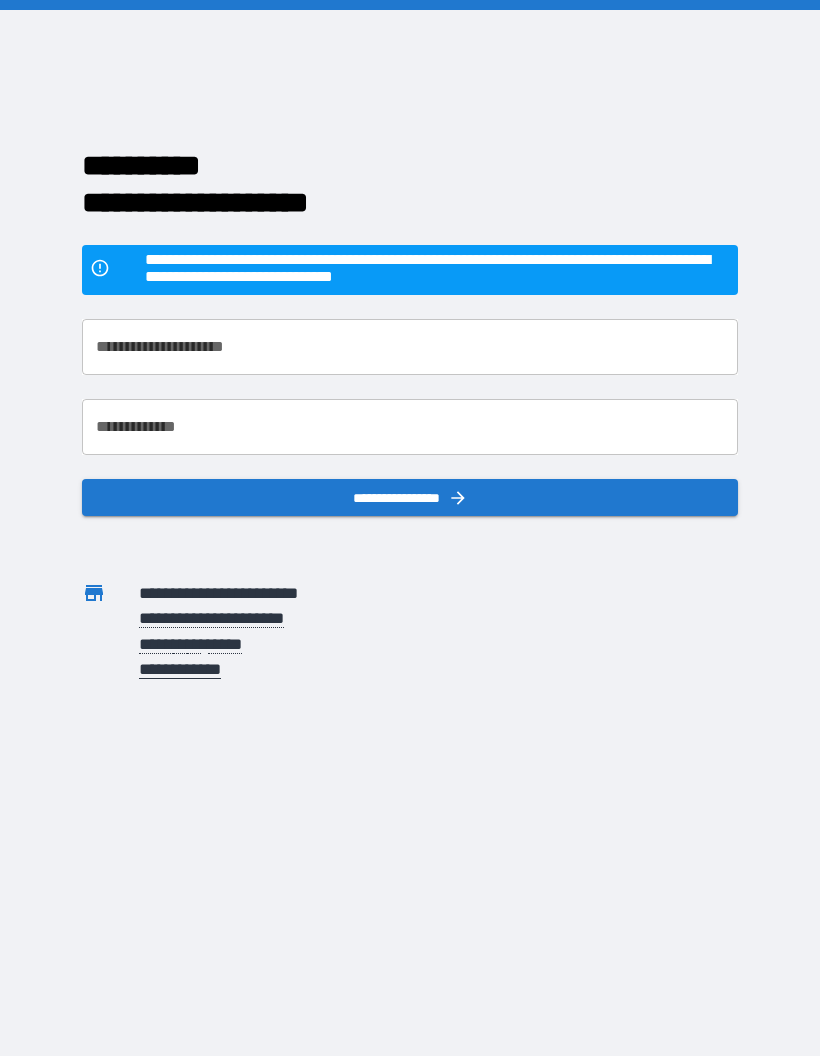 click on "**********" at bounding box center (410, 347) 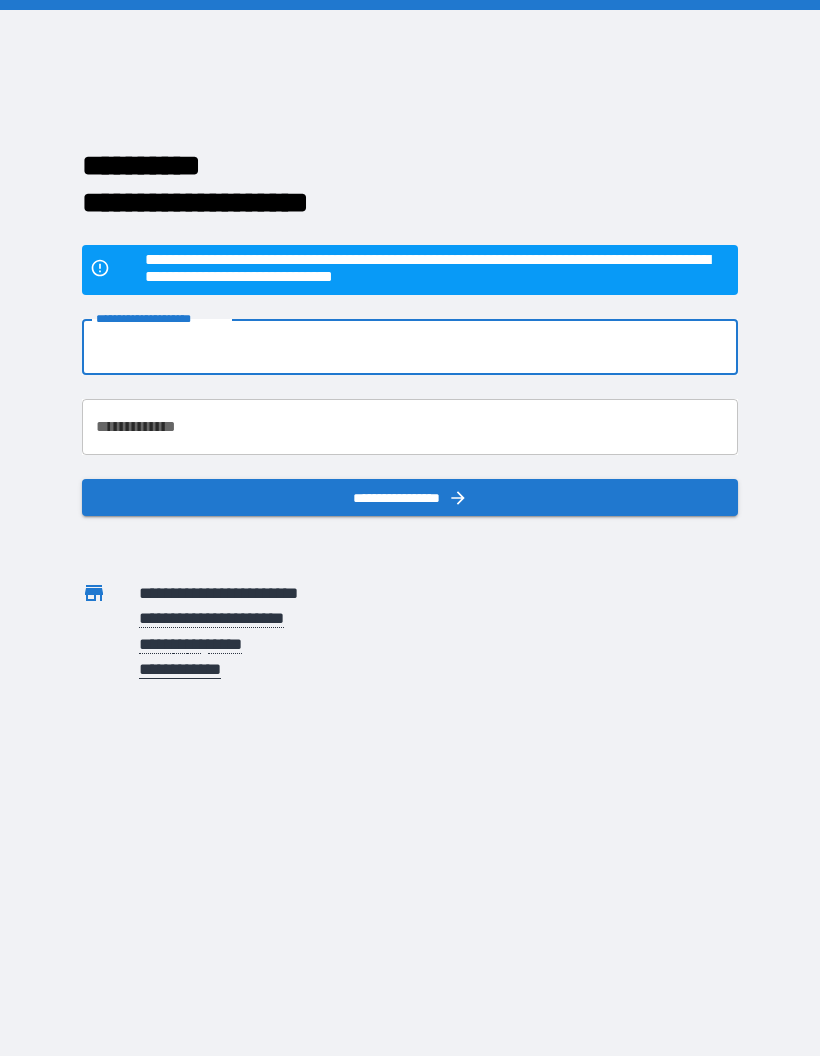 type on "**********" 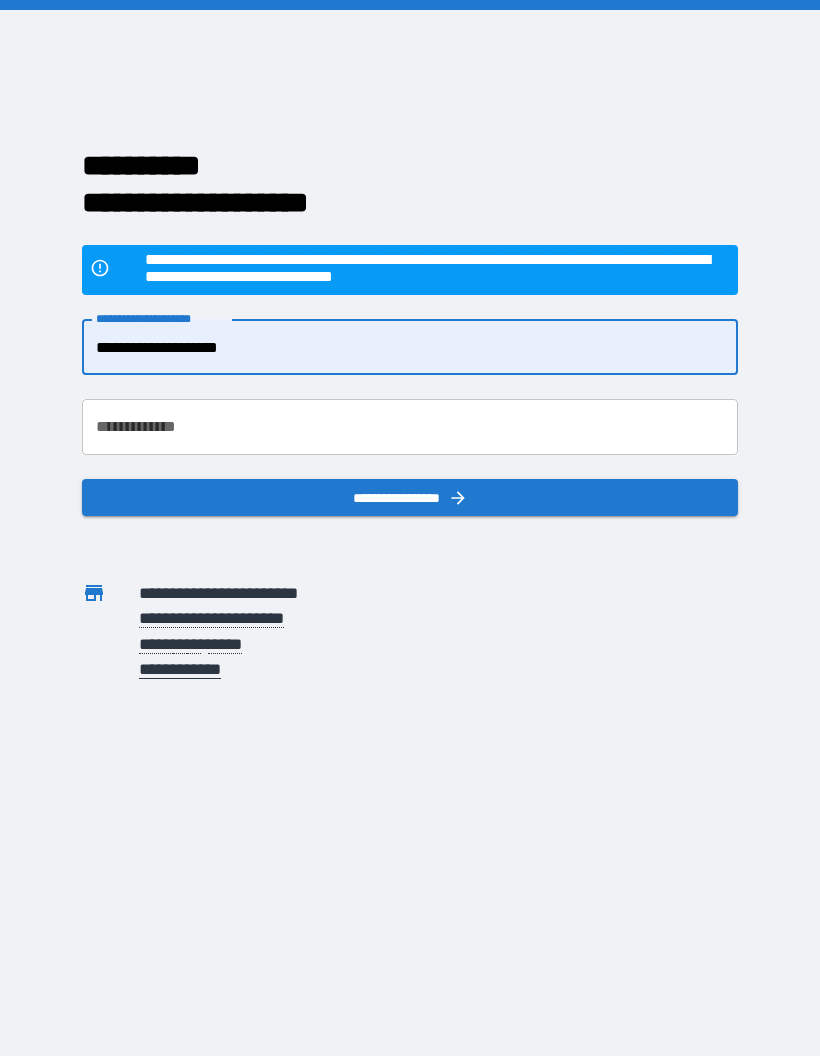 click on "**********" at bounding box center [410, 427] 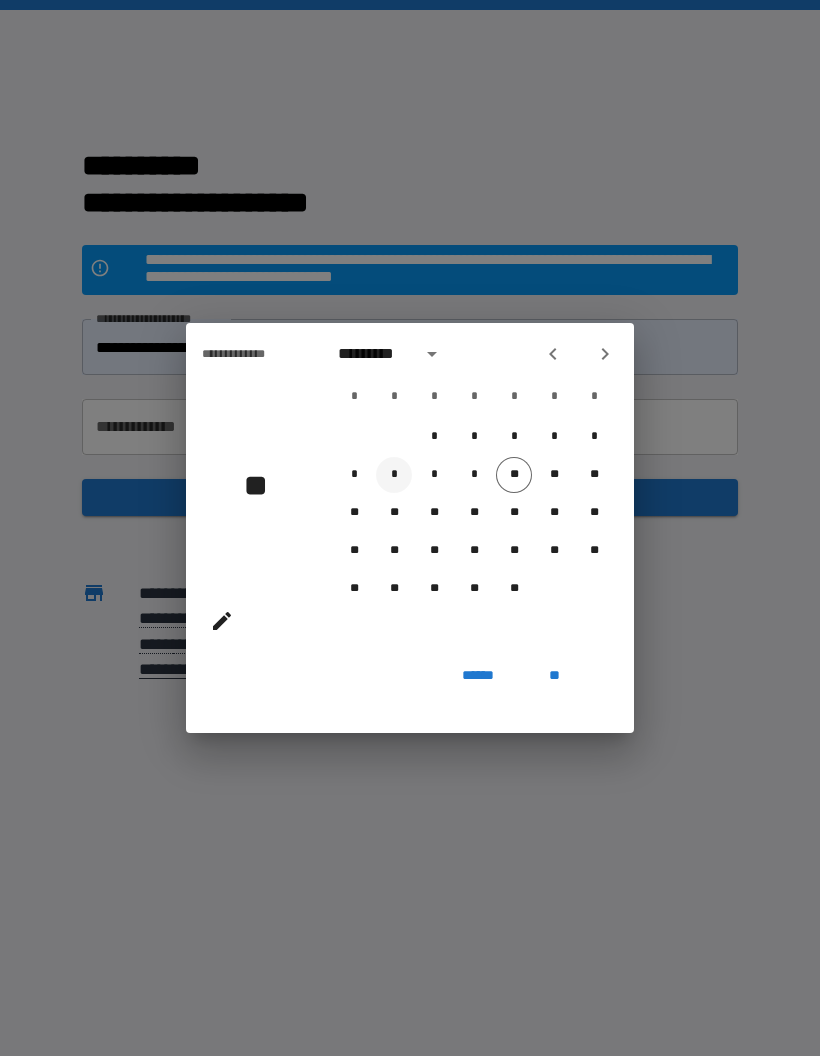 click on "*" at bounding box center (394, 475) 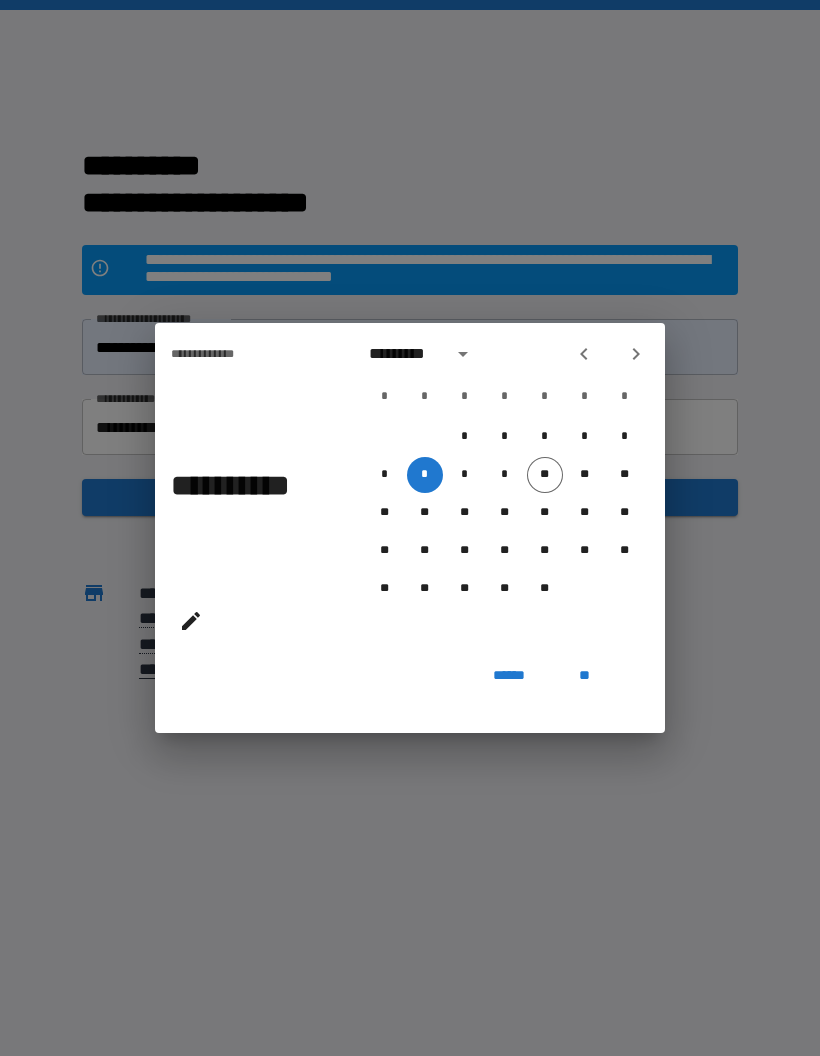 click 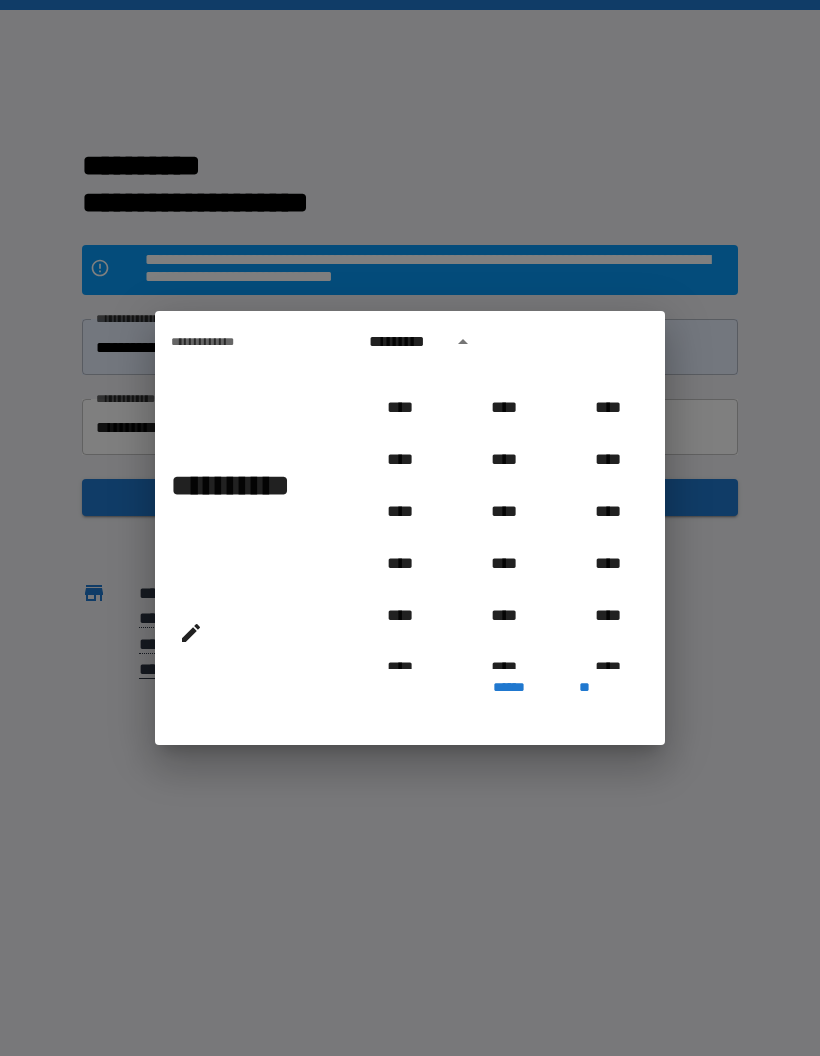 scroll, scrollTop: 924, scrollLeft: 0, axis: vertical 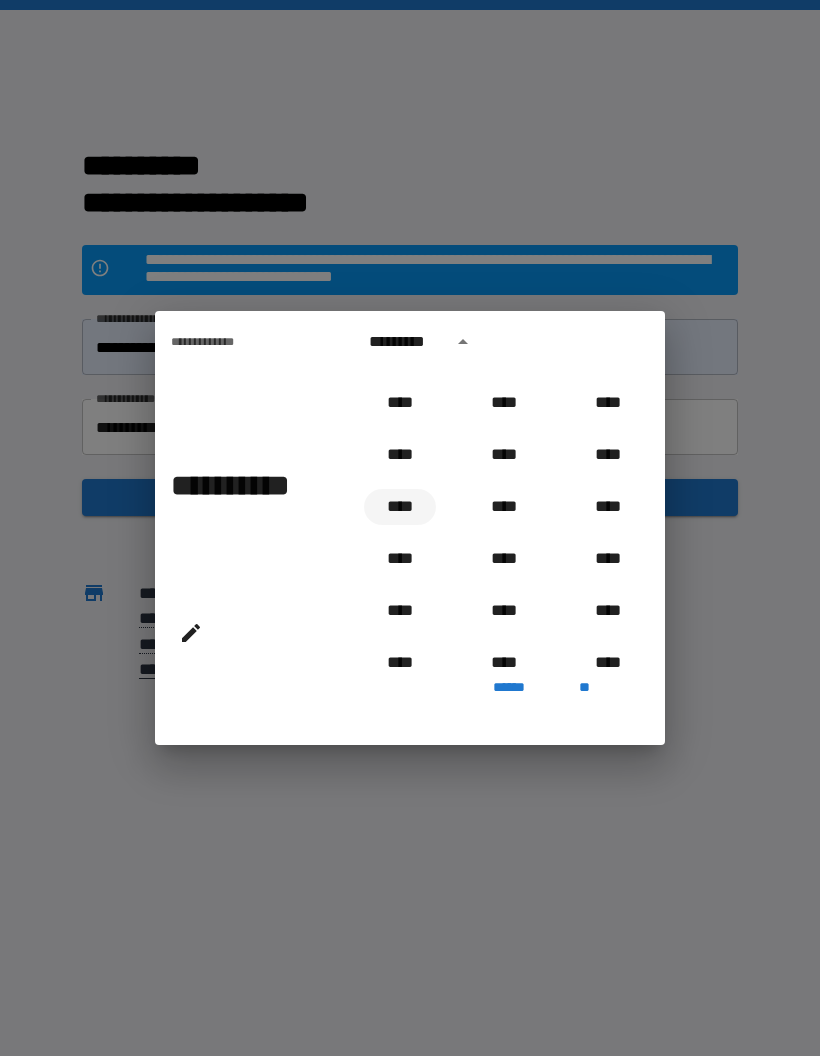 click on "****" at bounding box center [400, 507] 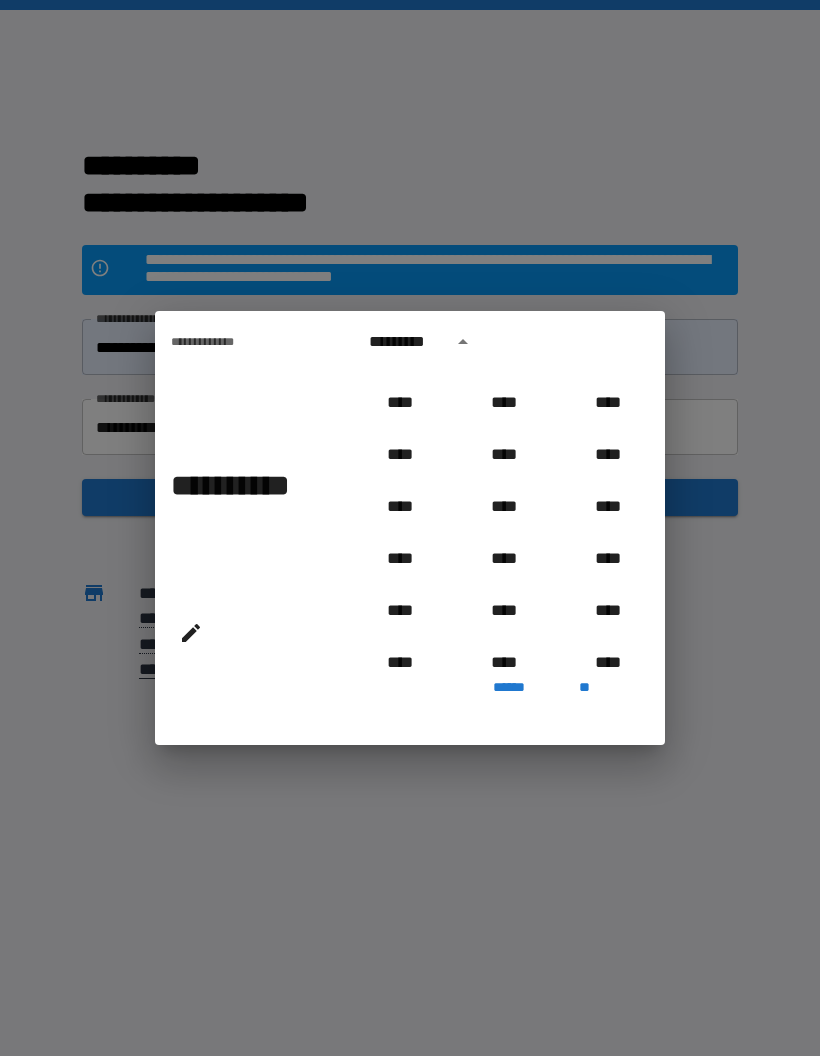 type on "**********" 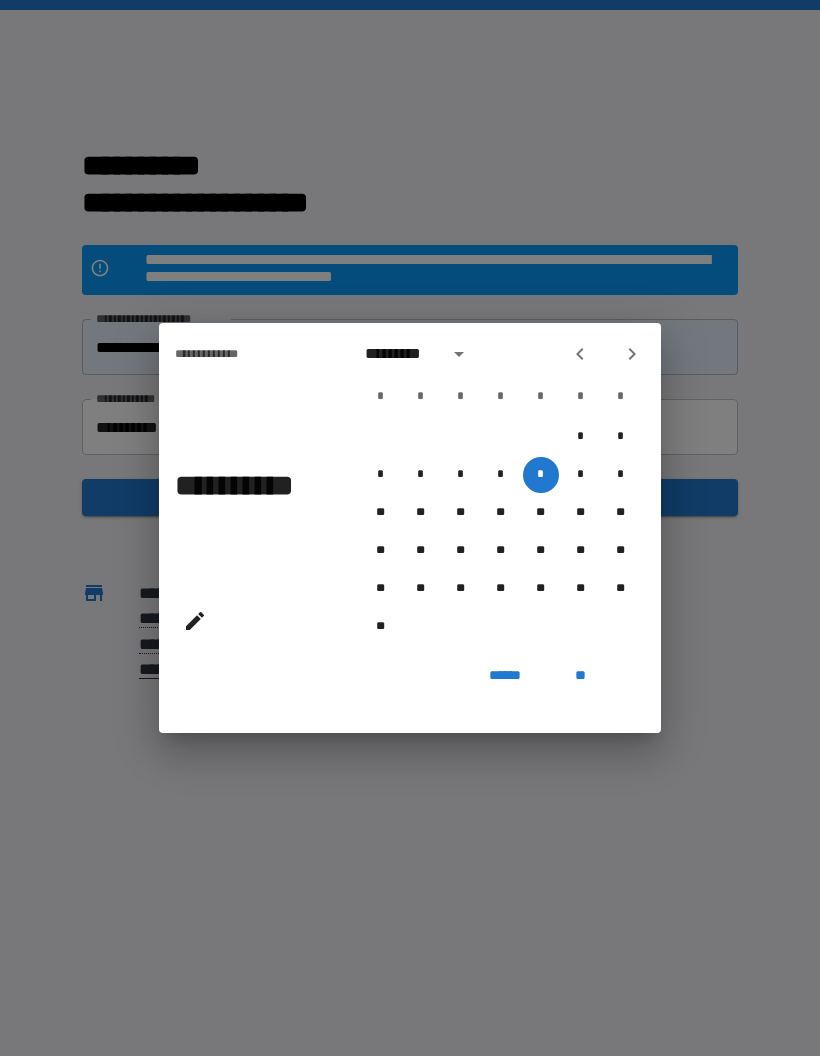 click on "**" at bounding box center [581, 675] 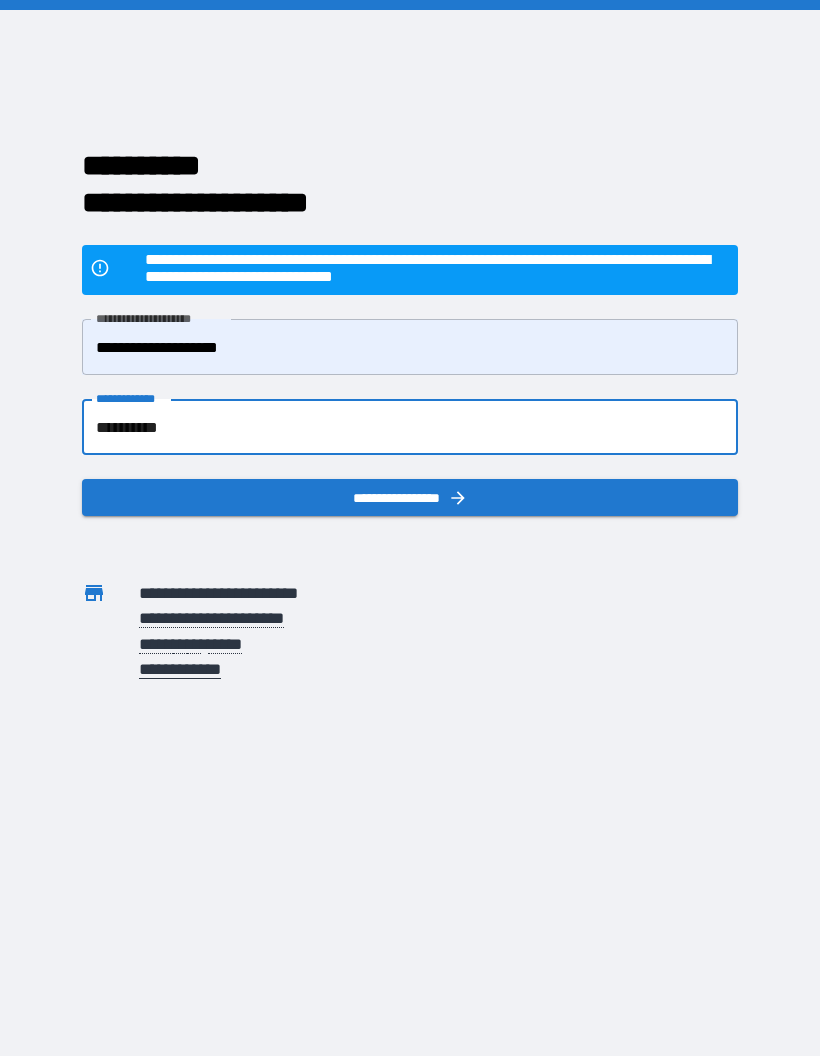 click on "**********" at bounding box center (410, 497) 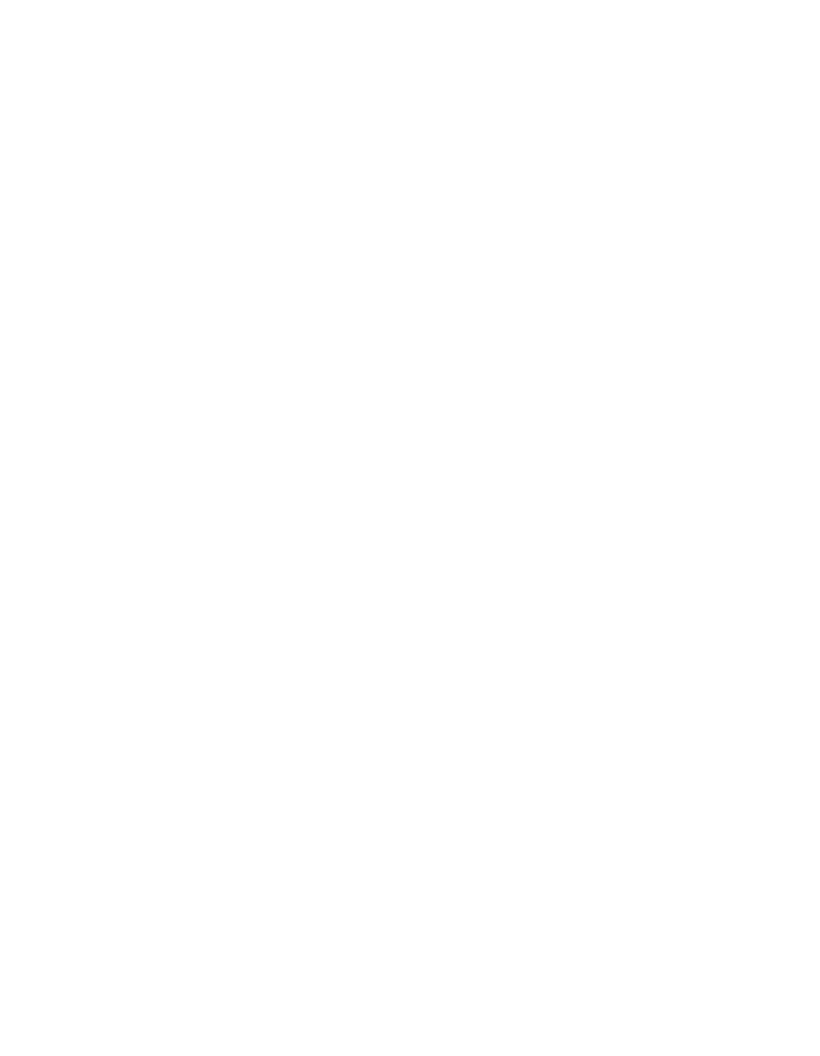 scroll, scrollTop: 0, scrollLeft: 0, axis: both 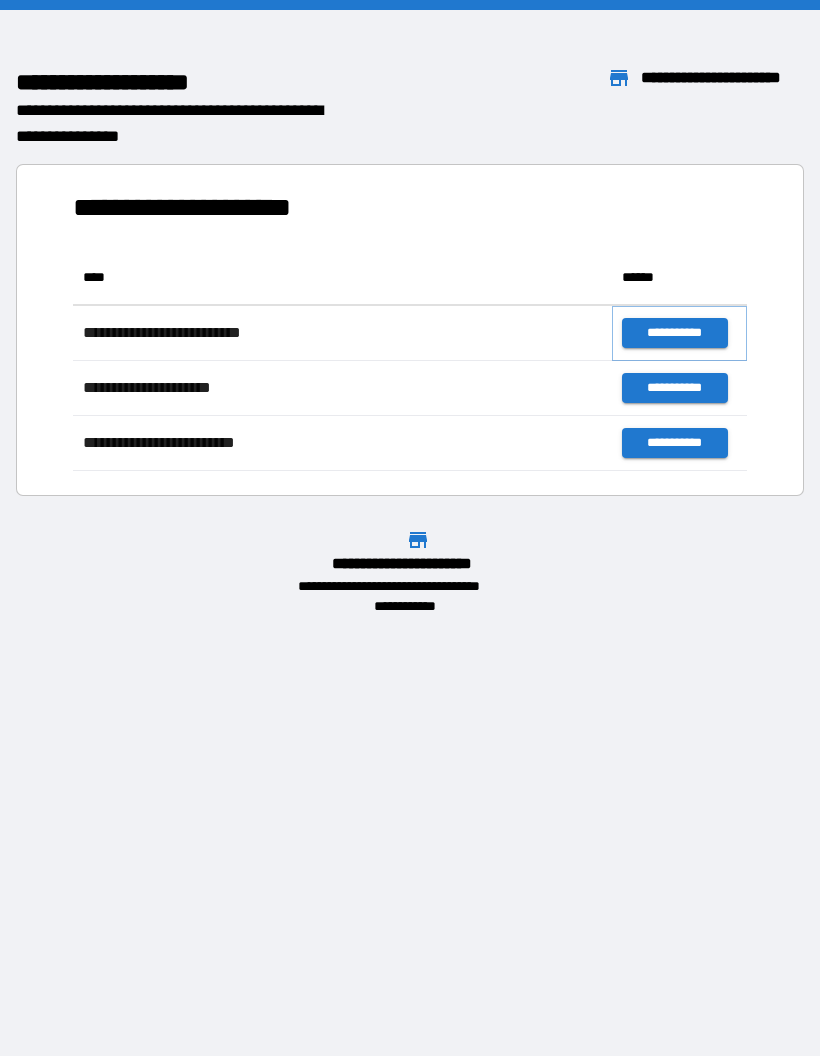 click on "**********" at bounding box center (674, 333) 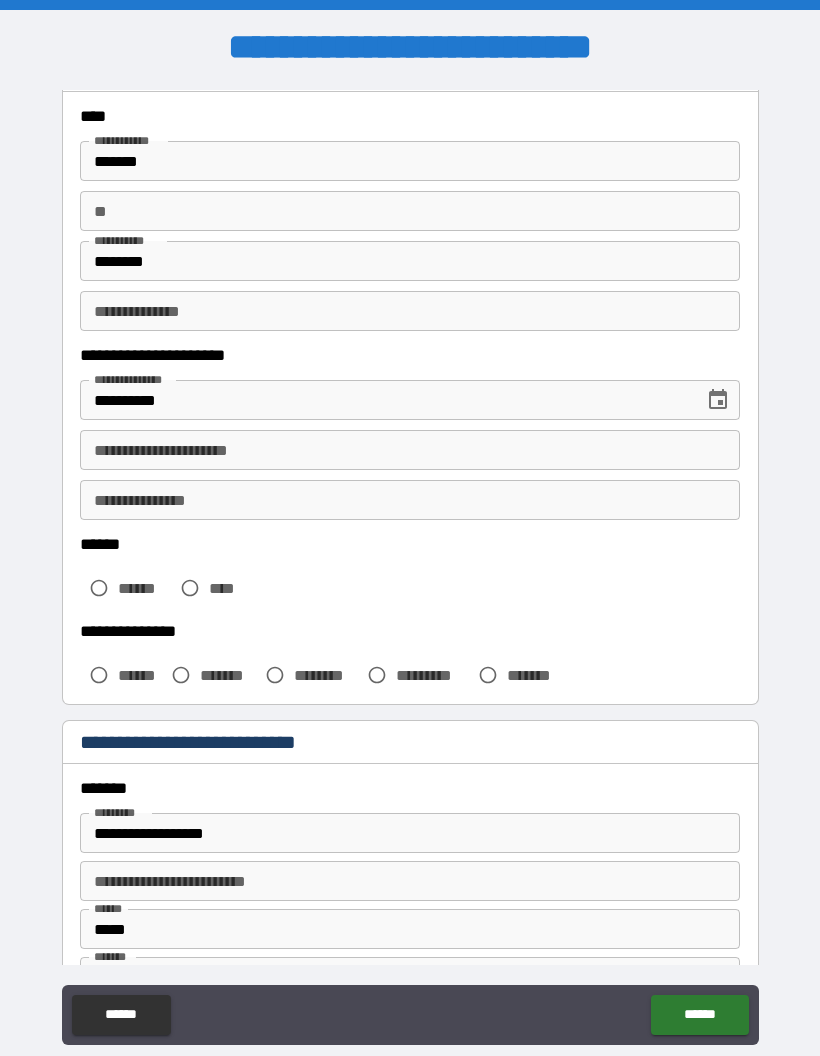 scroll, scrollTop: 100, scrollLeft: 0, axis: vertical 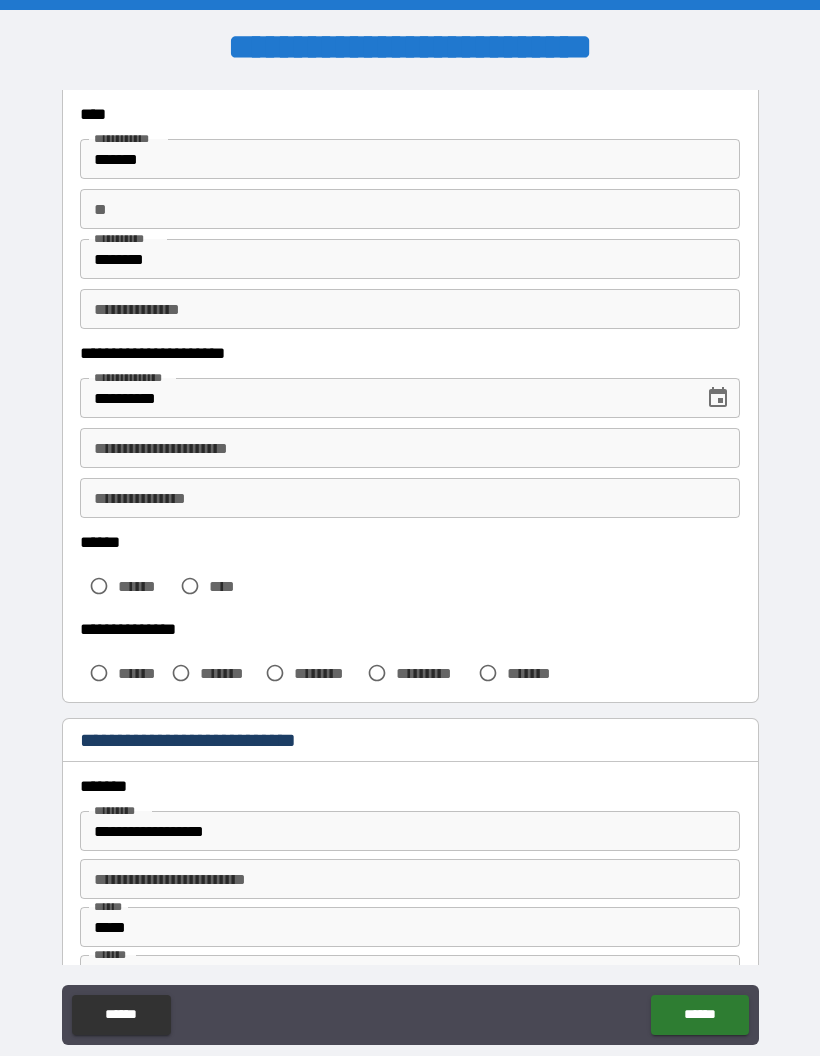 click on "**********" at bounding box center (410, 498) 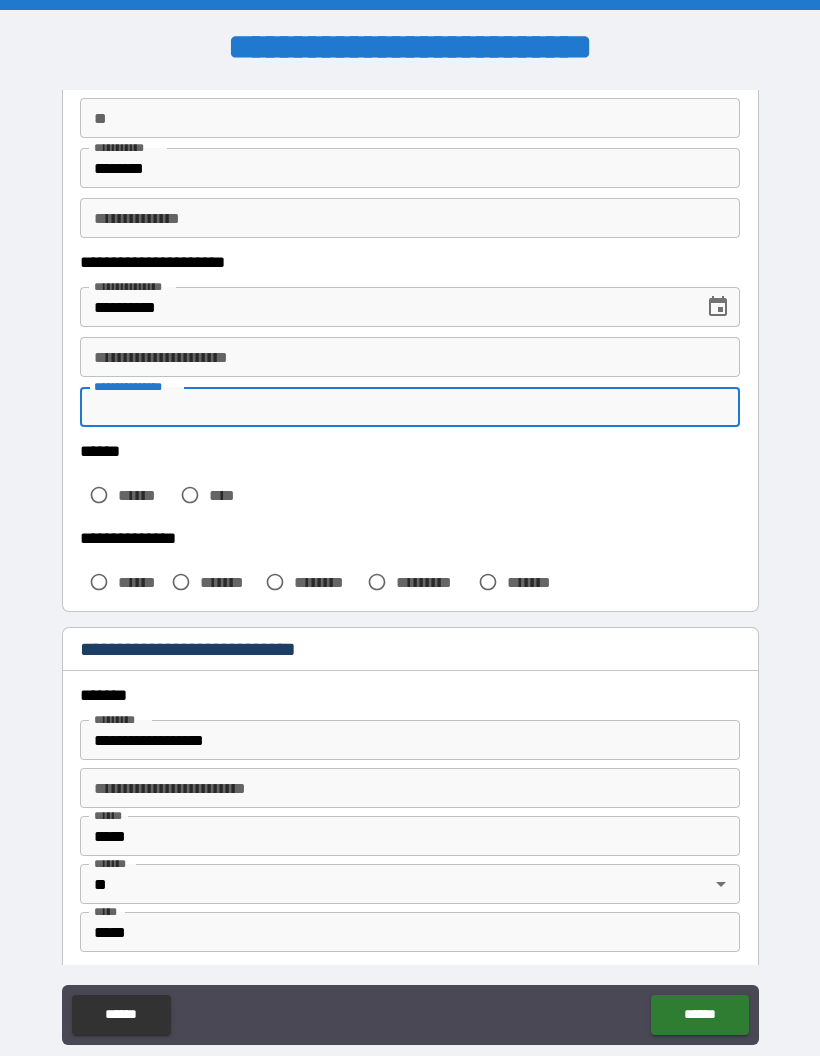 scroll, scrollTop: 198, scrollLeft: 0, axis: vertical 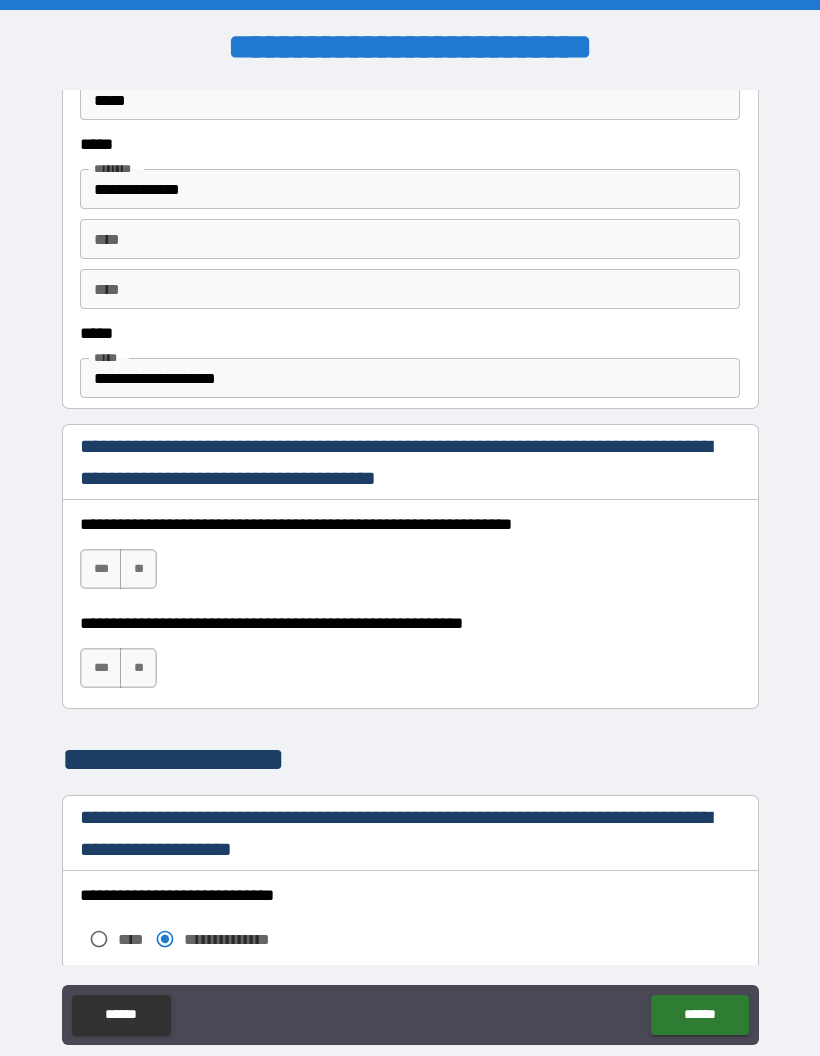 click on "***" at bounding box center (101, 569) 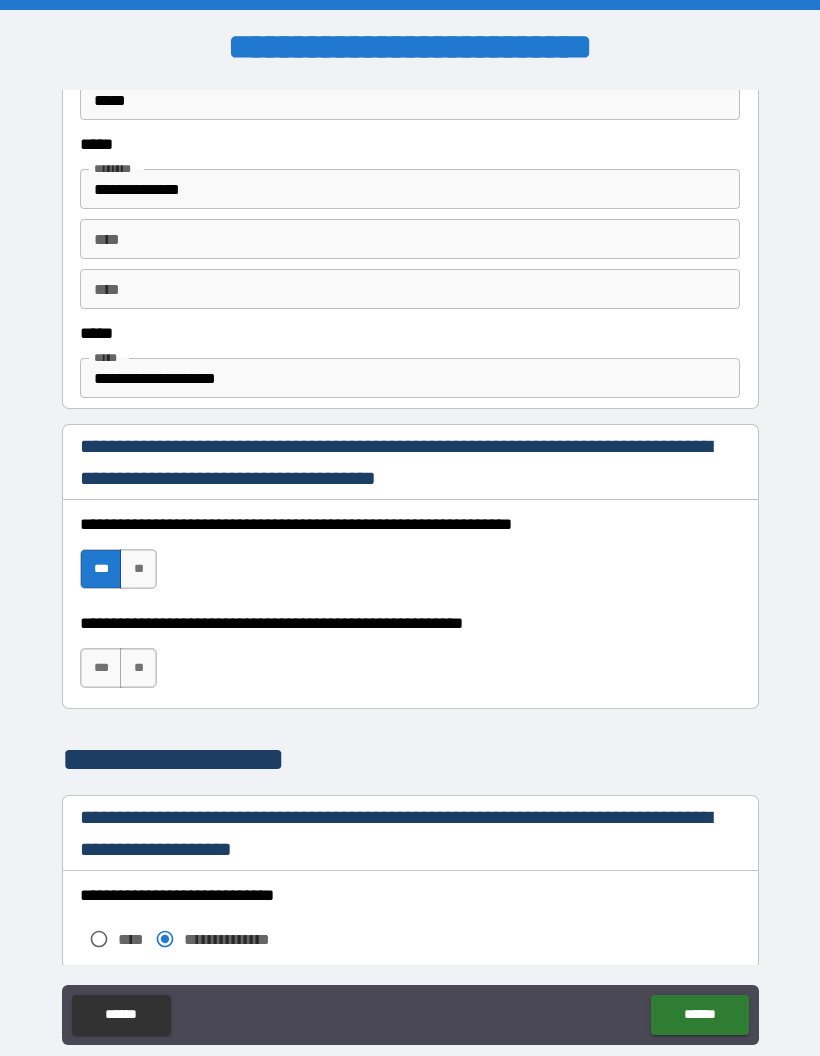 click on "***" at bounding box center [101, 668] 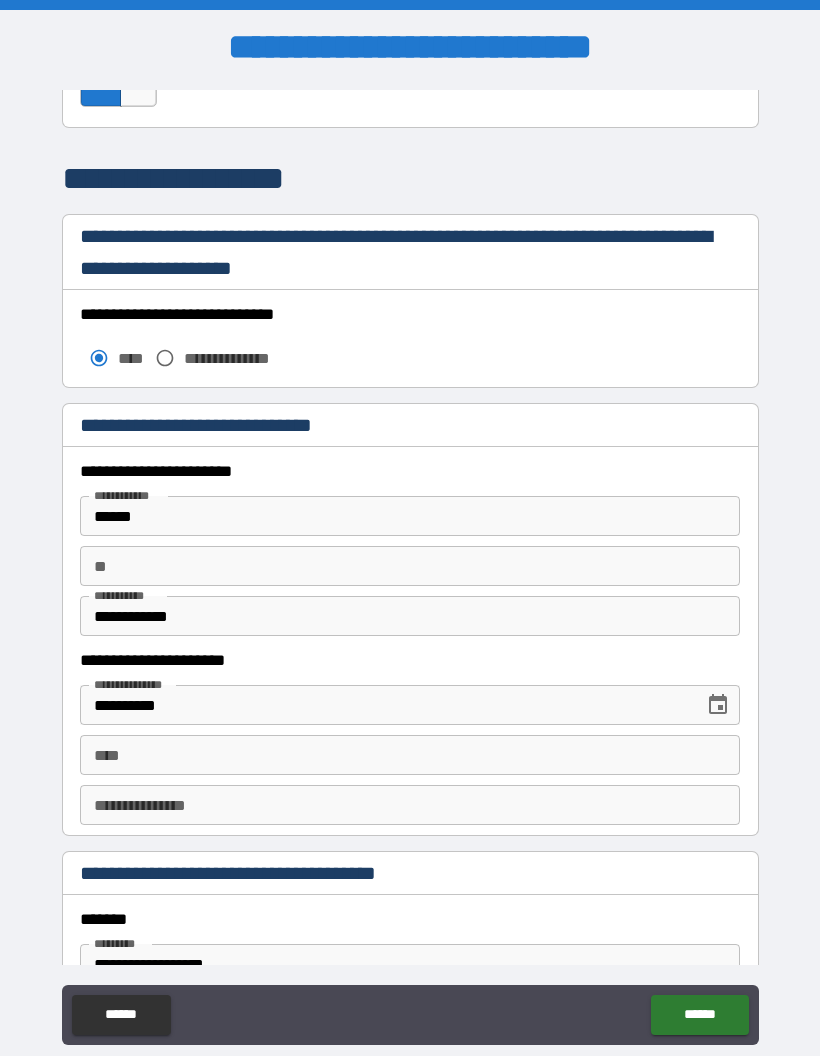 scroll, scrollTop: 1605, scrollLeft: 0, axis: vertical 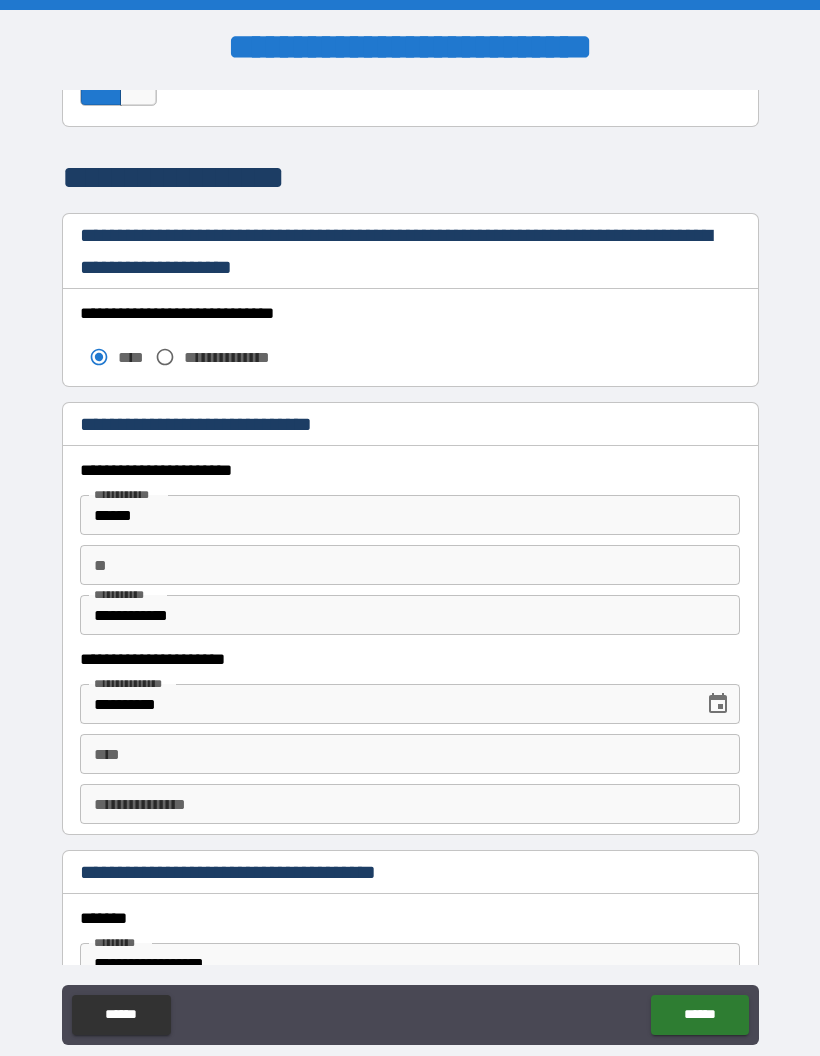 click on "******" at bounding box center (410, 515) 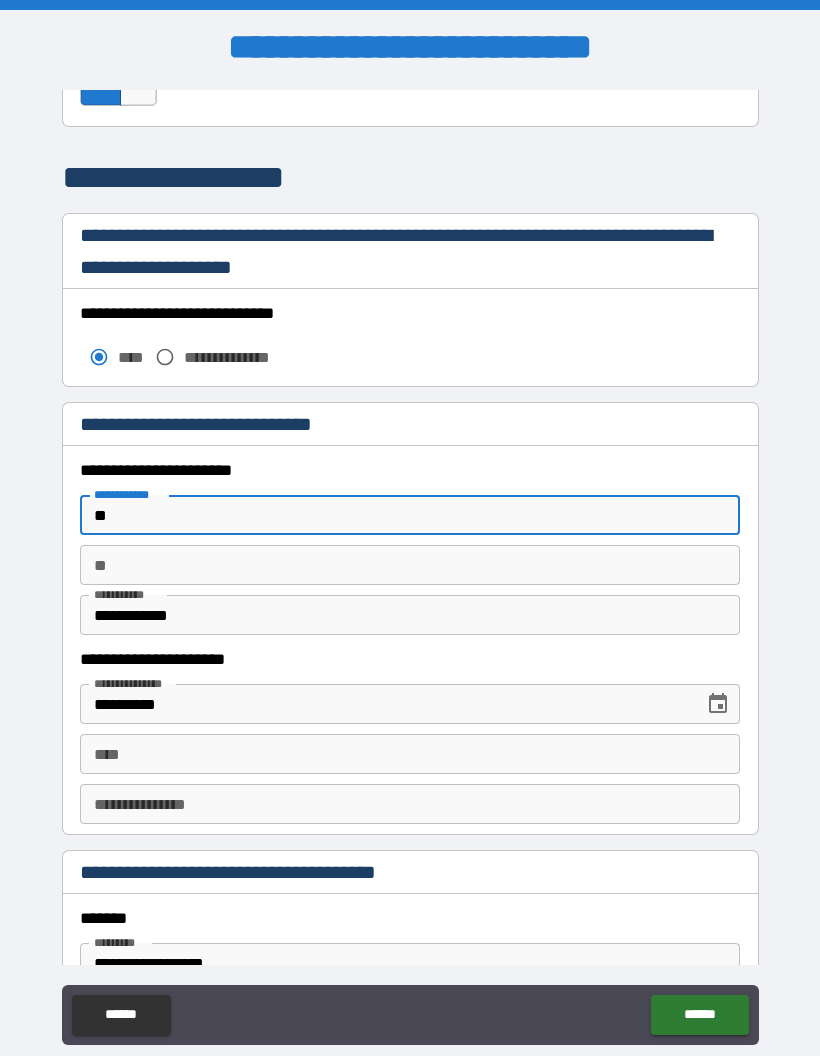 type on "*" 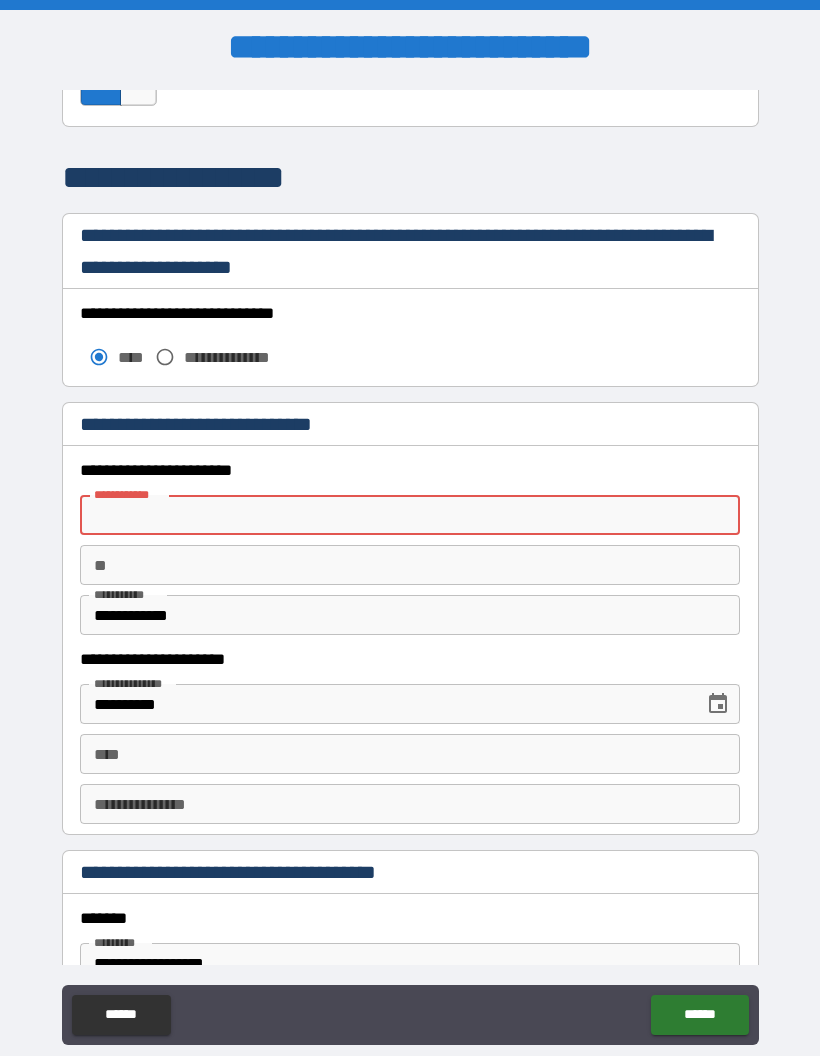 type on "*******" 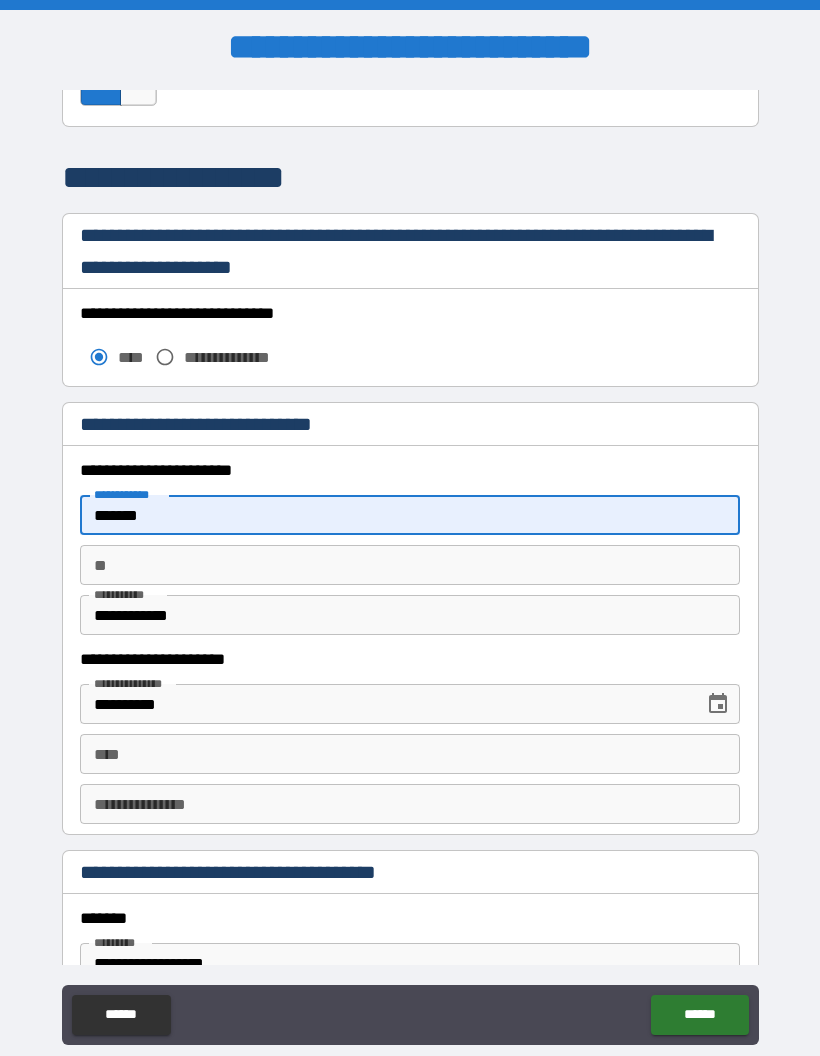 click on "**" at bounding box center (410, 565) 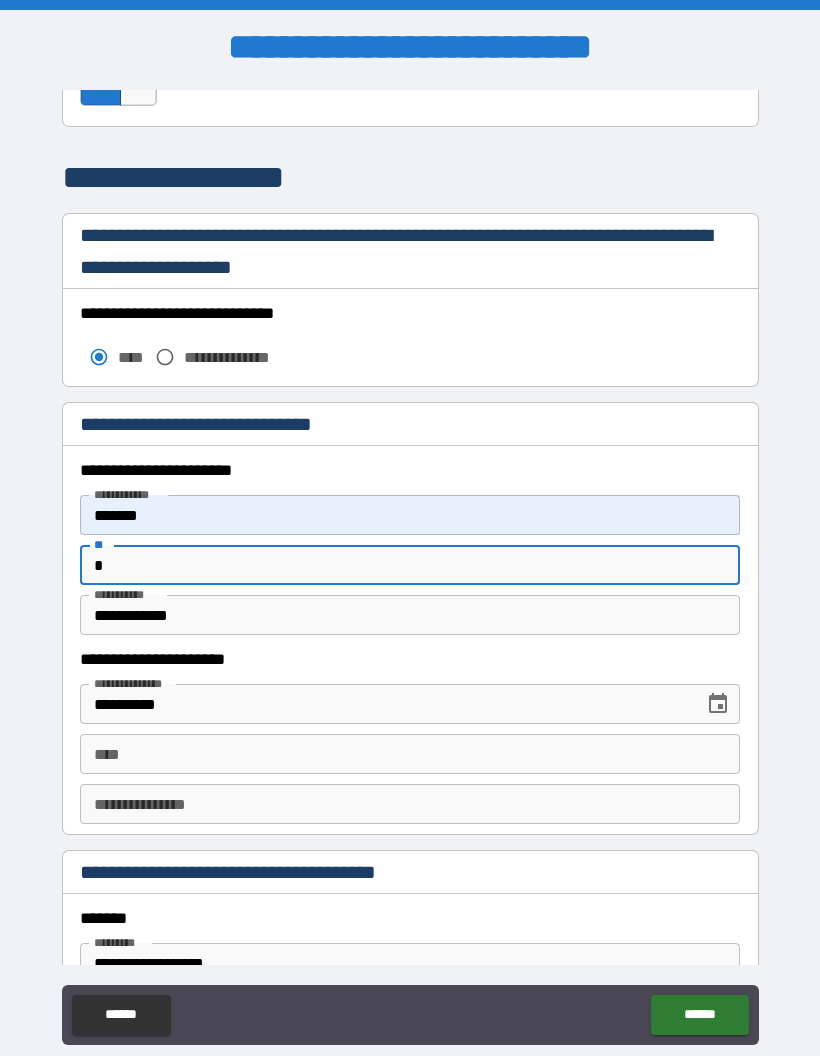 type on "*" 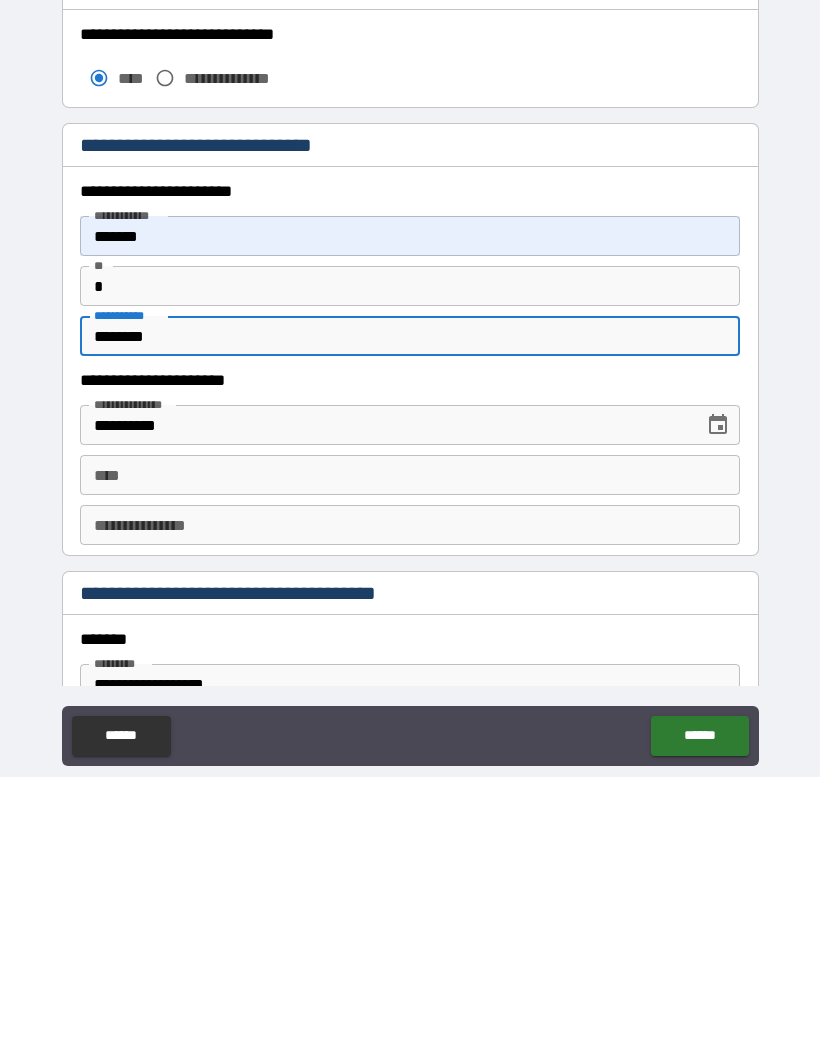 type on "********" 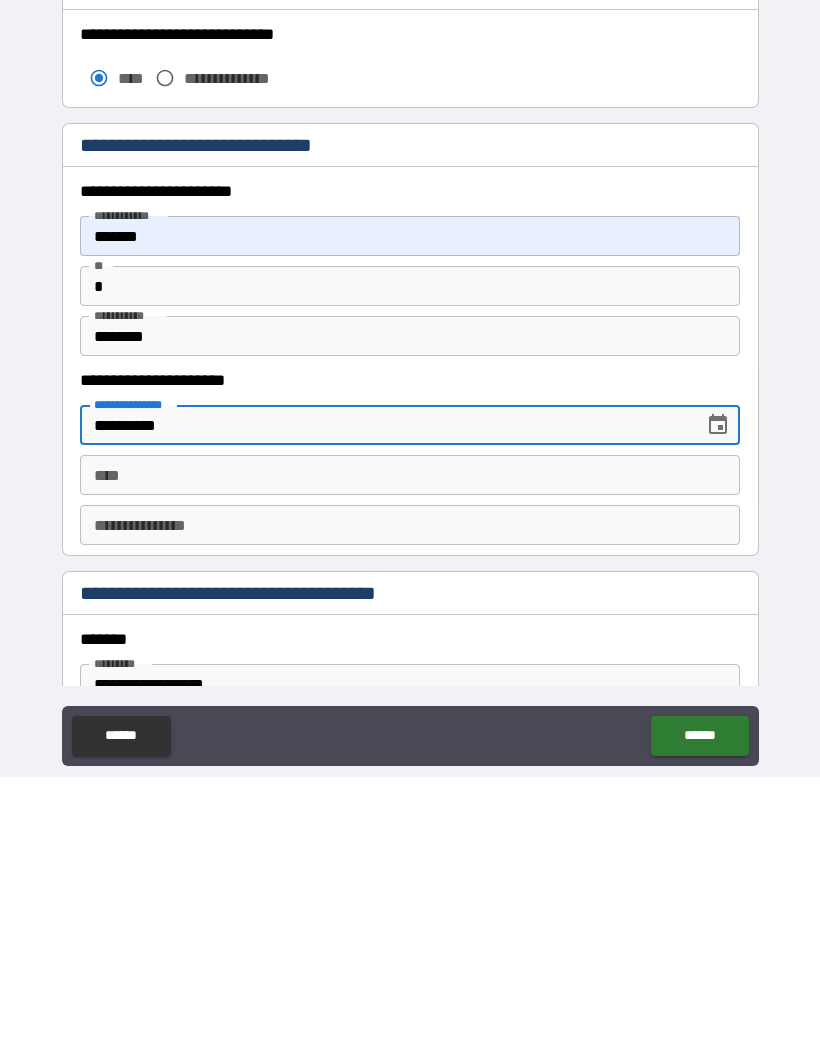 click 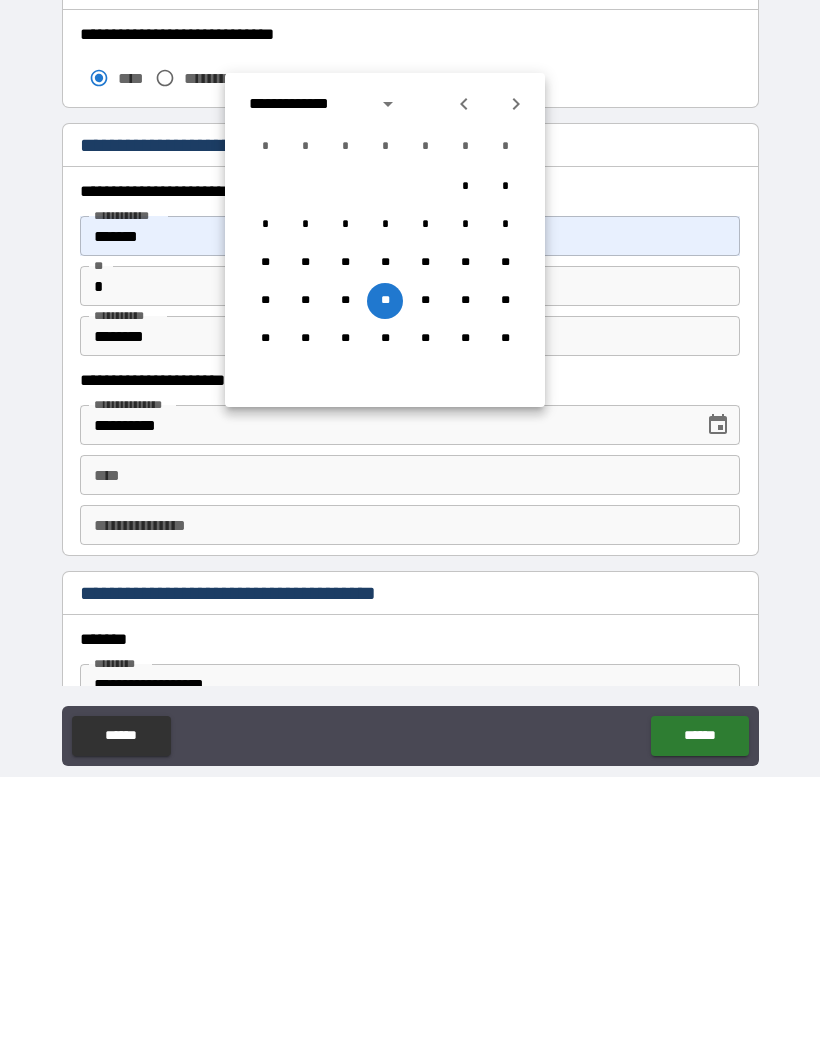 scroll, scrollTop: 80, scrollLeft: 0, axis: vertical 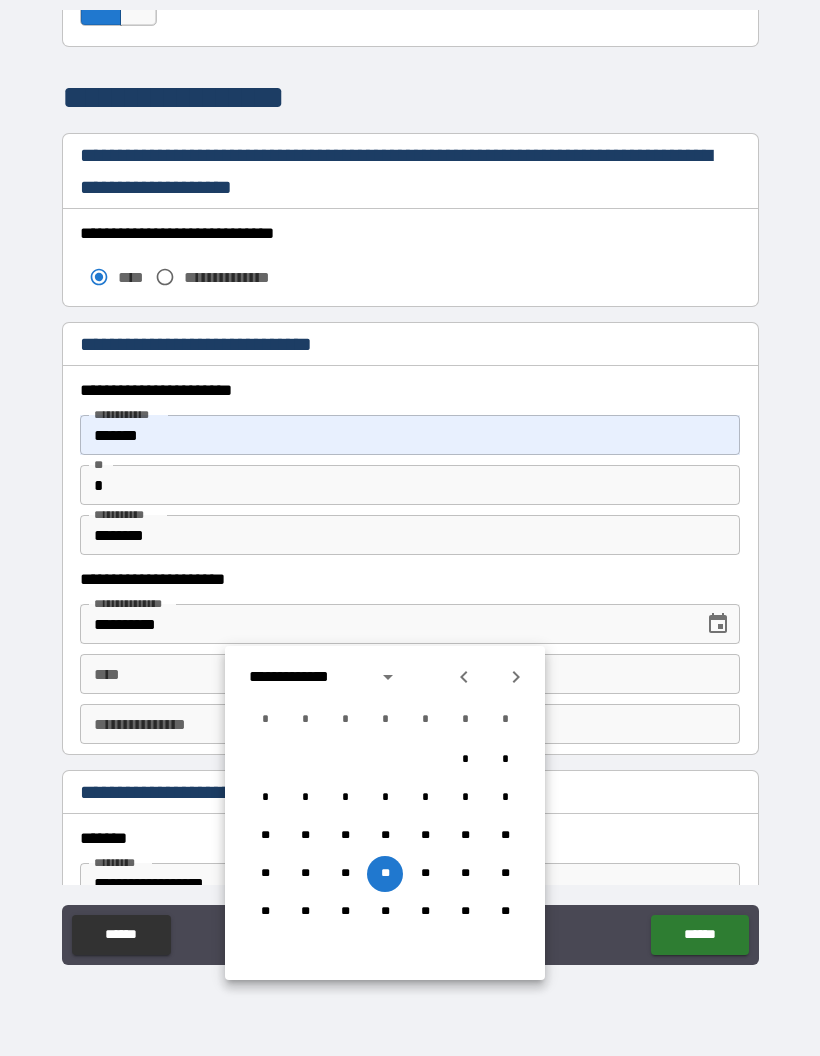 click 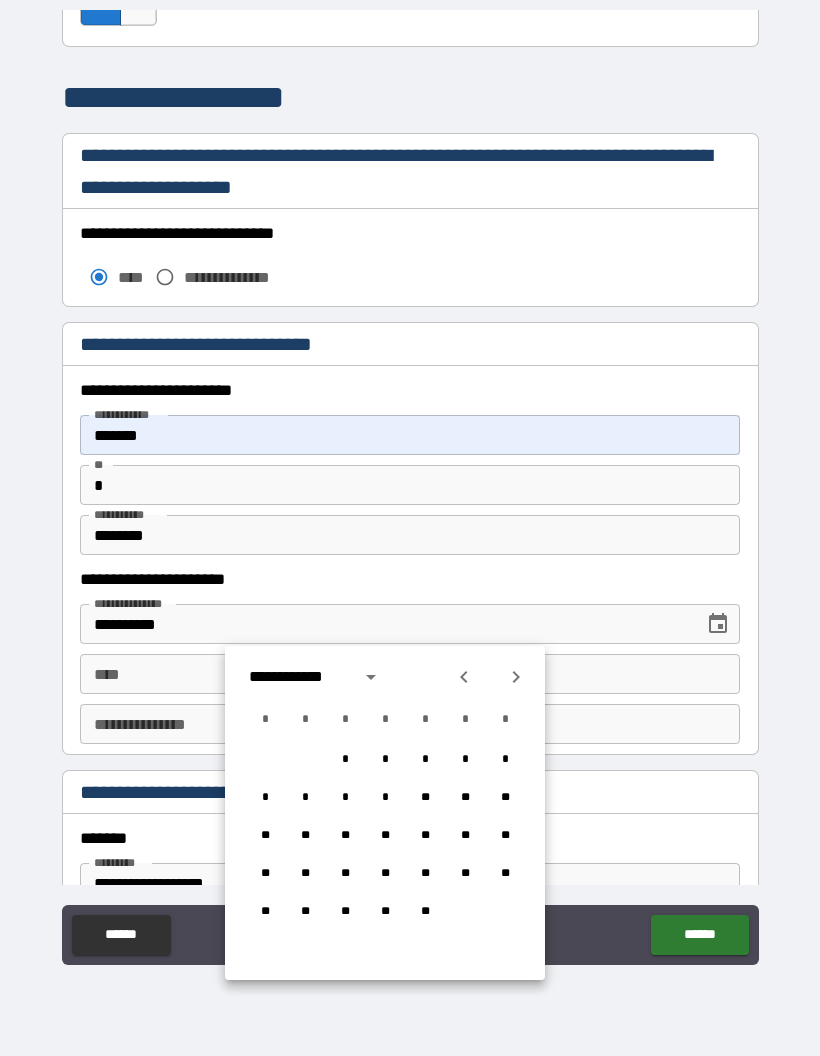 click 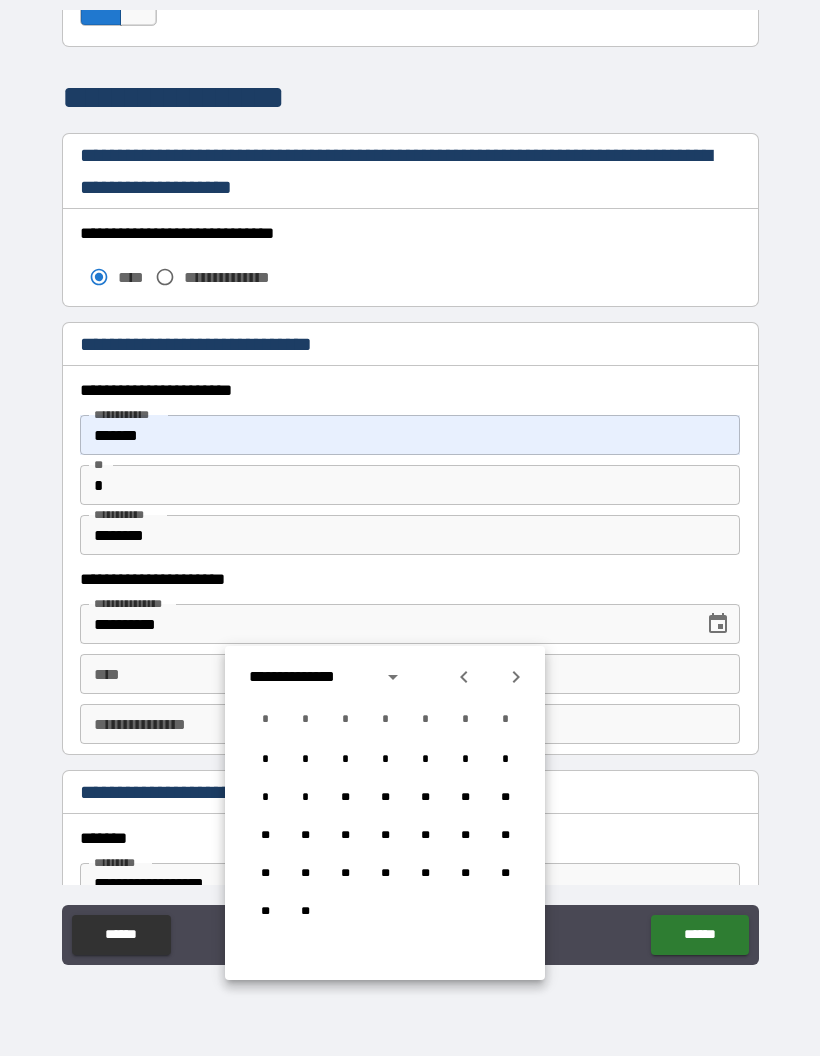 click 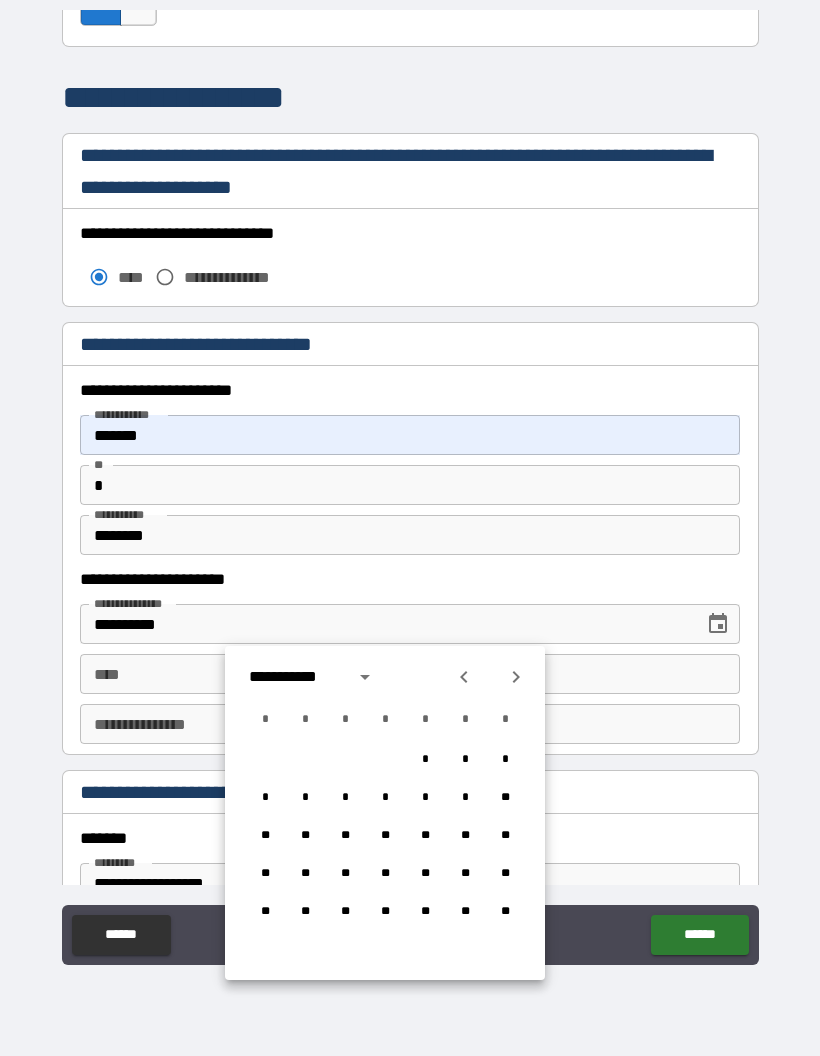 click 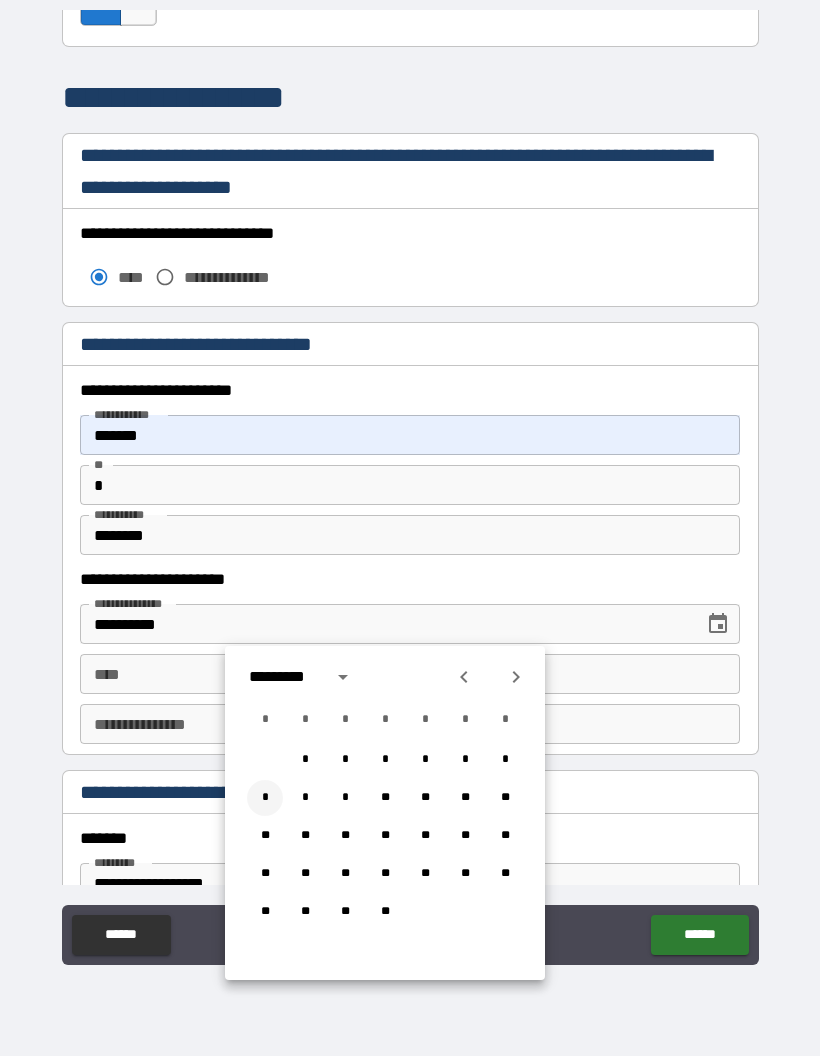 click on "*" at bounding box center [265, 798] 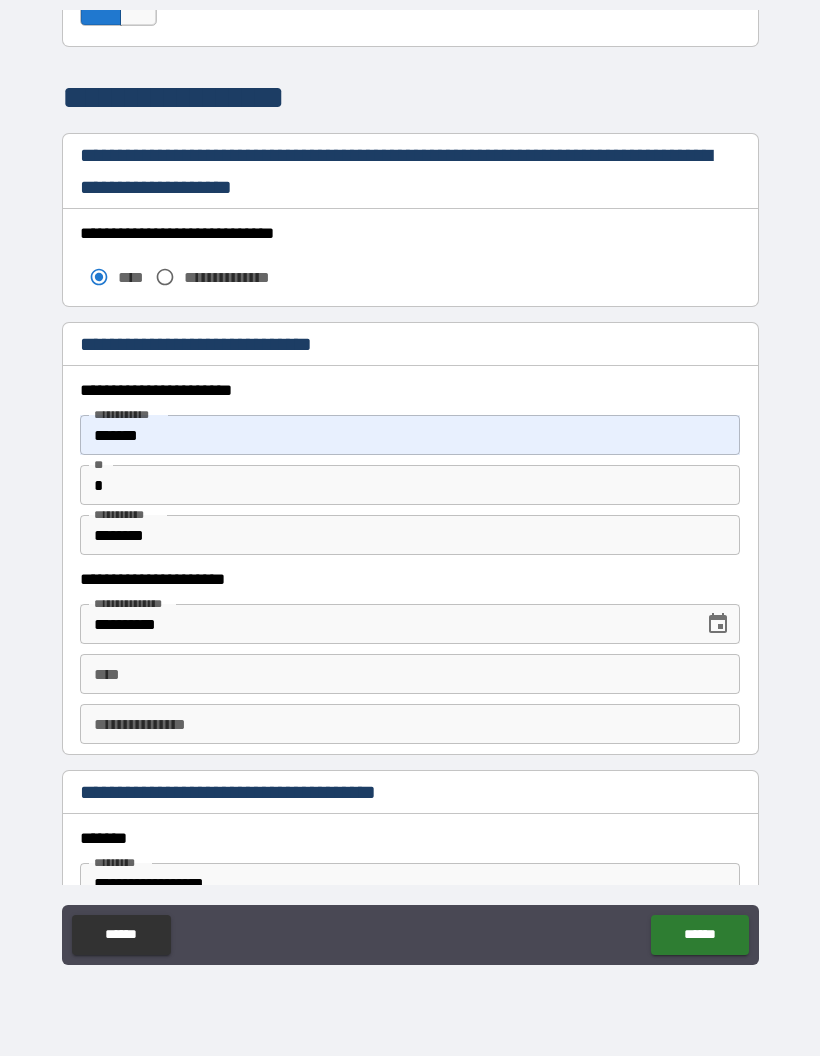 click 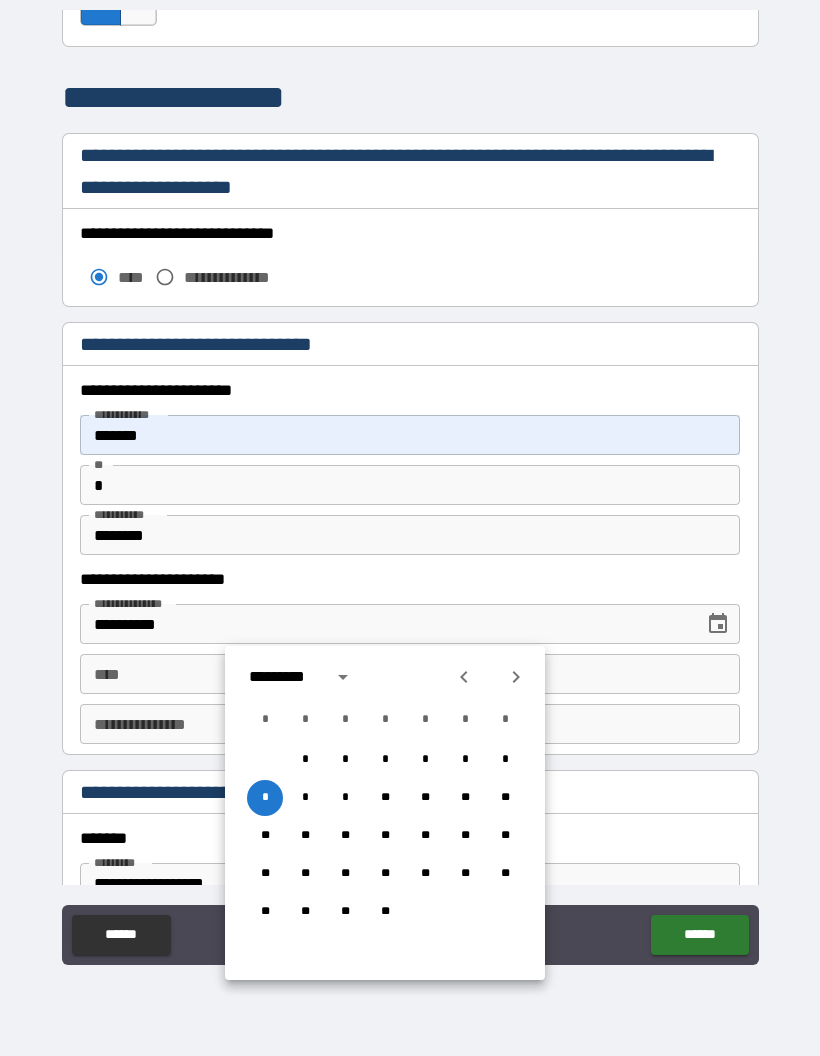 click 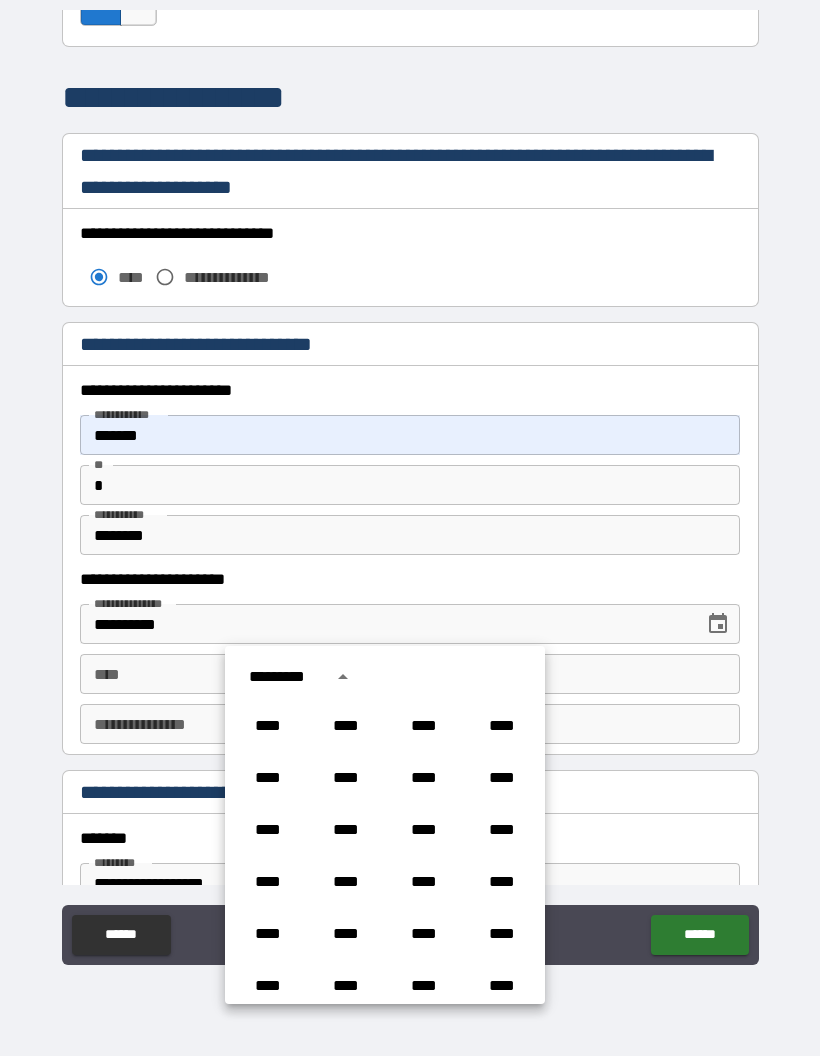 scroll, scrollTop: 602, scrollLeft: 0, axis: vertical 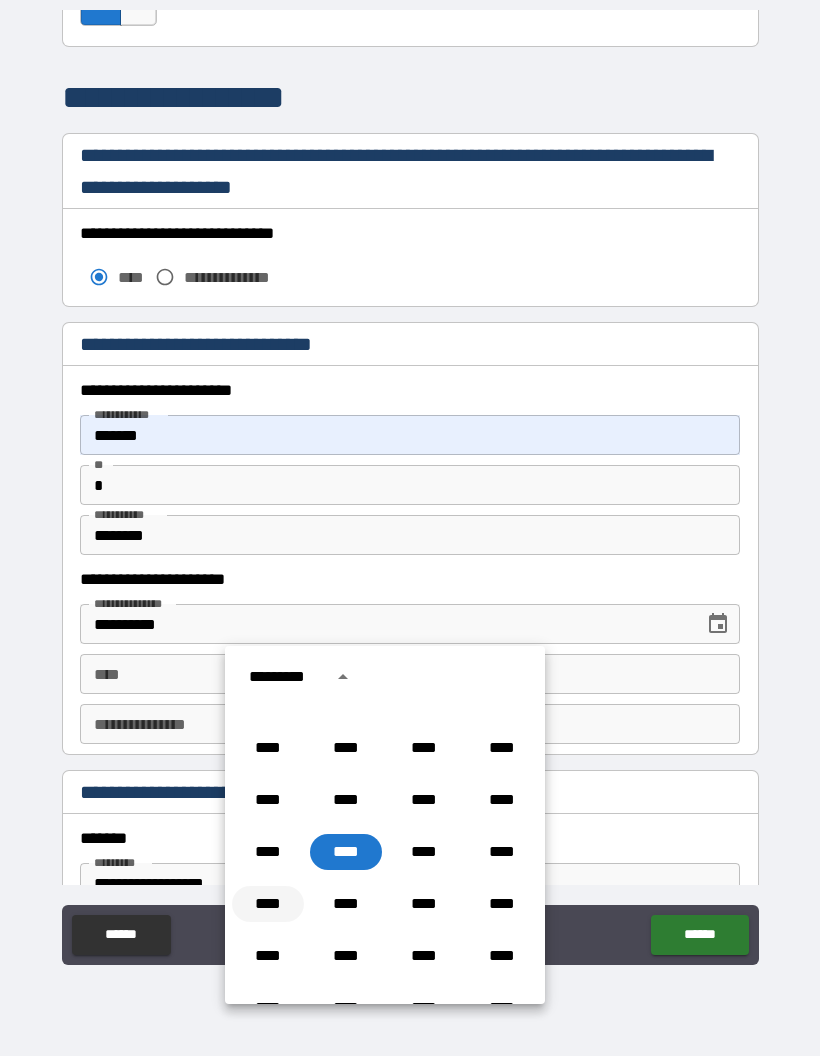 click on "****" at bounding box center (268, 904) 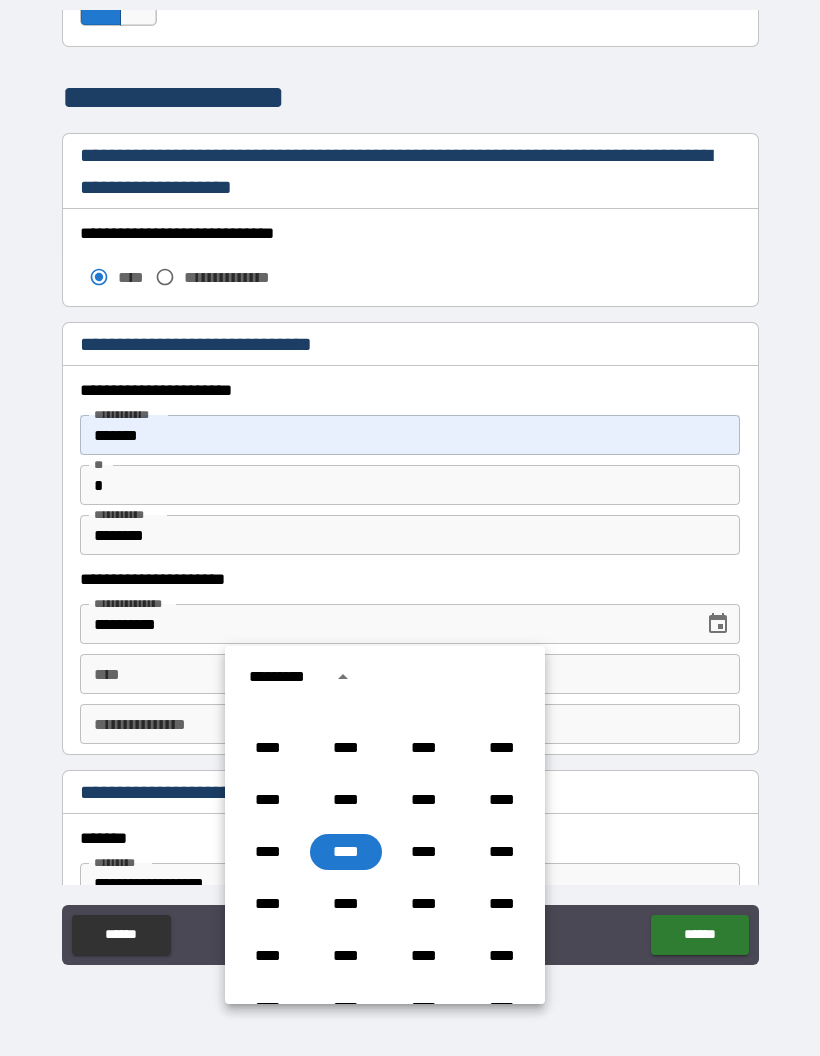 type on "**********" 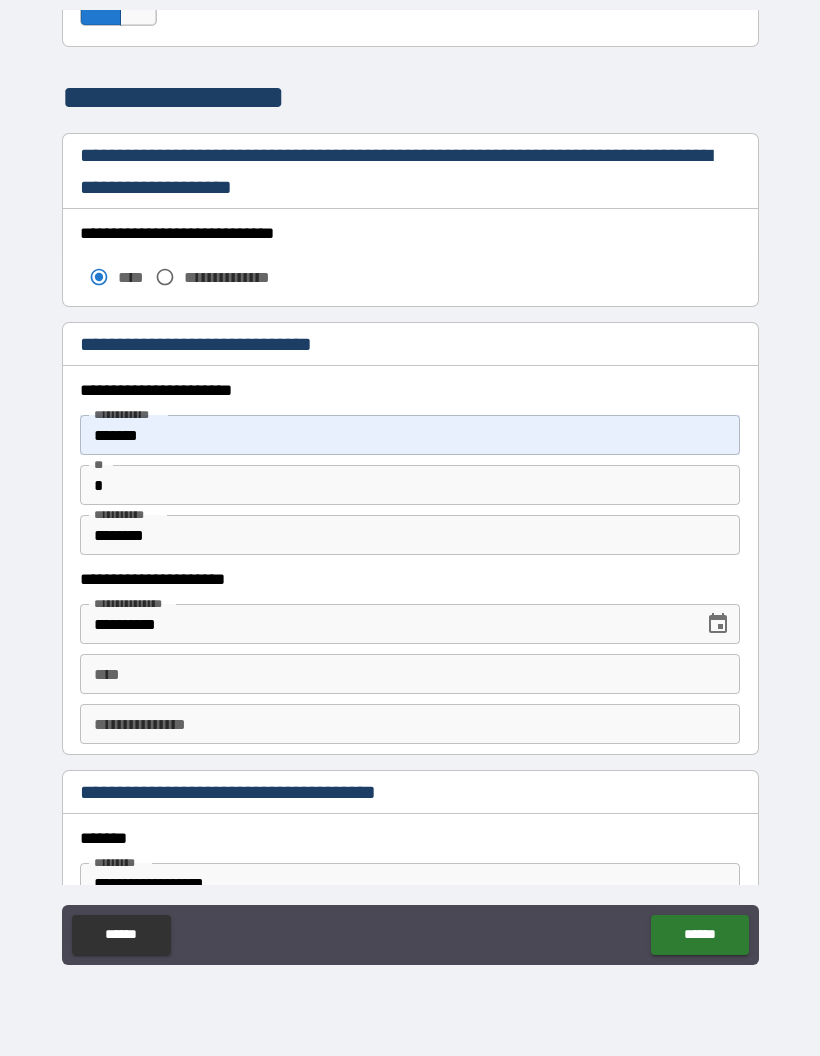 click on "**********" at bounding box center [410, 490] 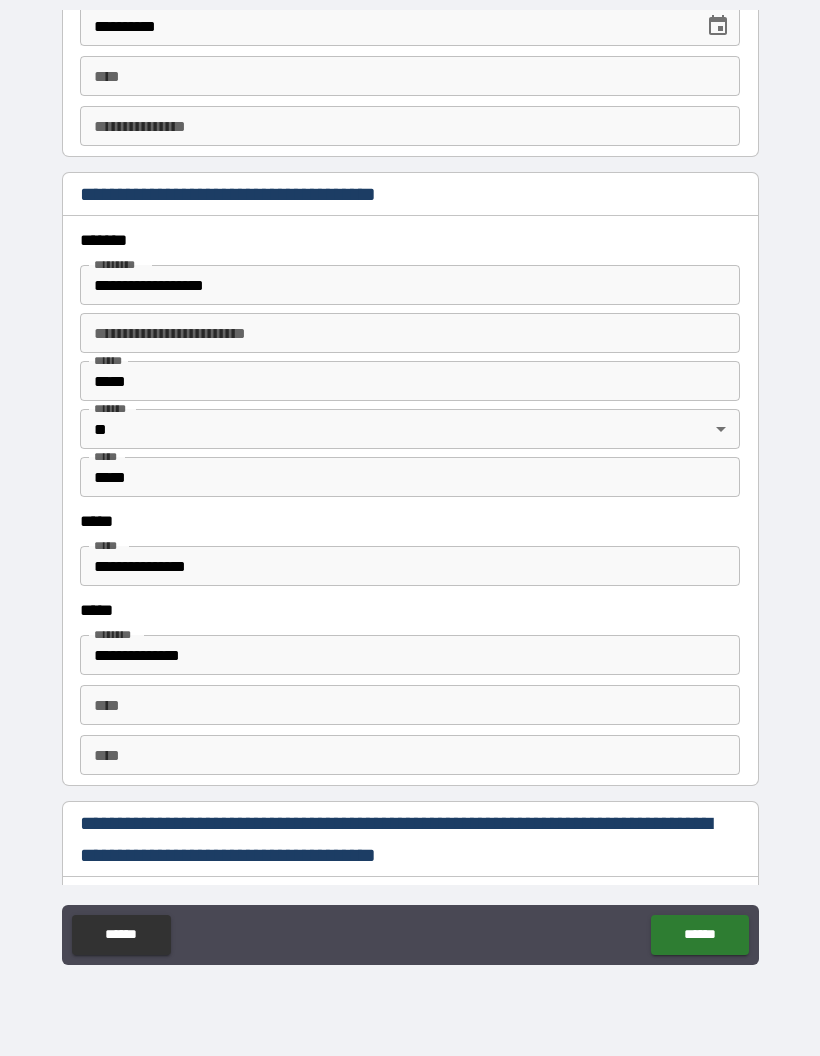 scroll, scrollTop: 2204, scrollLeft: 0, axis: vertical 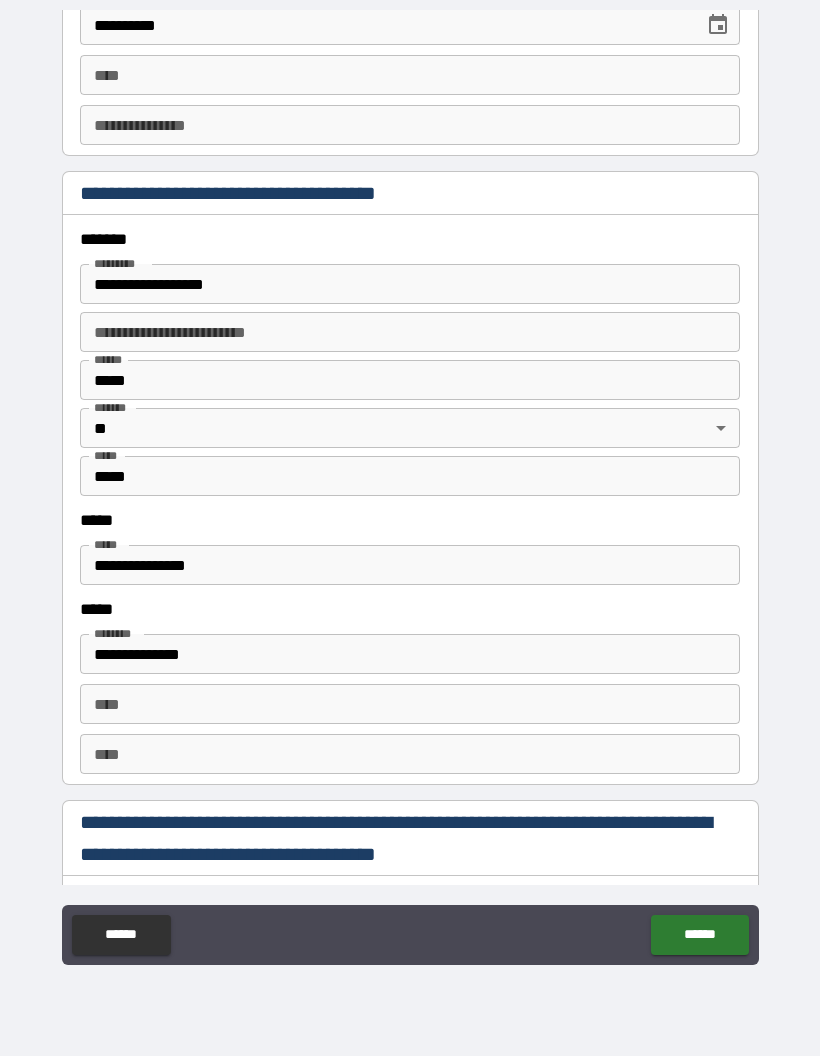 click on "**********" at bounding box center [410, 565] 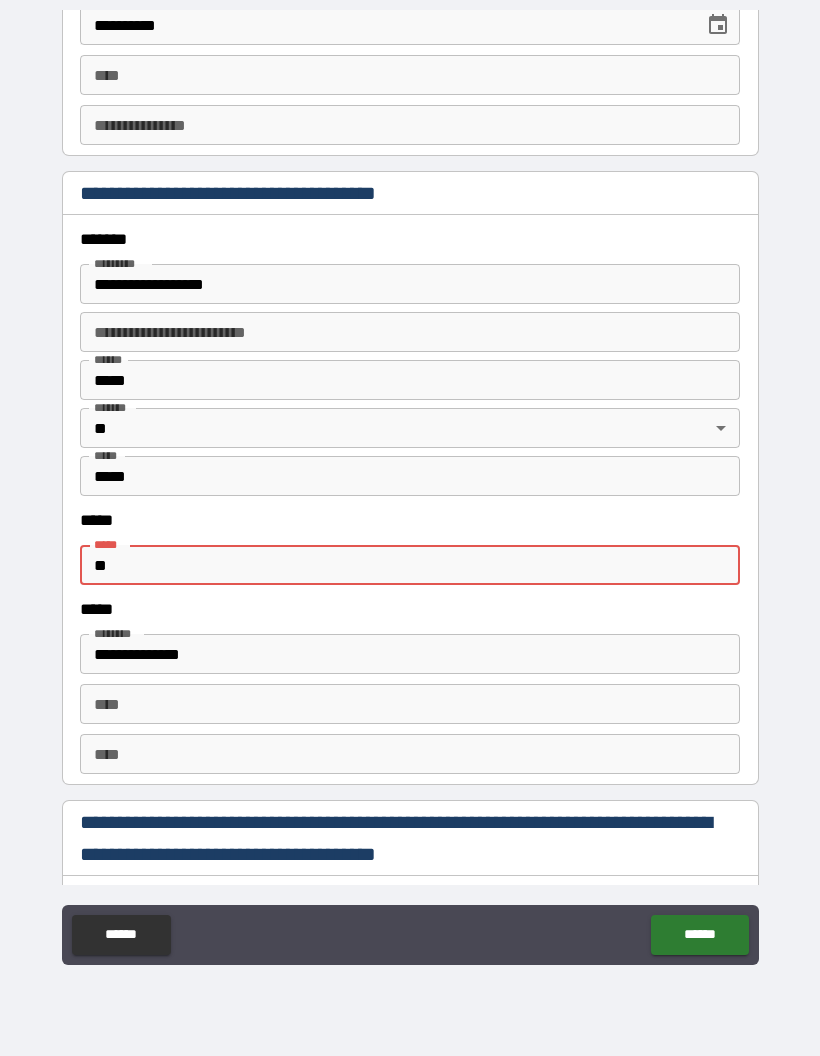 type on "*" 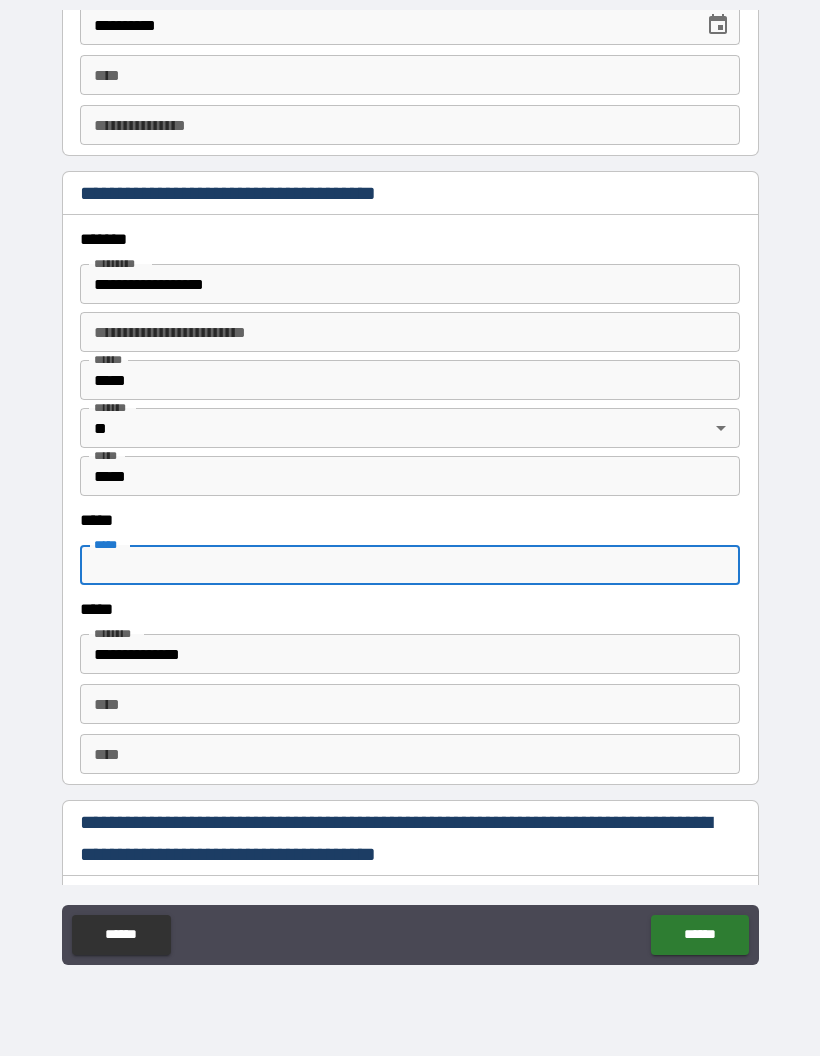 type on "**********" 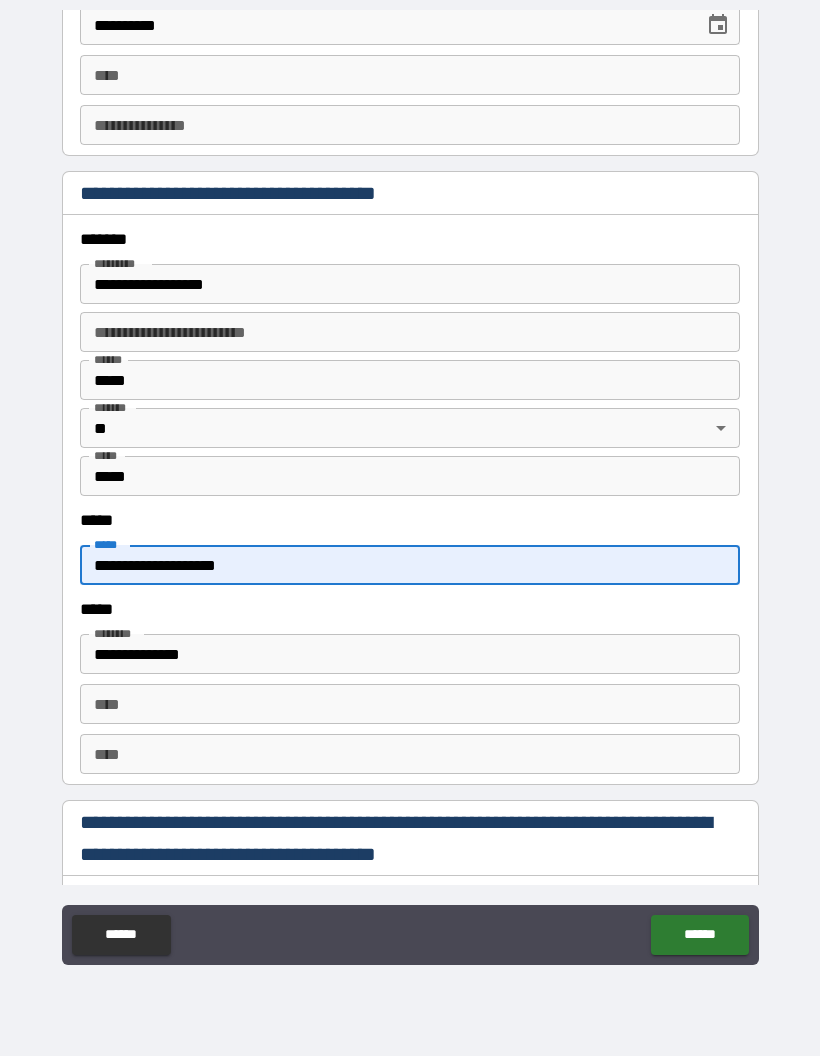 click on "******" at bounding box center [699, 935] 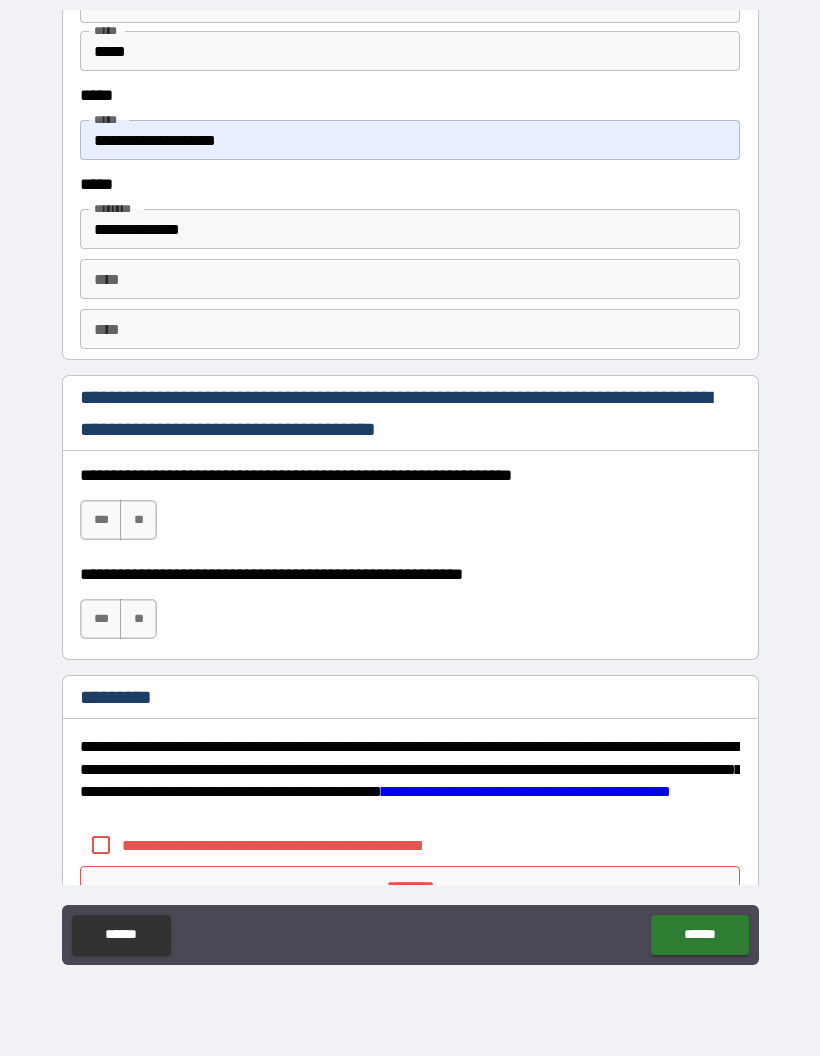 scroll, scrollTop: 2630, scrollLeft: 0, axis: vertical 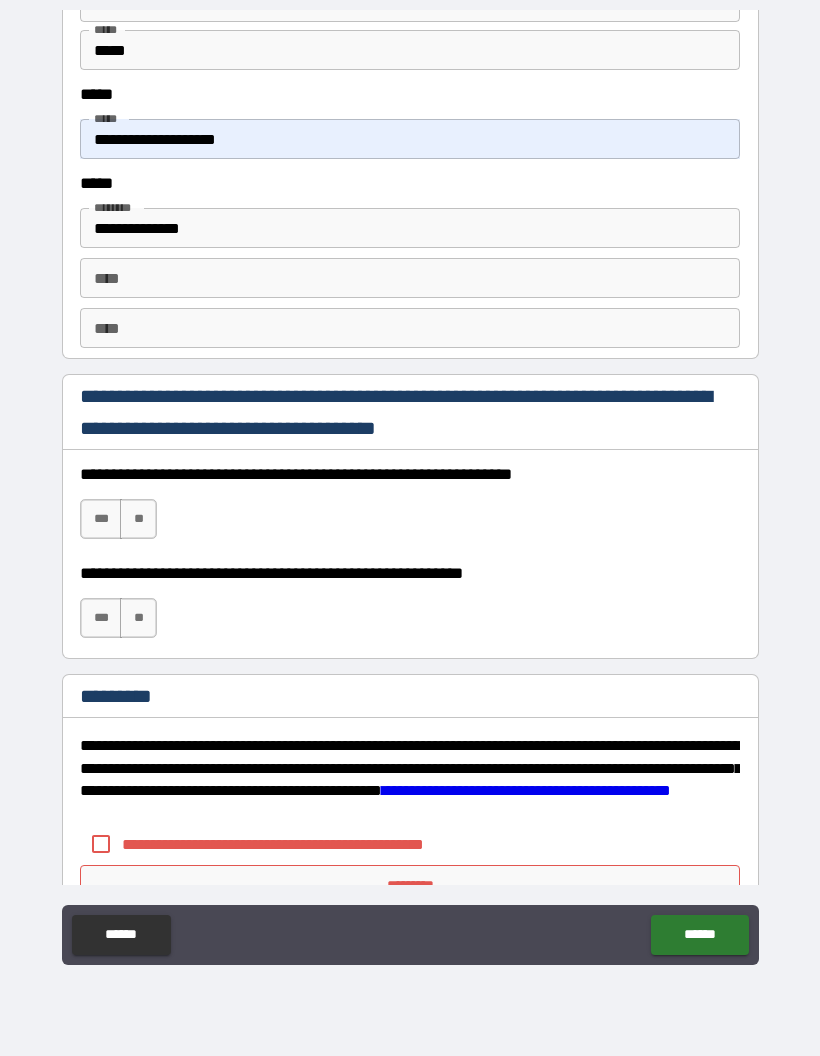 click on "***" at bounding box center (101, 519) 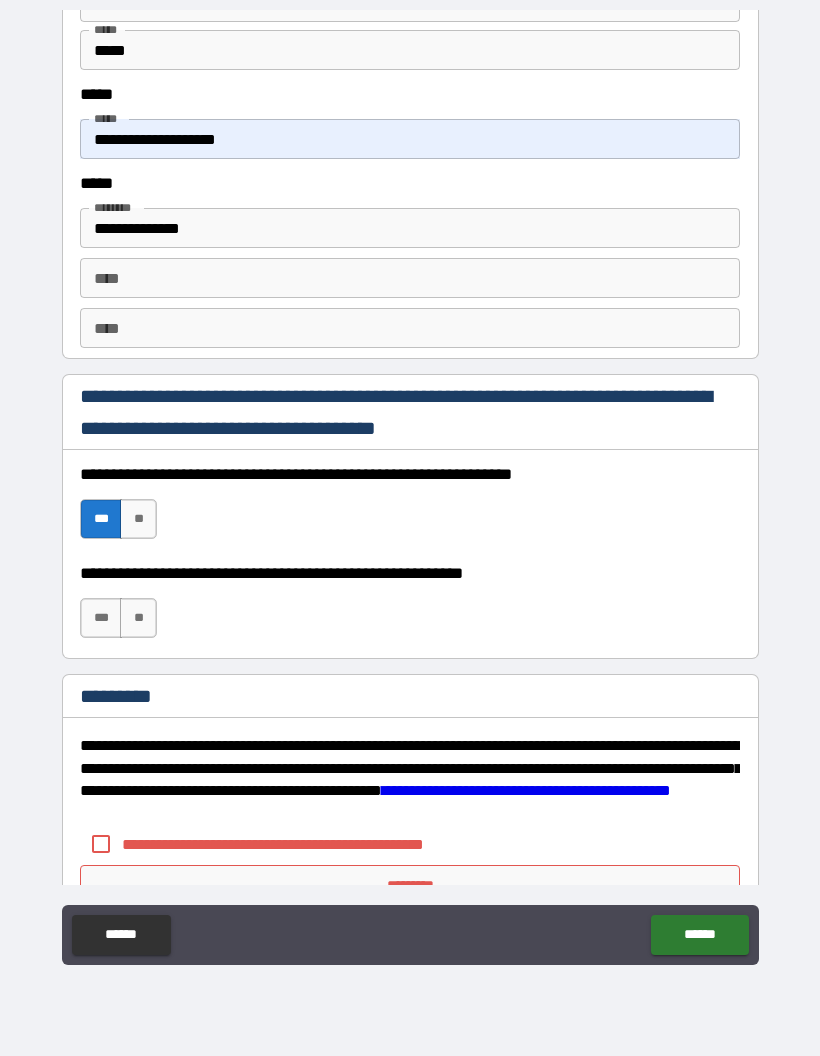 click on "***" at bounding box center [101, 618] 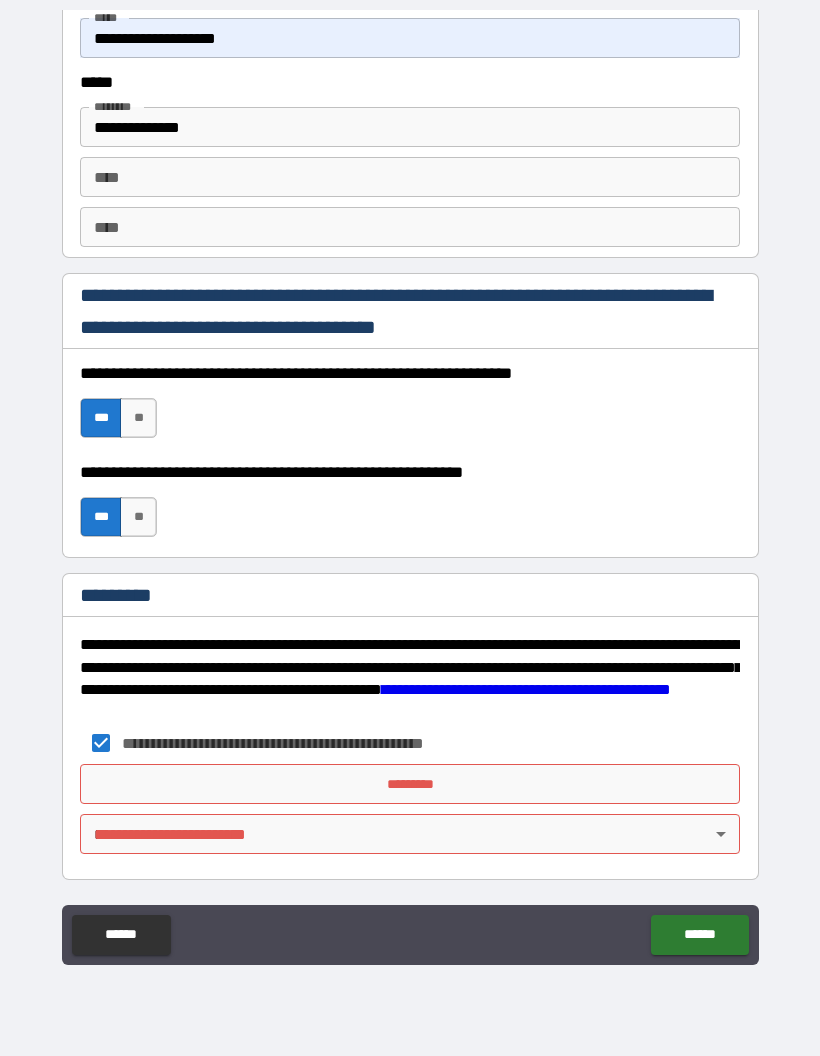 scroll, scrollTop: 2731, scrollLeft: 0, axis: vertical 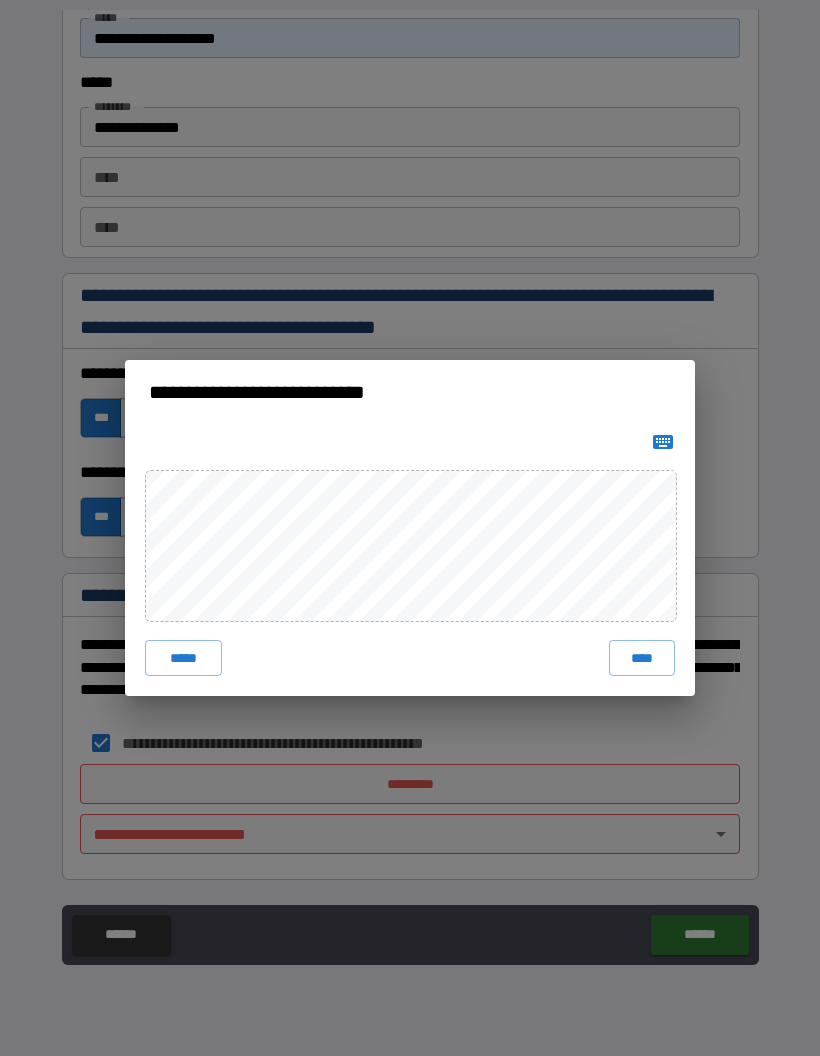 click on "****" at bounding box center (642, 658) 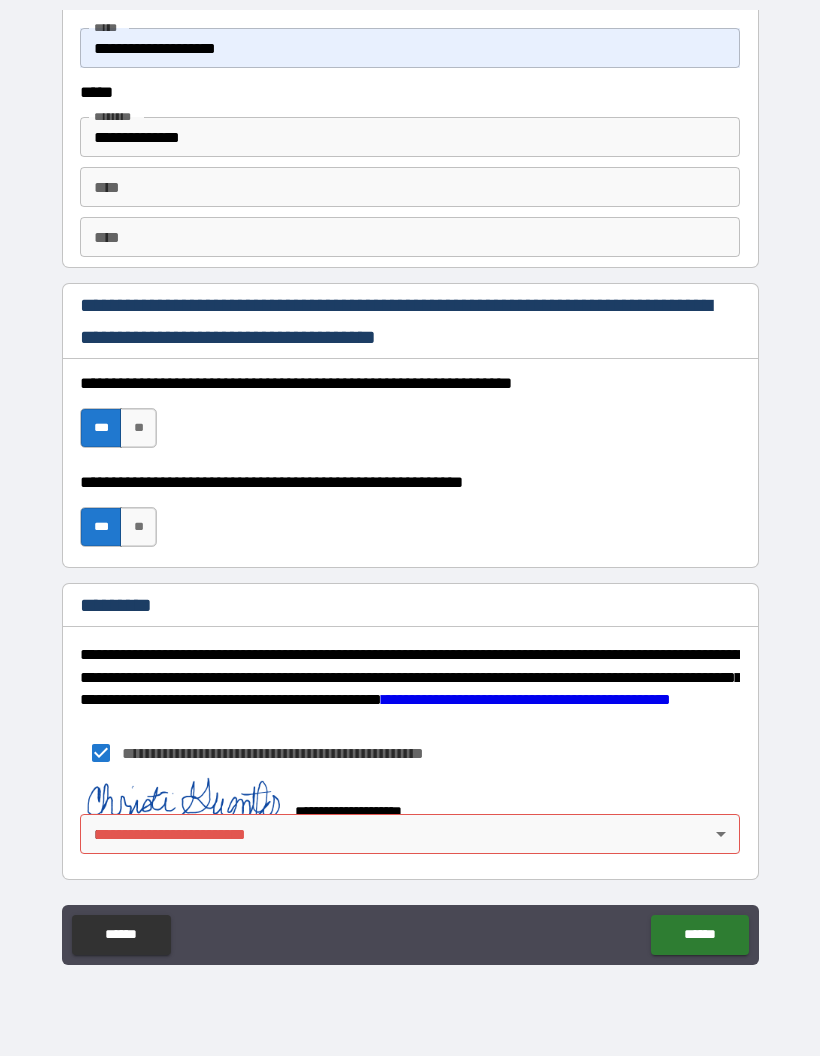 scroll, scrollTop: 2721, scrollLeft: 0, axis: vertical 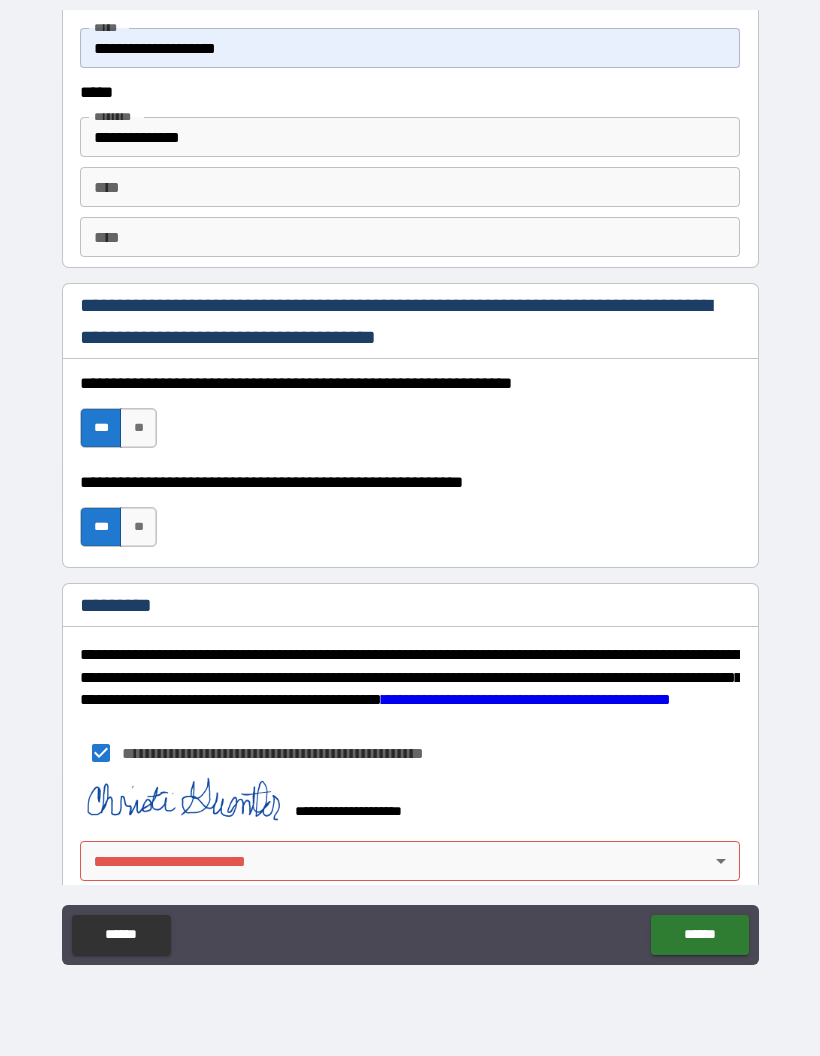 click on "**********" at bounding box center (410, 488) 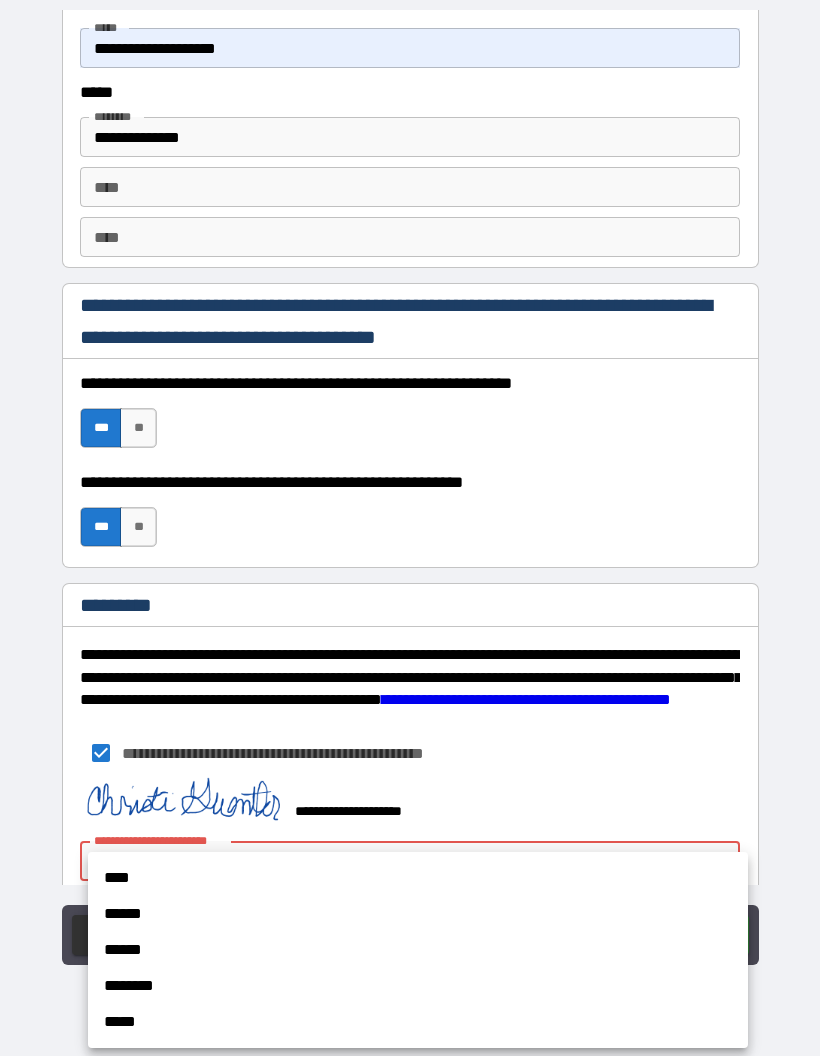 click on "****" at bounding box center [418, 878] 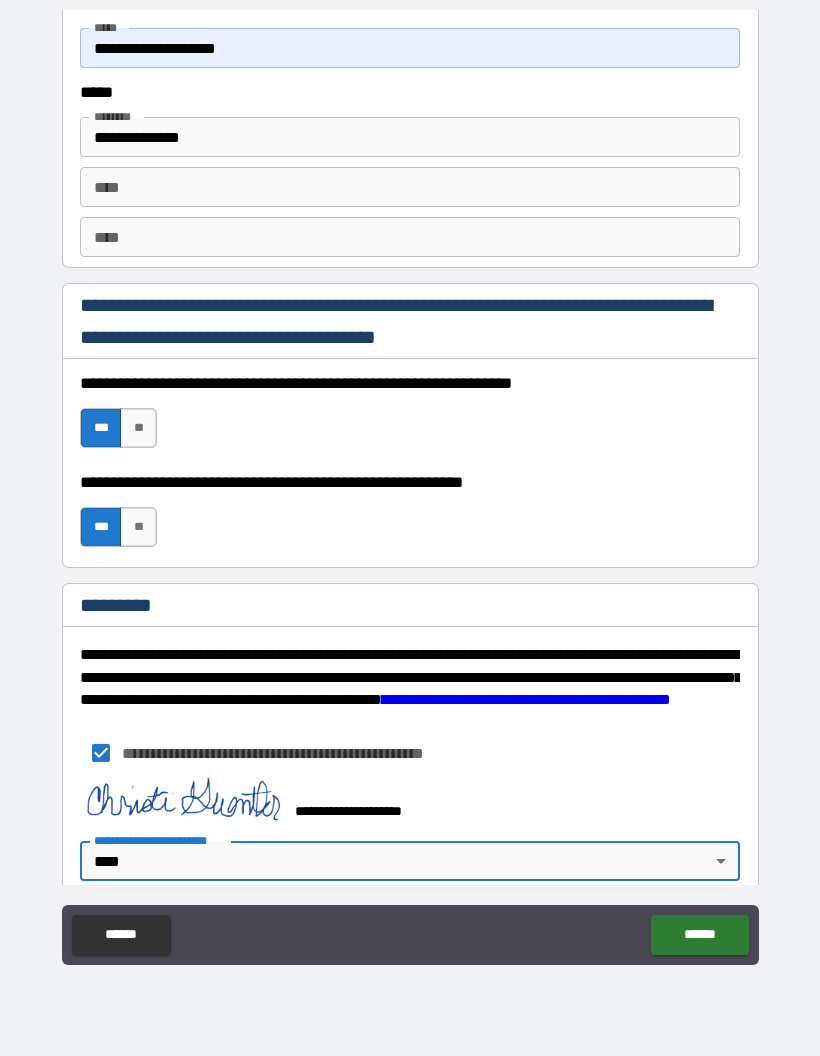 click on "******" at bounding box center (699, 935) 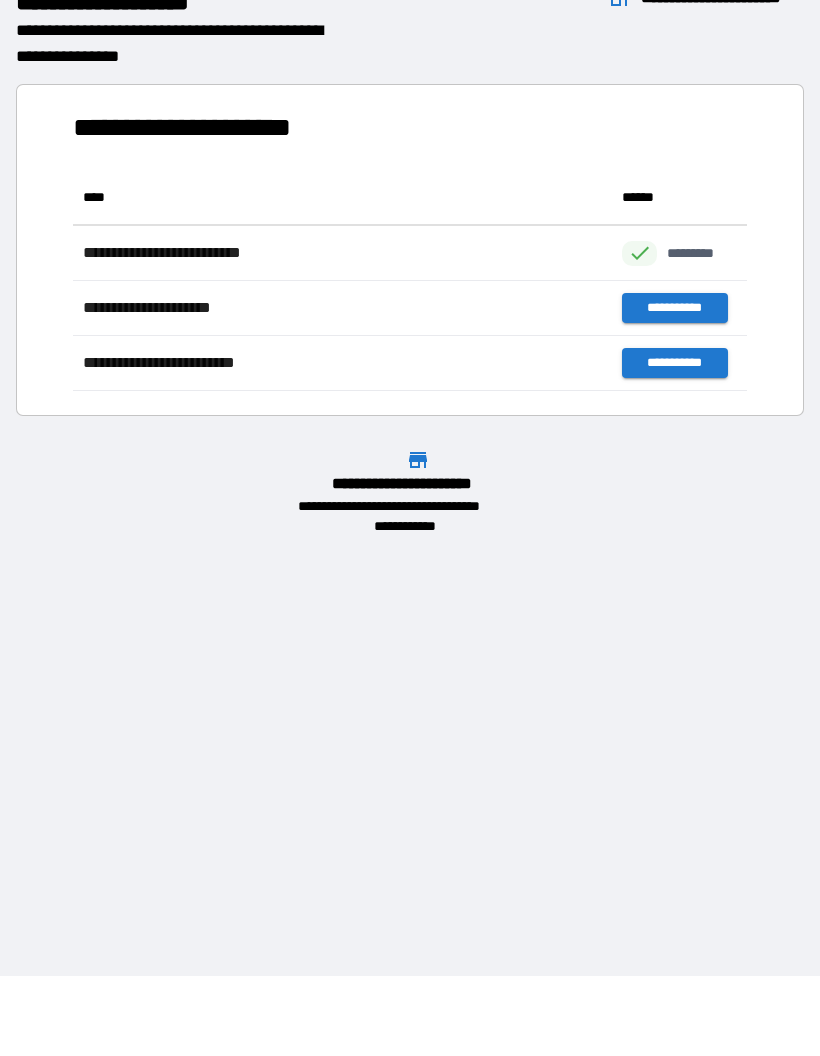 scroll, scrollTop: 1, scrollLeft: 1, axis: both 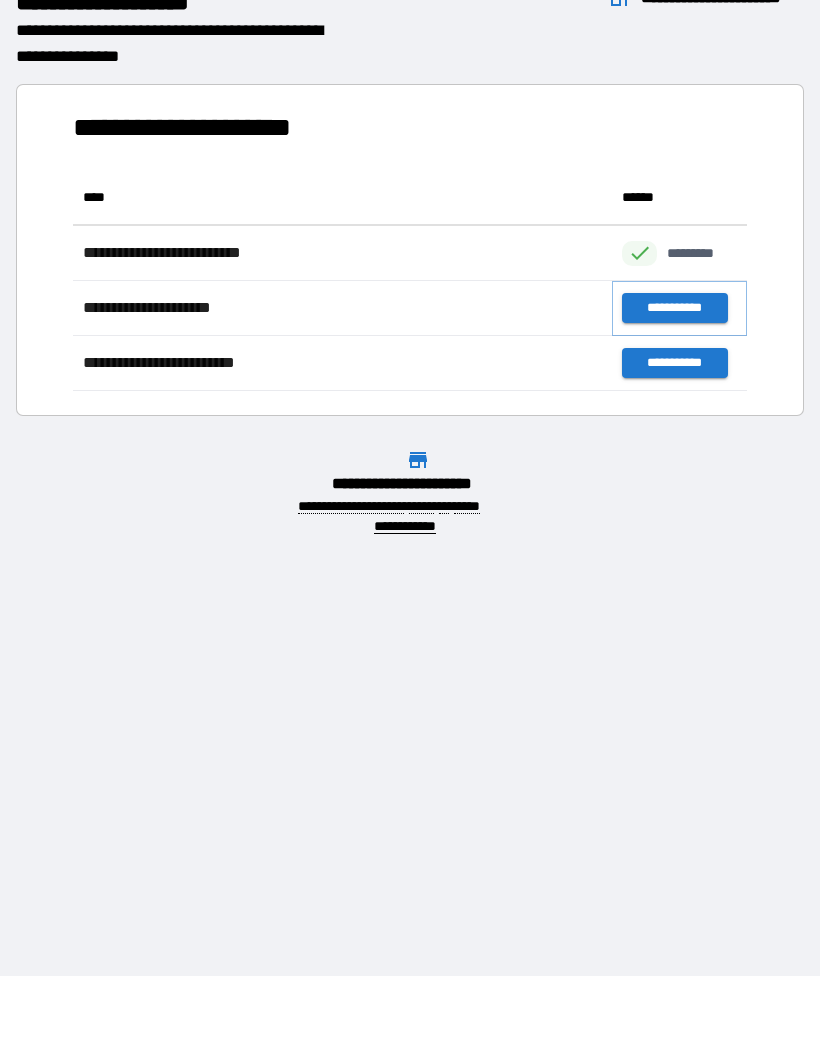 click on "**********" at bounding box center (674, 308) 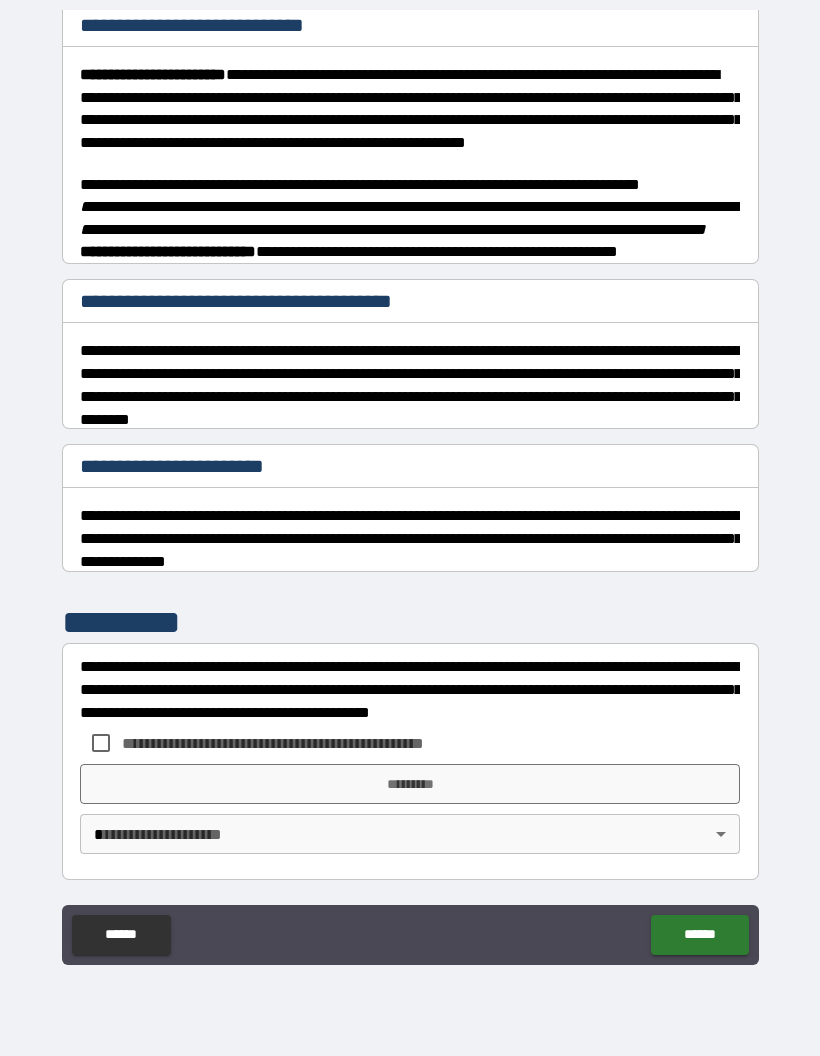 scroll, scrollTop: 287, scrollLeft: 0, axis: vertical 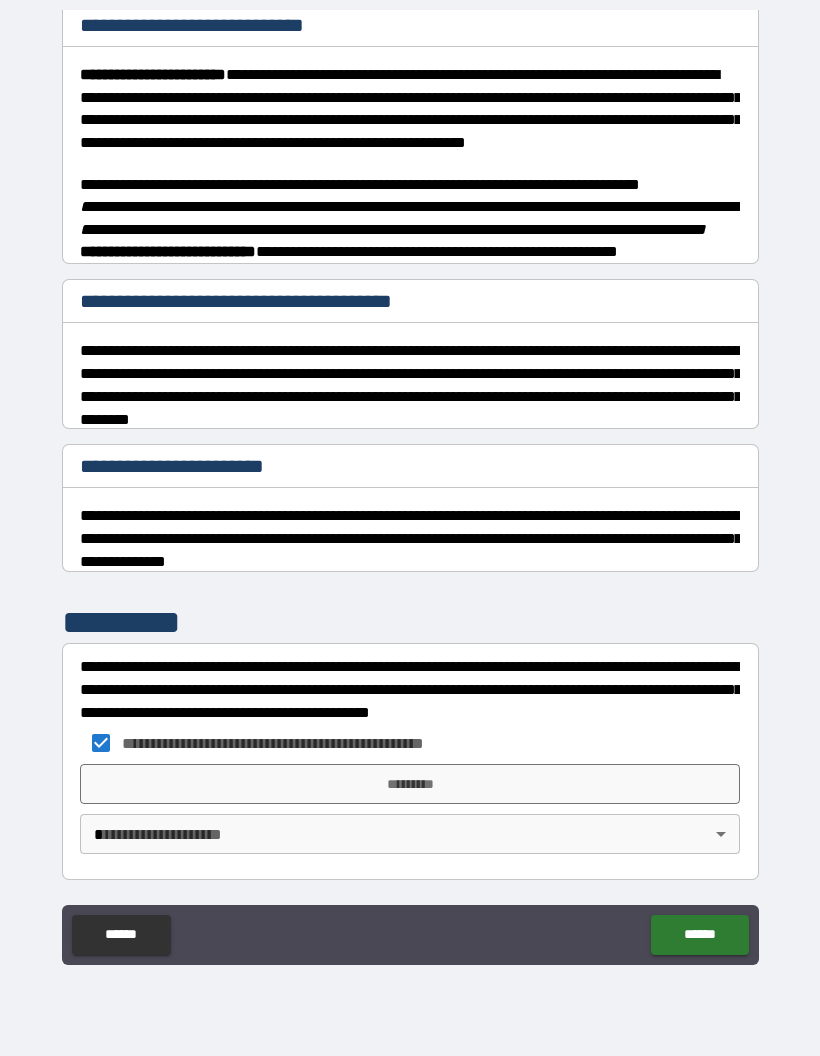 click on "*********" at bounding box center [410, 784] 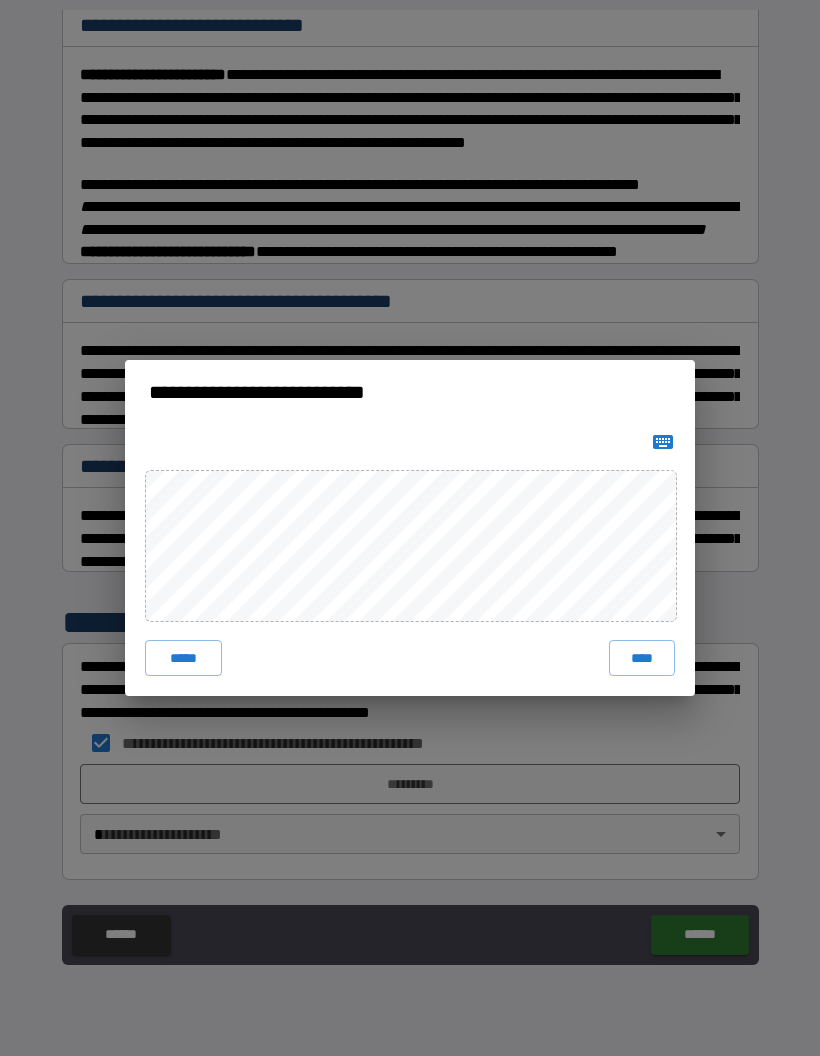 click on "****" at bounding box center [642, 658] 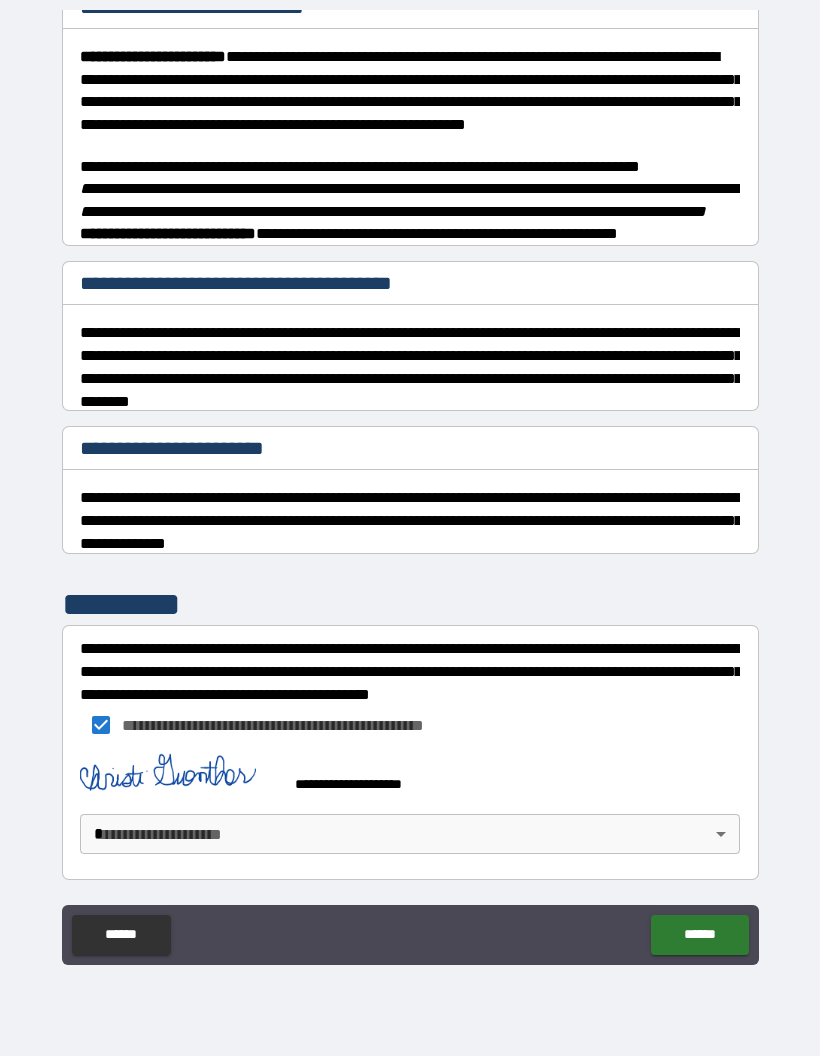 scroll, scrollTop: 277, scrollLeft: 0, axis: vertical 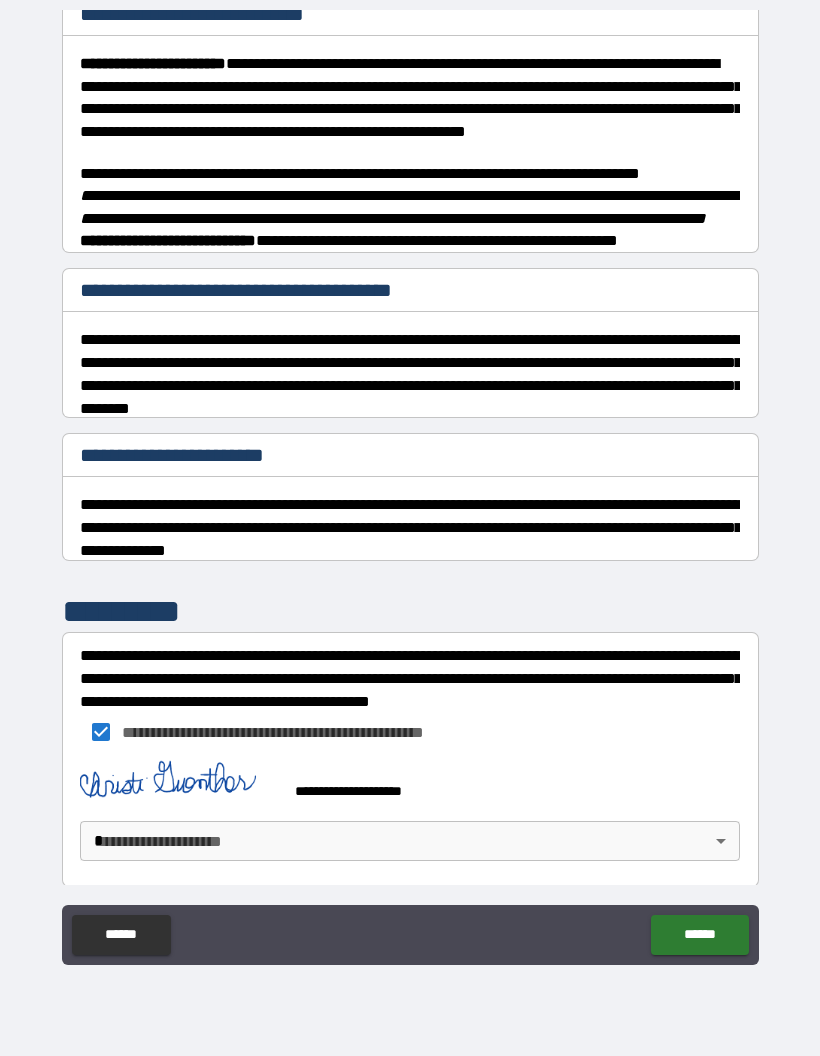 click on "**********" at bounding box center (410, 488) 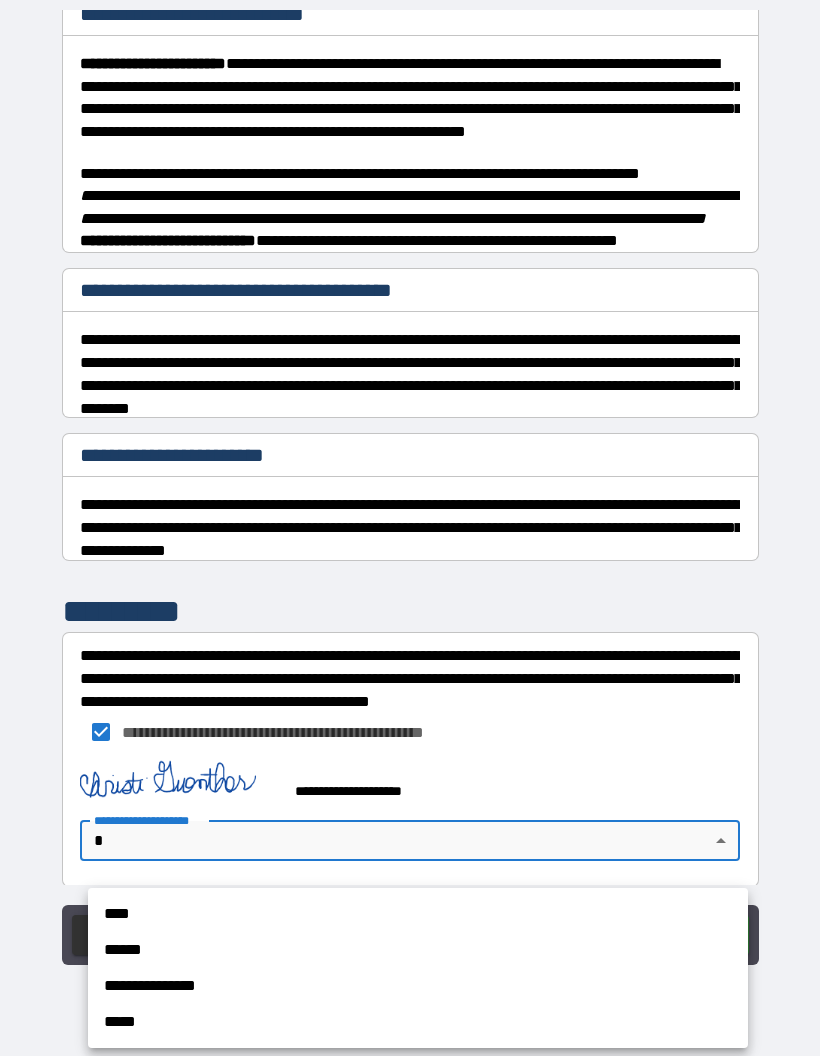 click on "****" at bounding box center (418, 914) 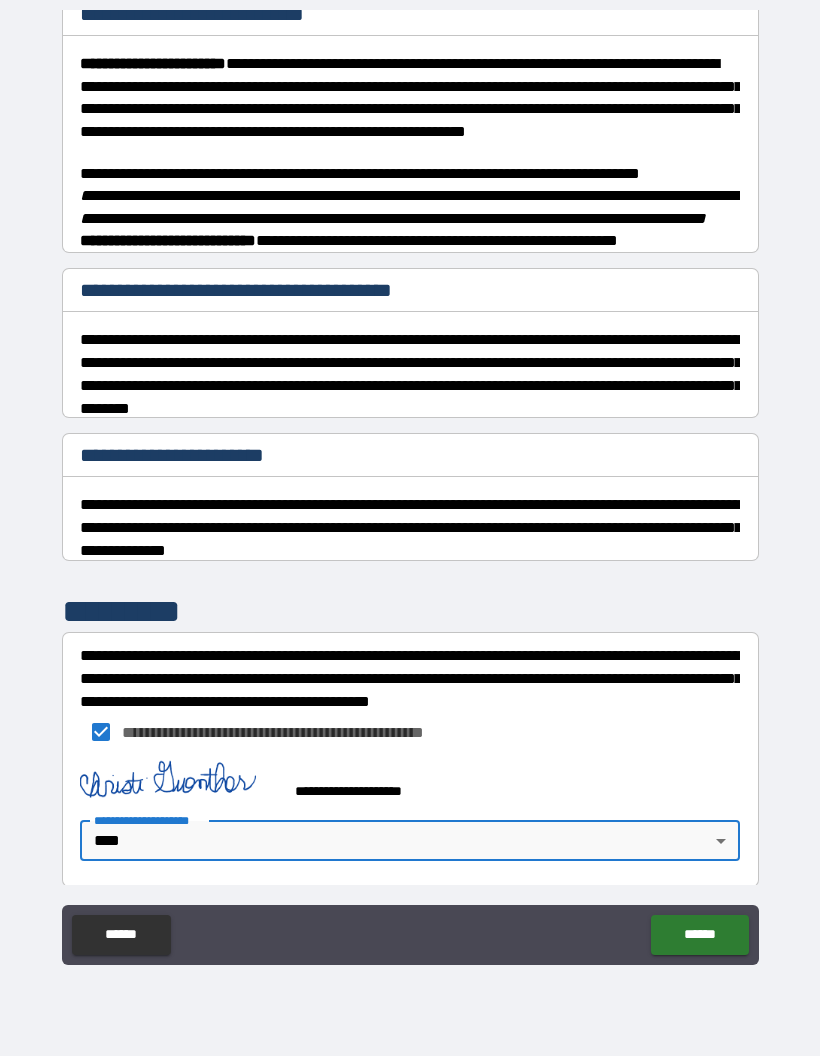 click on "******" at bounding box center [699, 935] 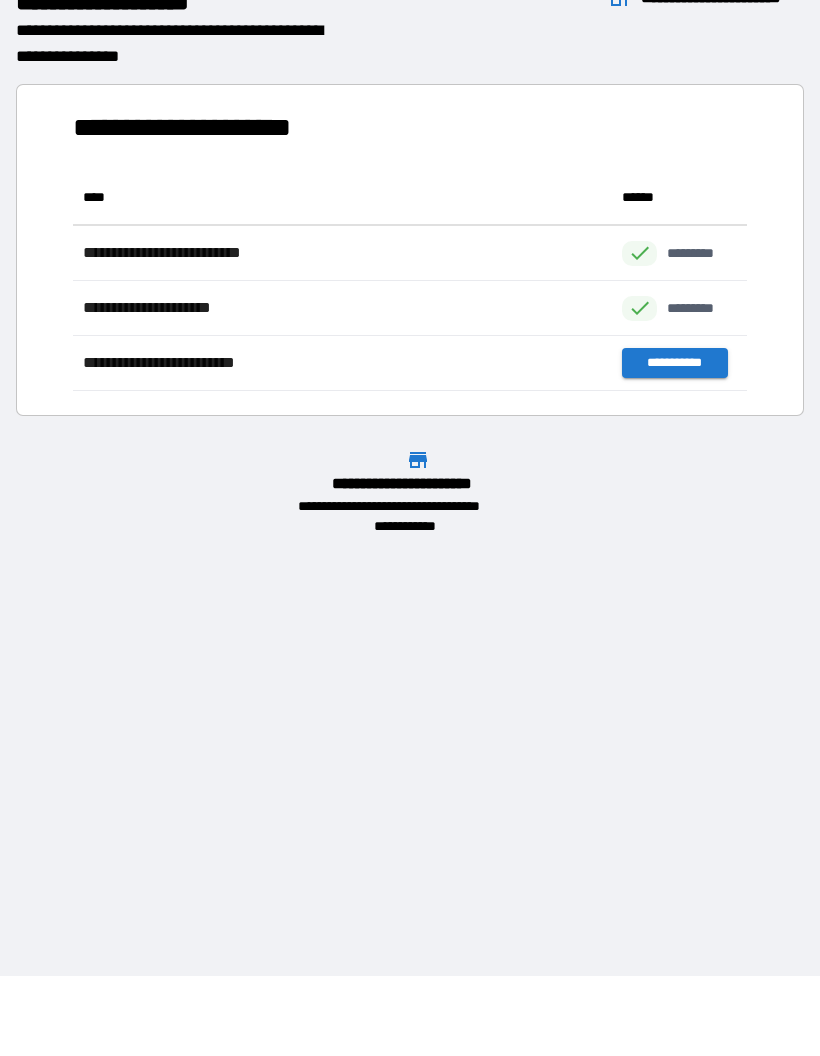 scroll, scrollTop: 1, scrollLeft: 1, axis: both 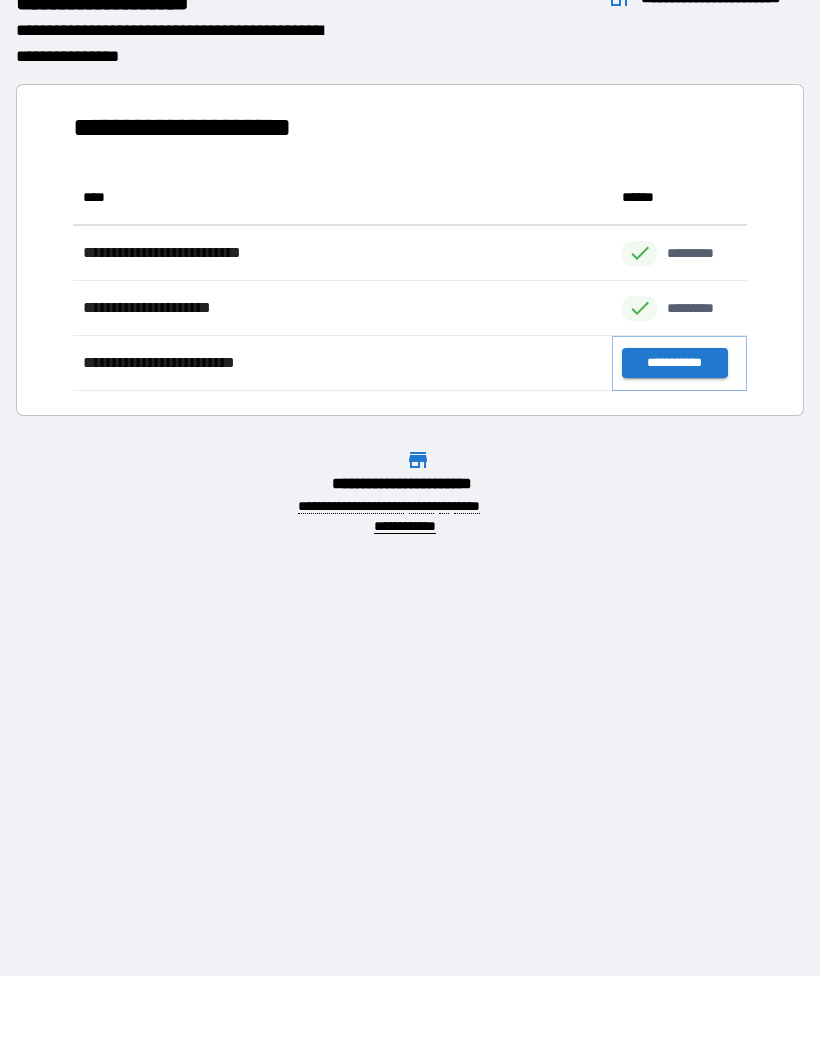 click on "**********" at bounding box center (674, 363) 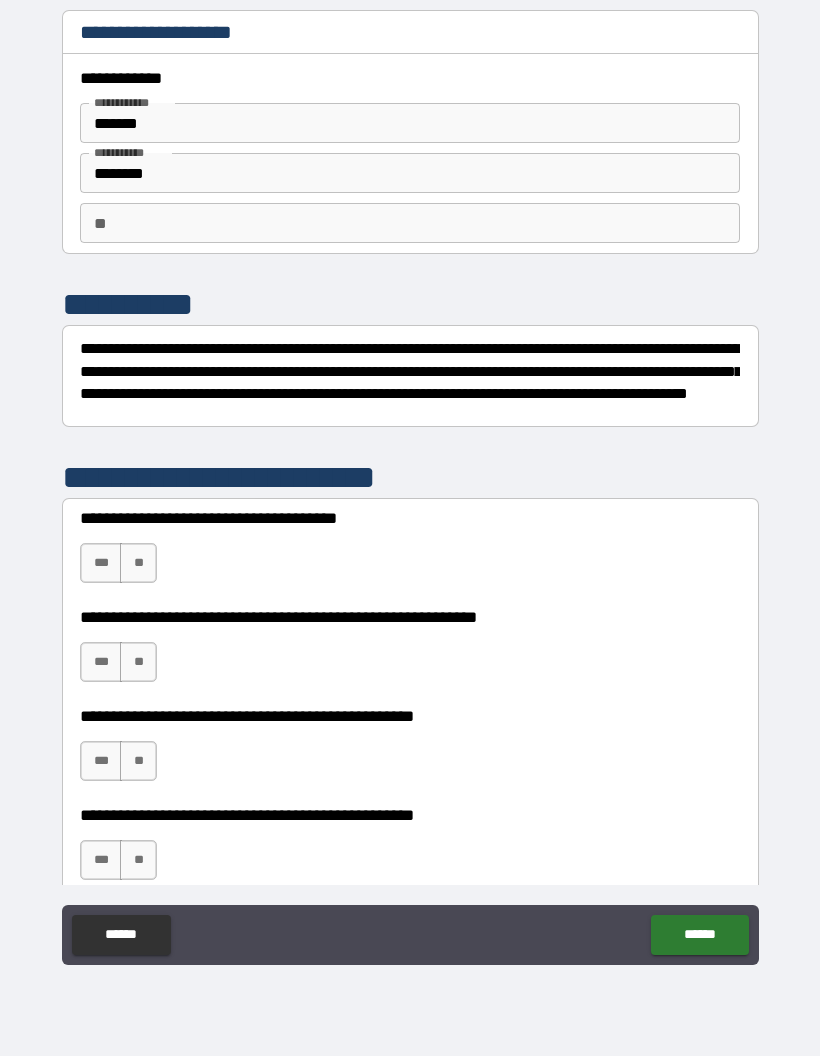 click on "***" at bounding box center [101, 563] 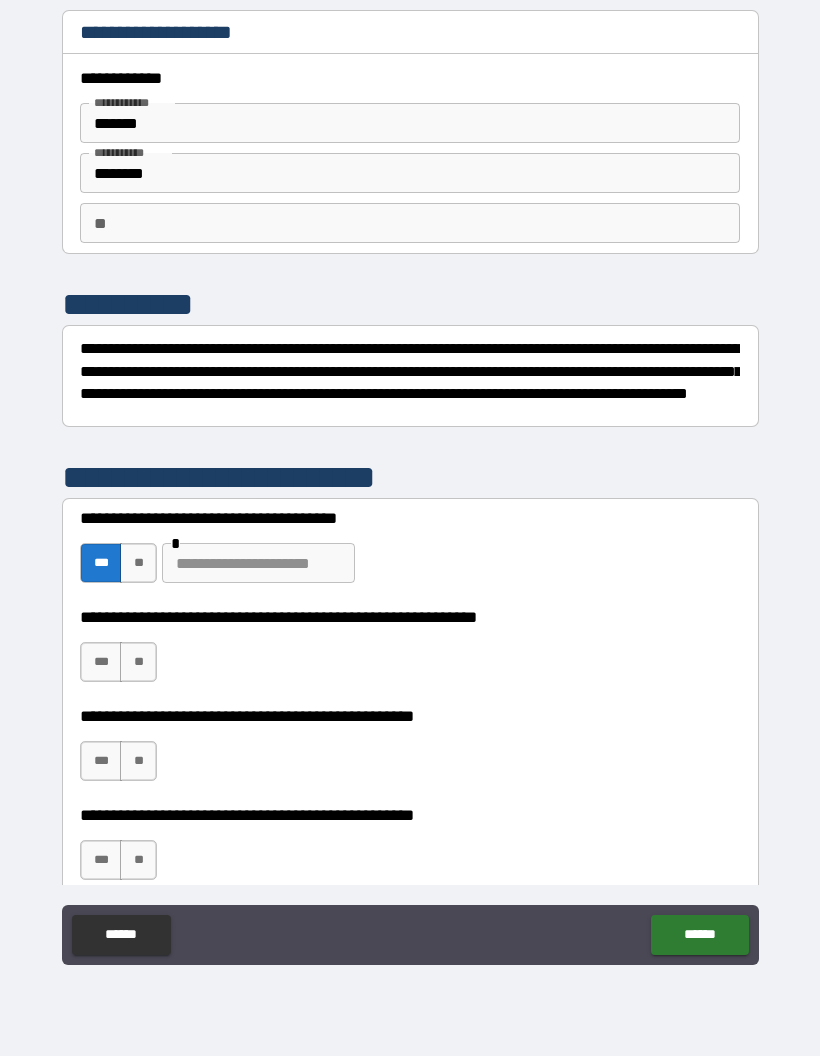 click on "***" at bounding box center (101, 662) 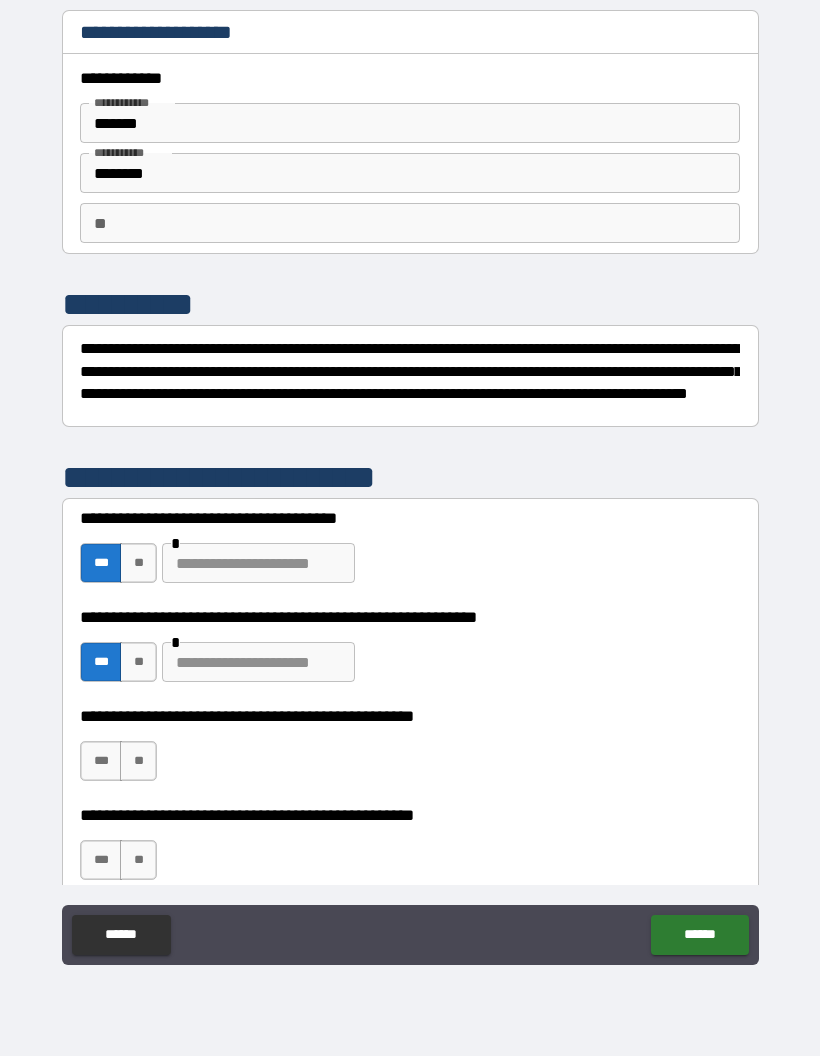 click on "**" at bounding box center (138, 761) 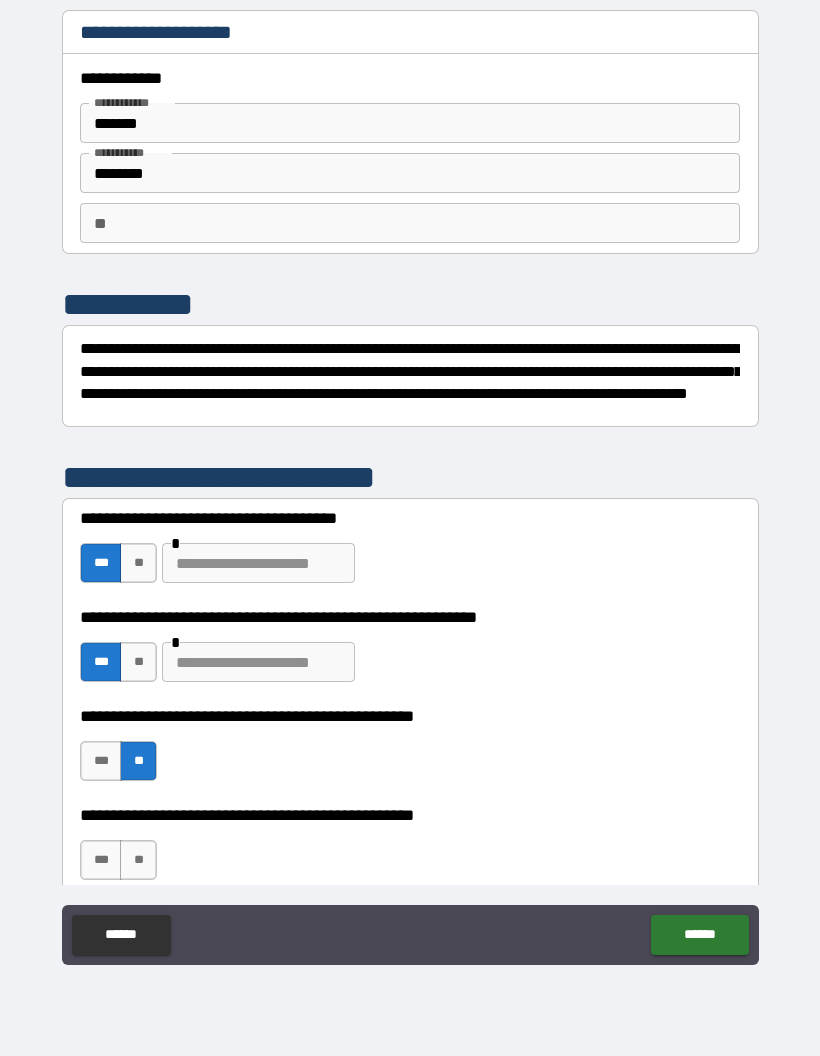click on "***" at bounding box center (101, 860) 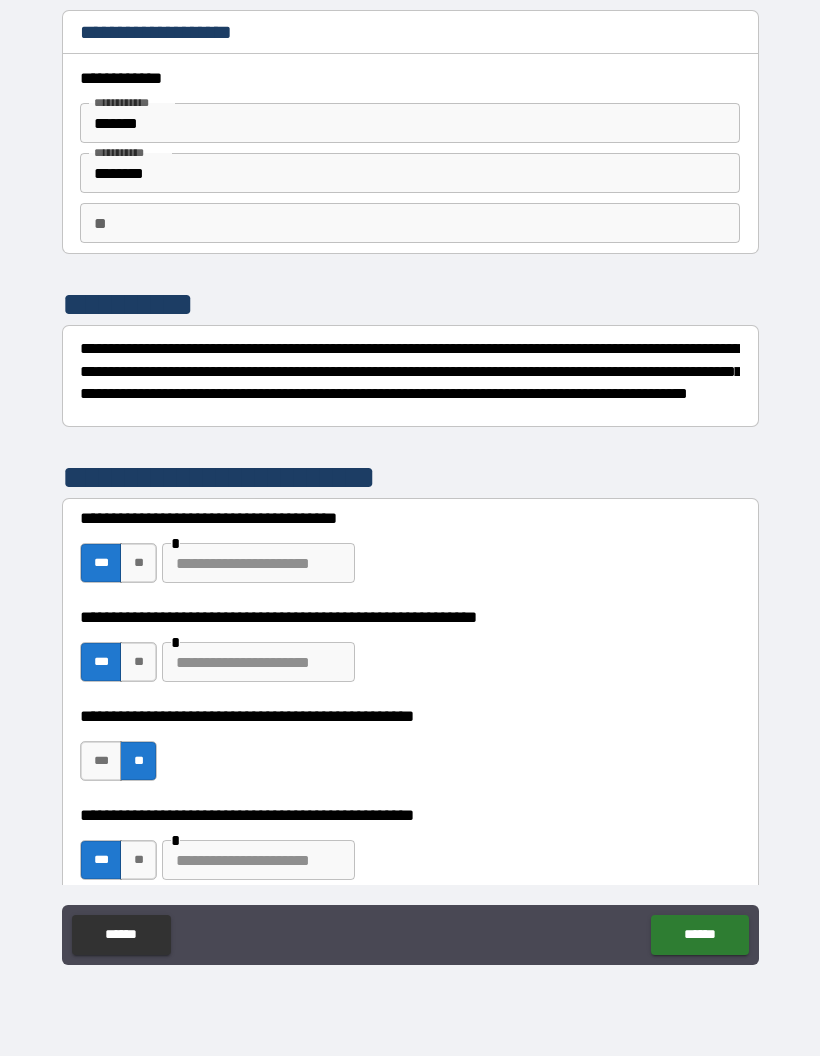 click at bounding box center [258, 860] 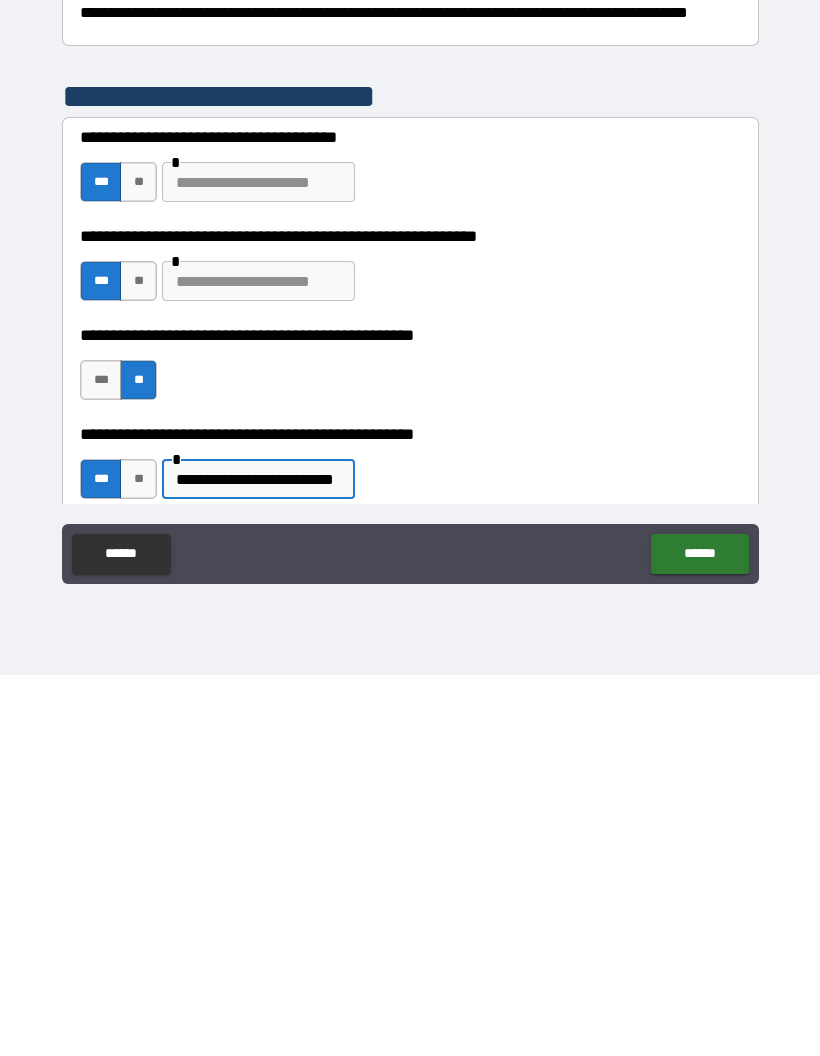type on "**********" 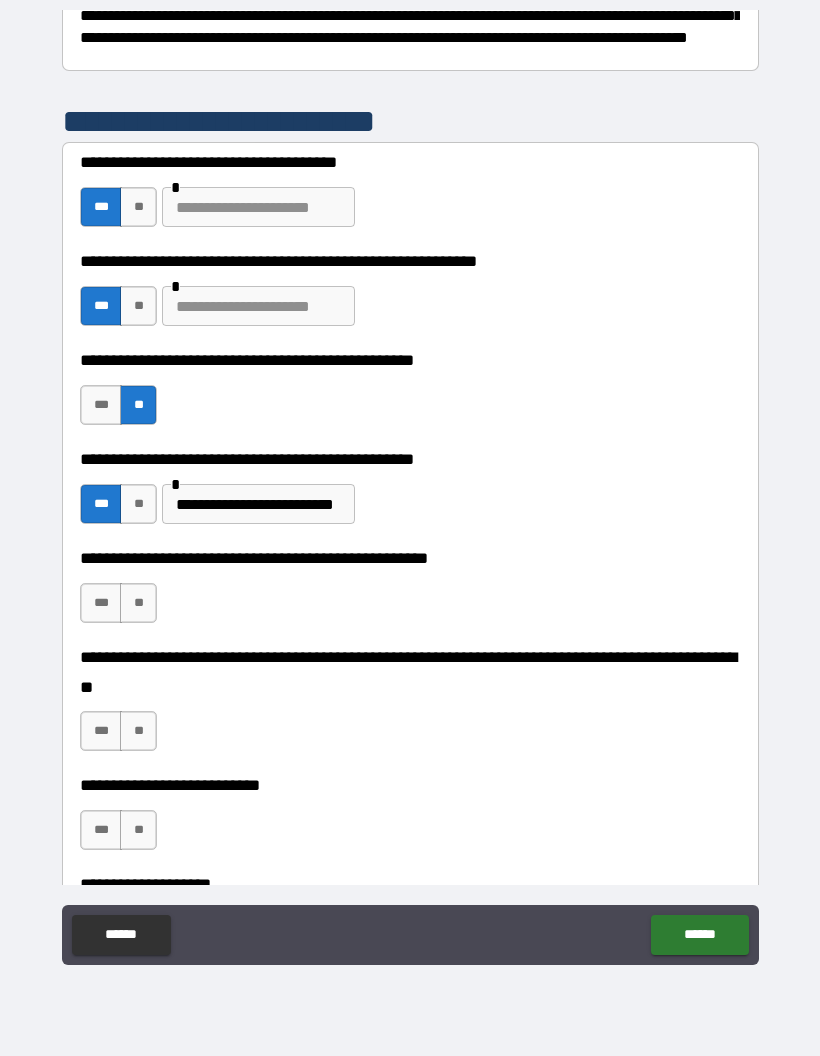 scroll, scrollTop: 365, scrollLeft: 0, axis: vertical 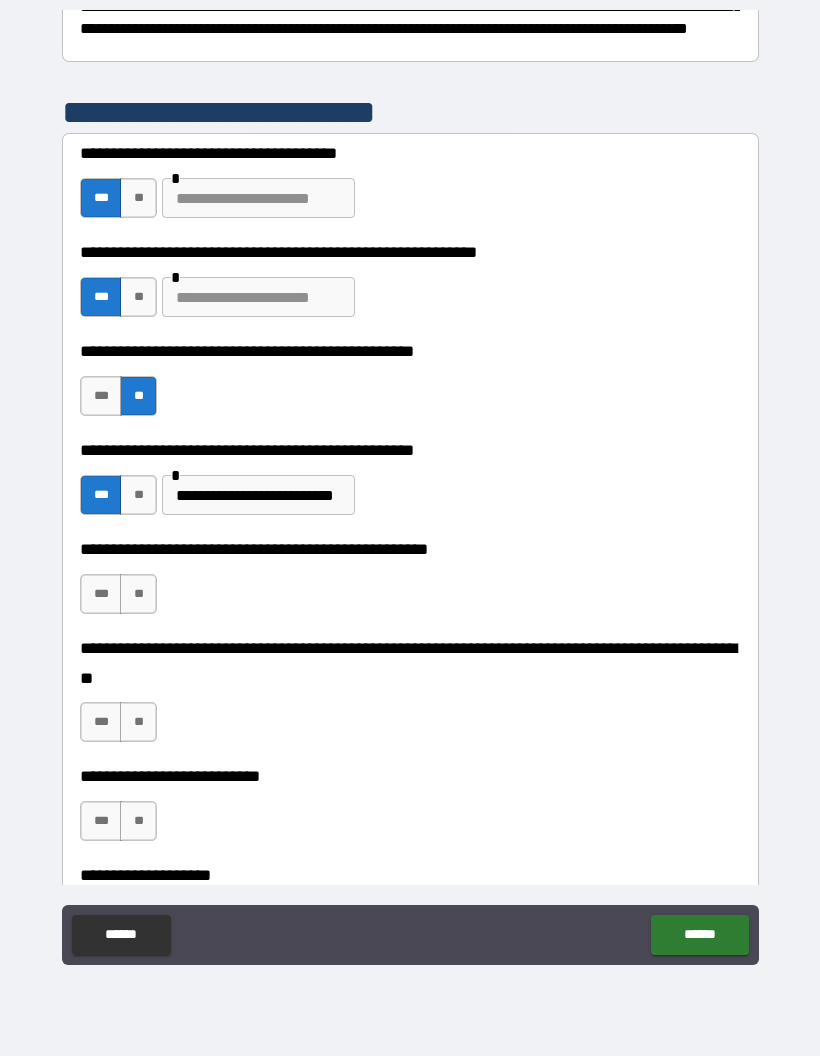 click on "**" at bounding box center [138, 594] 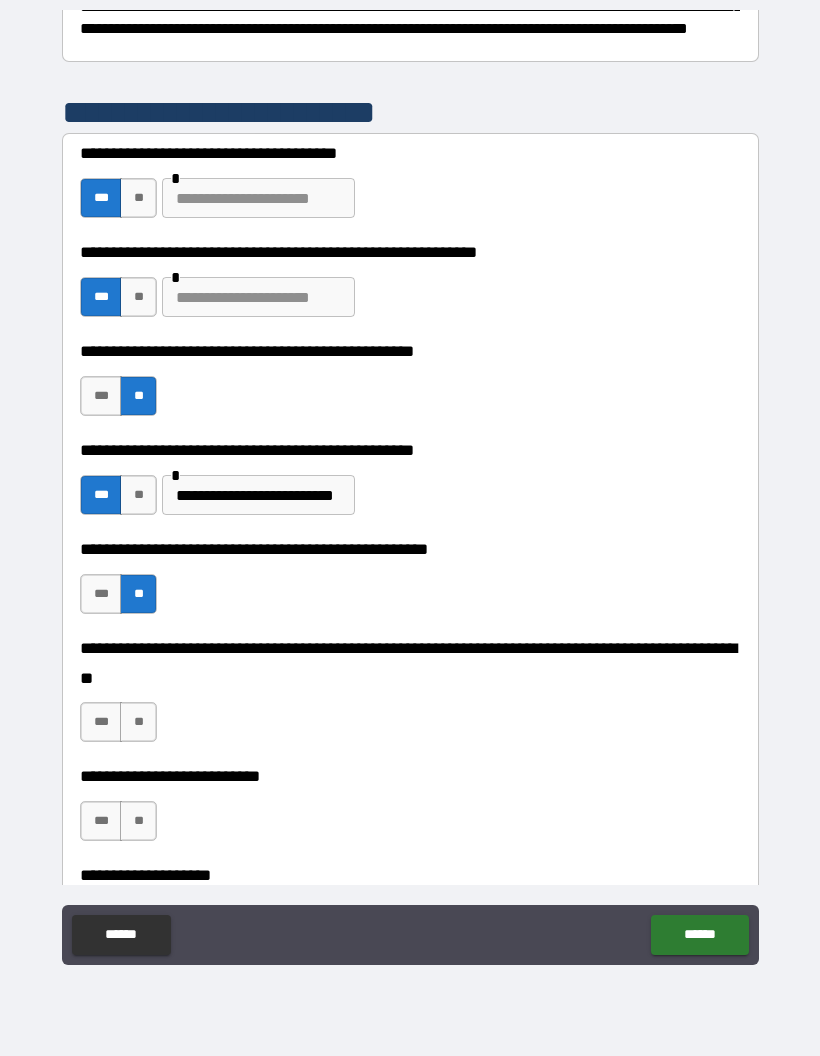 click on "**" at bounding box center [138, 722] 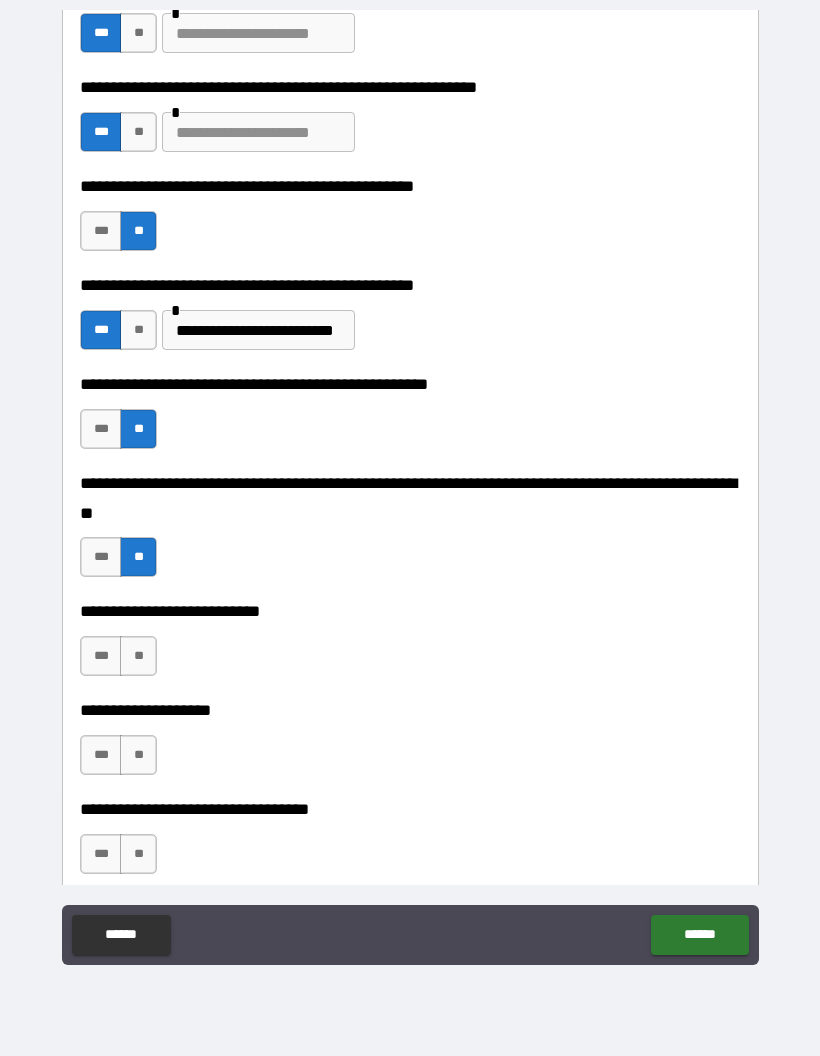 scroll, scrollTop: 532, scrollLeft: 0, axis: vertical 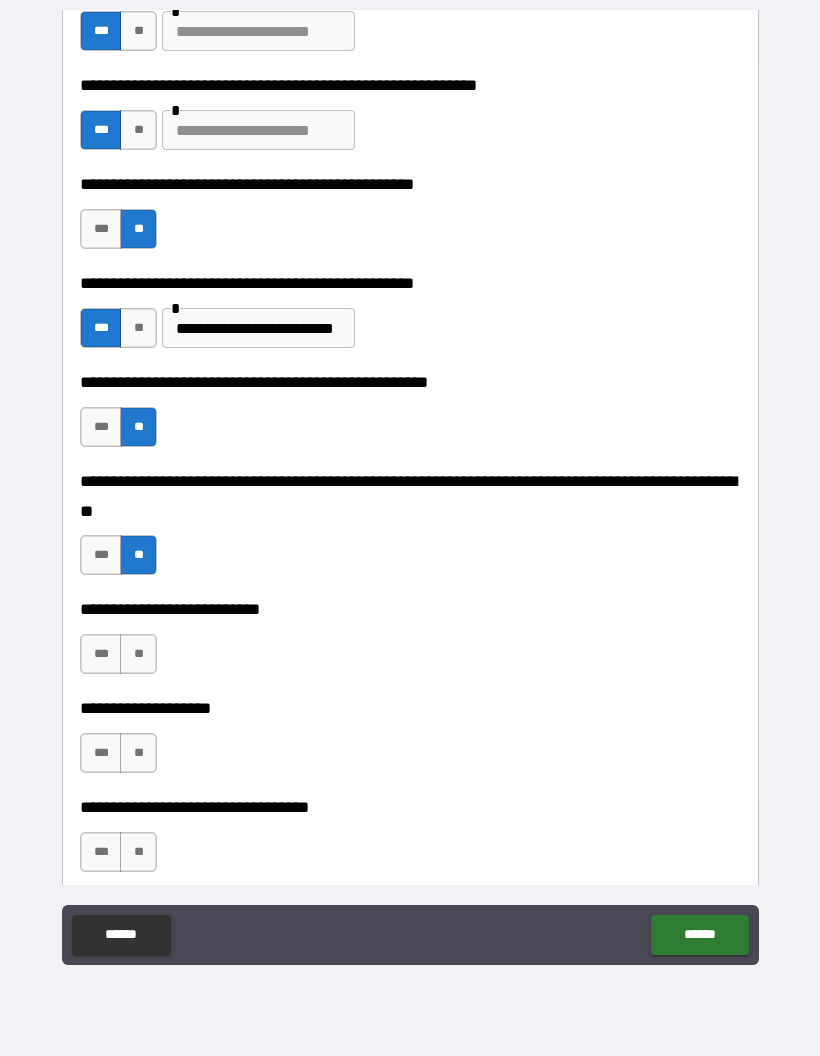 click on "**" at bounding box center [138, 654] 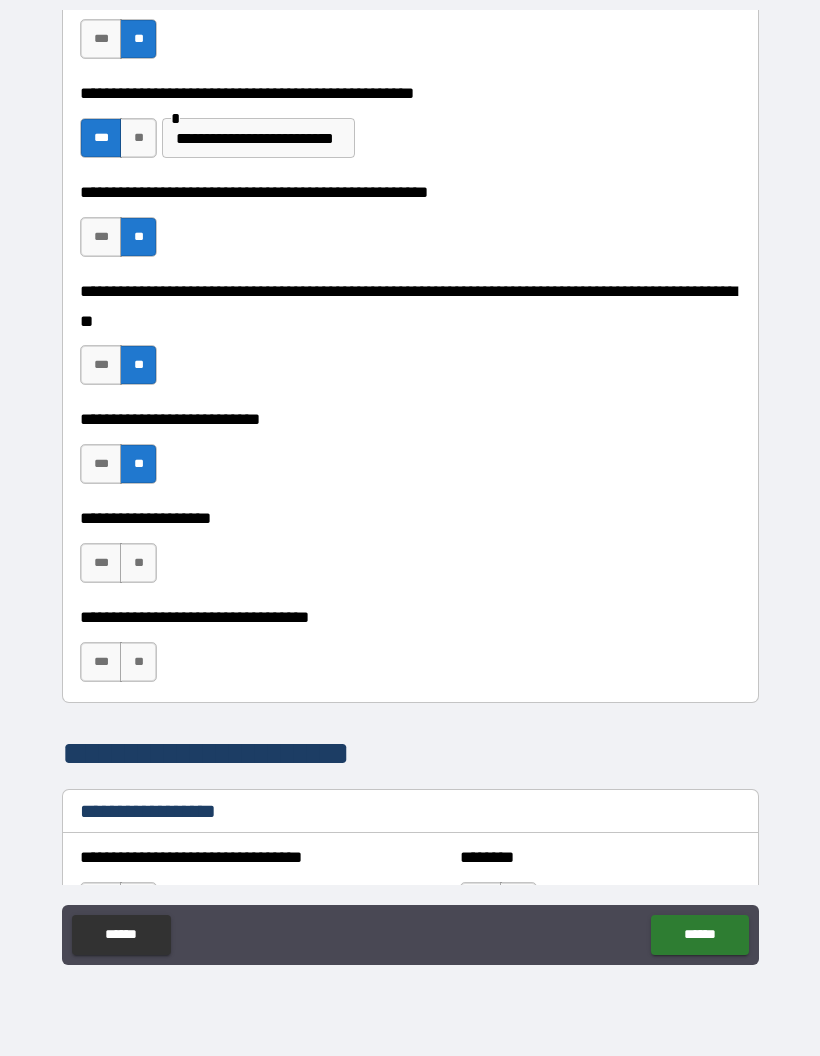 scroll, scrollTop: 723, scrollLeft: 0, axis: vertical 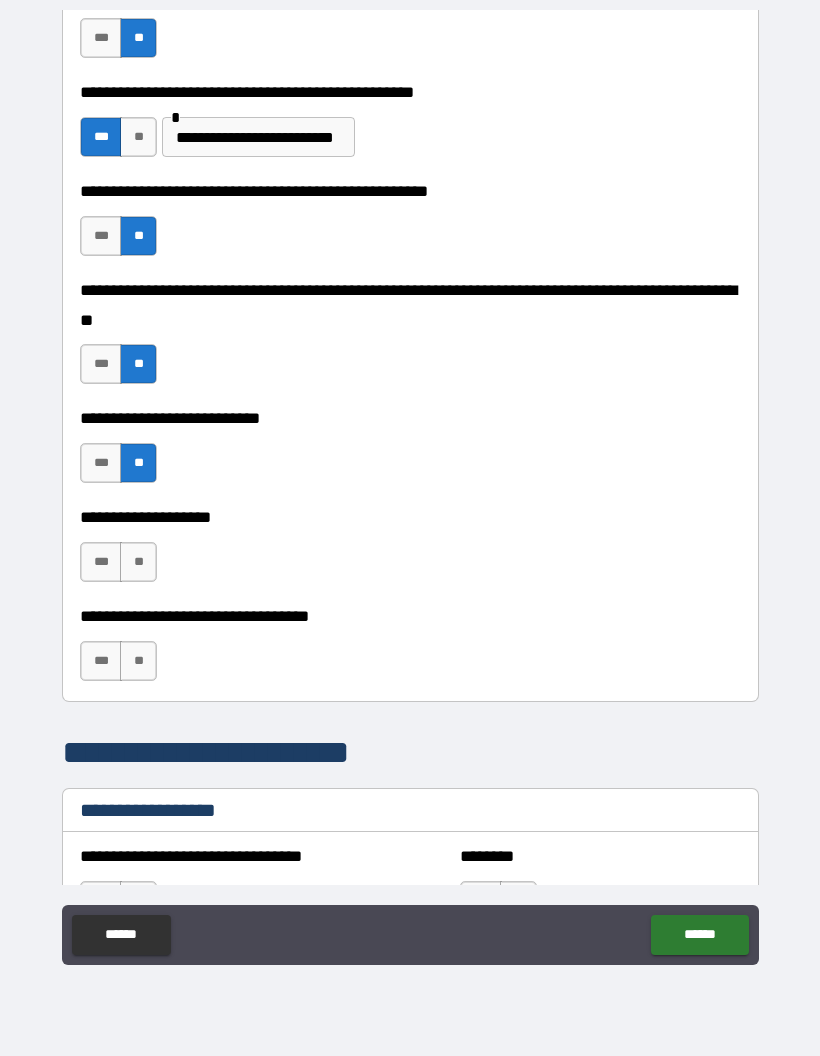click on "**" at bounding box center (138, 562) 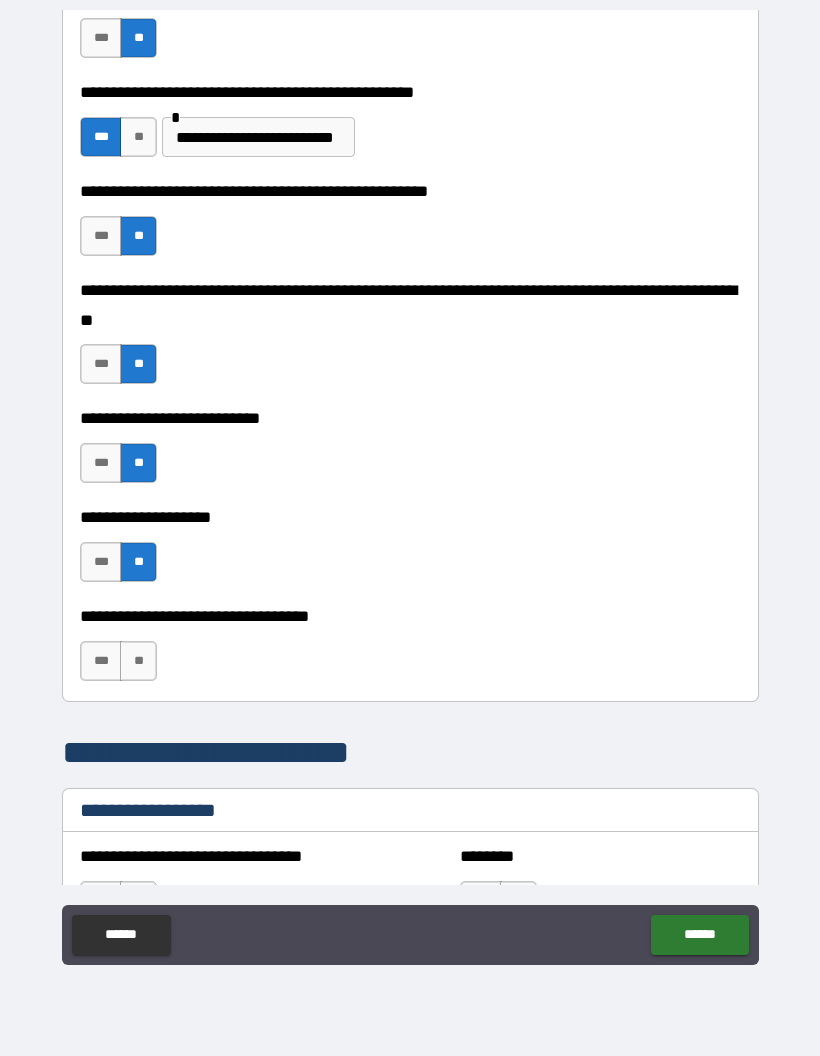 click on "**" at bounding box center (138, 661) 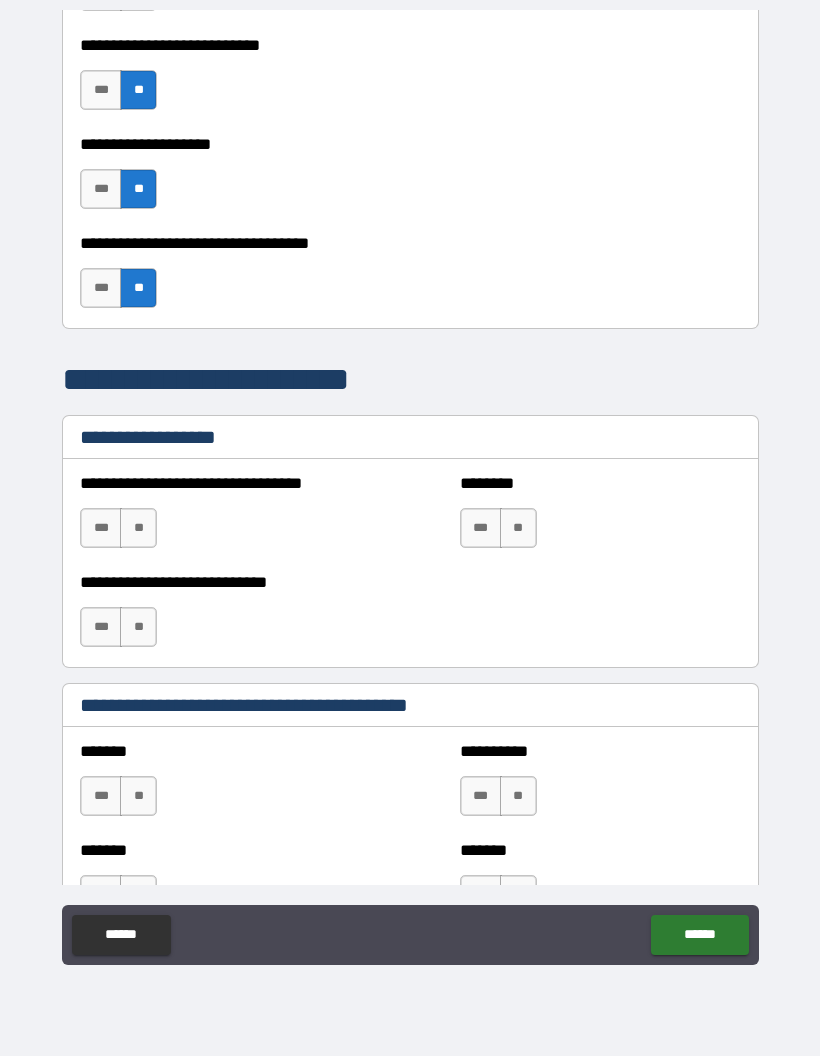 scroll, scrollTop: 1107, scrollLeft: 0, axis: vertical 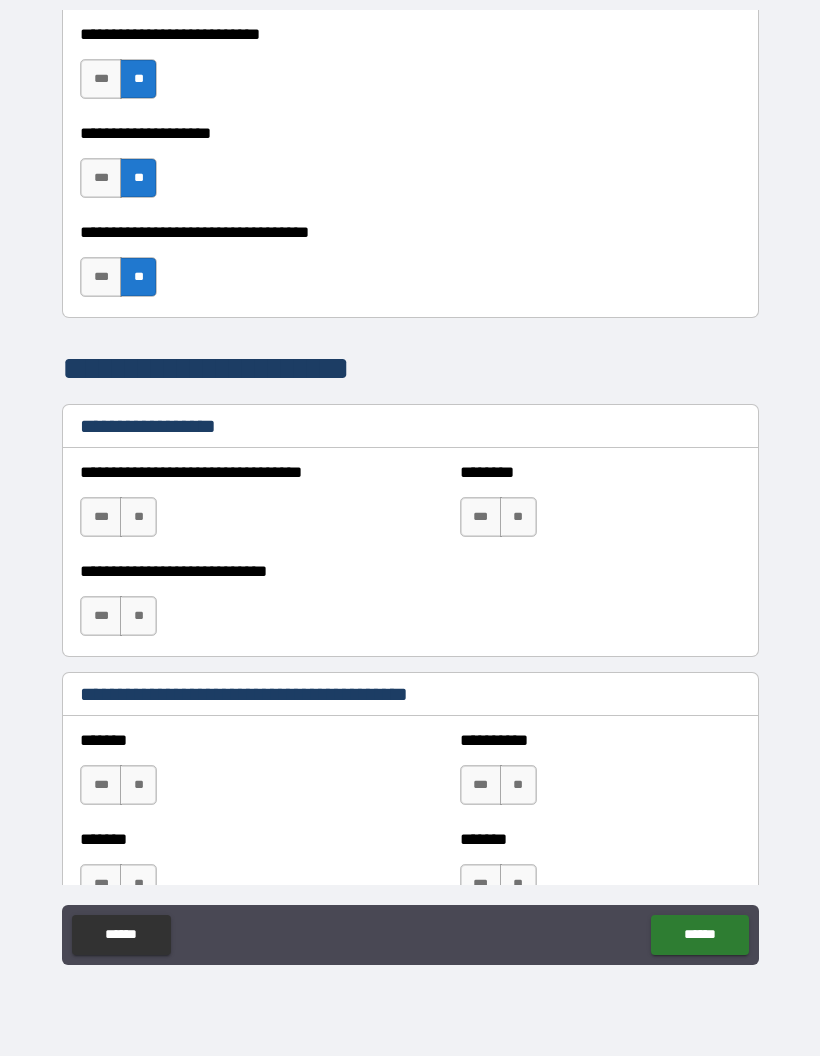 click on "**" at bounding box center (138, 517) 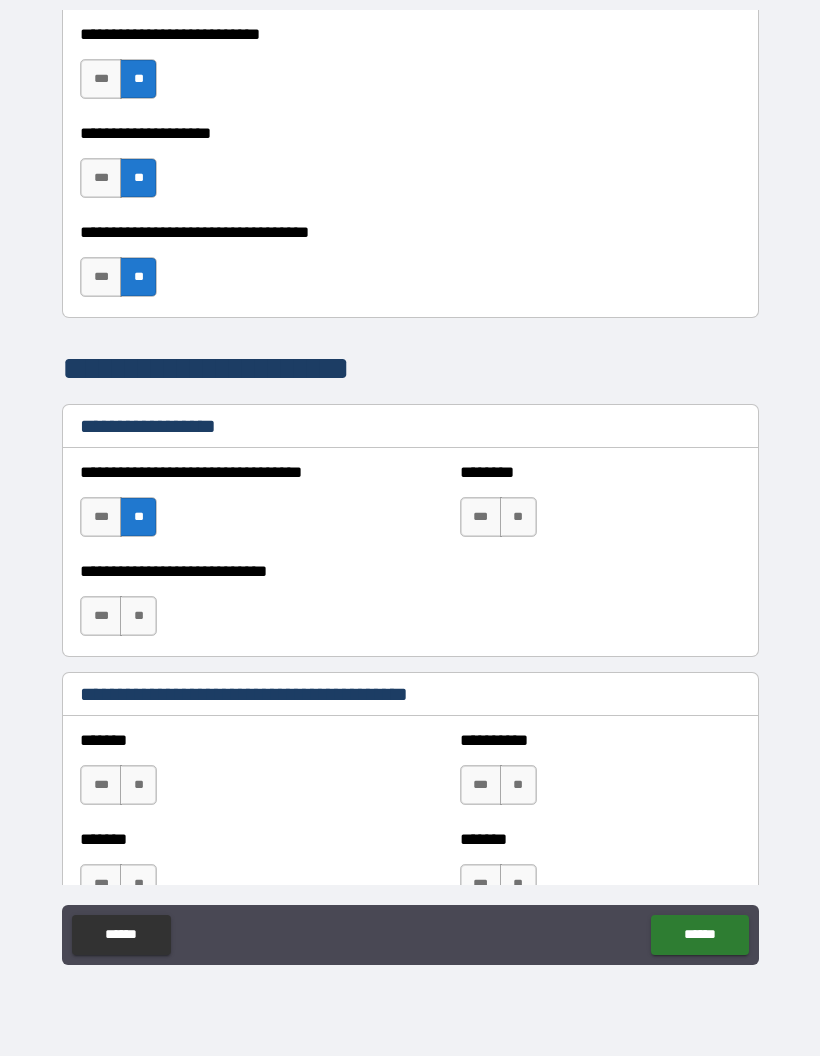click on "**" at bounding box center [518, 517] 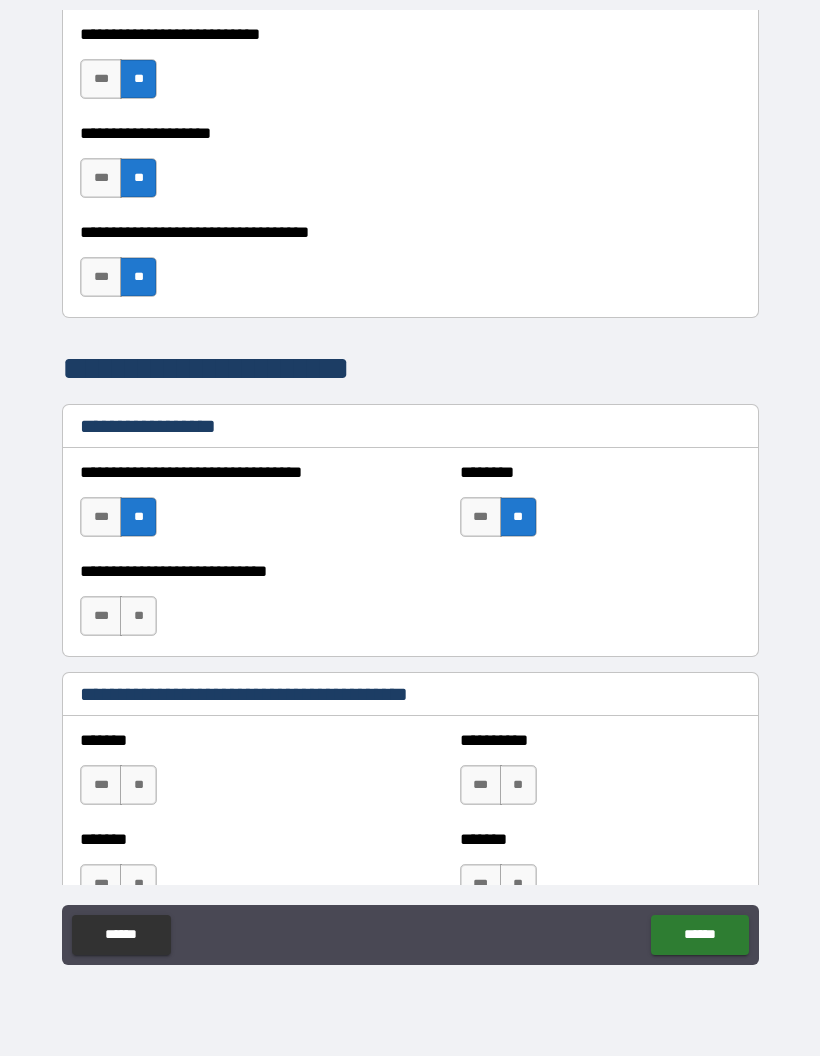 click on "**" at bounding box center (138, 616) 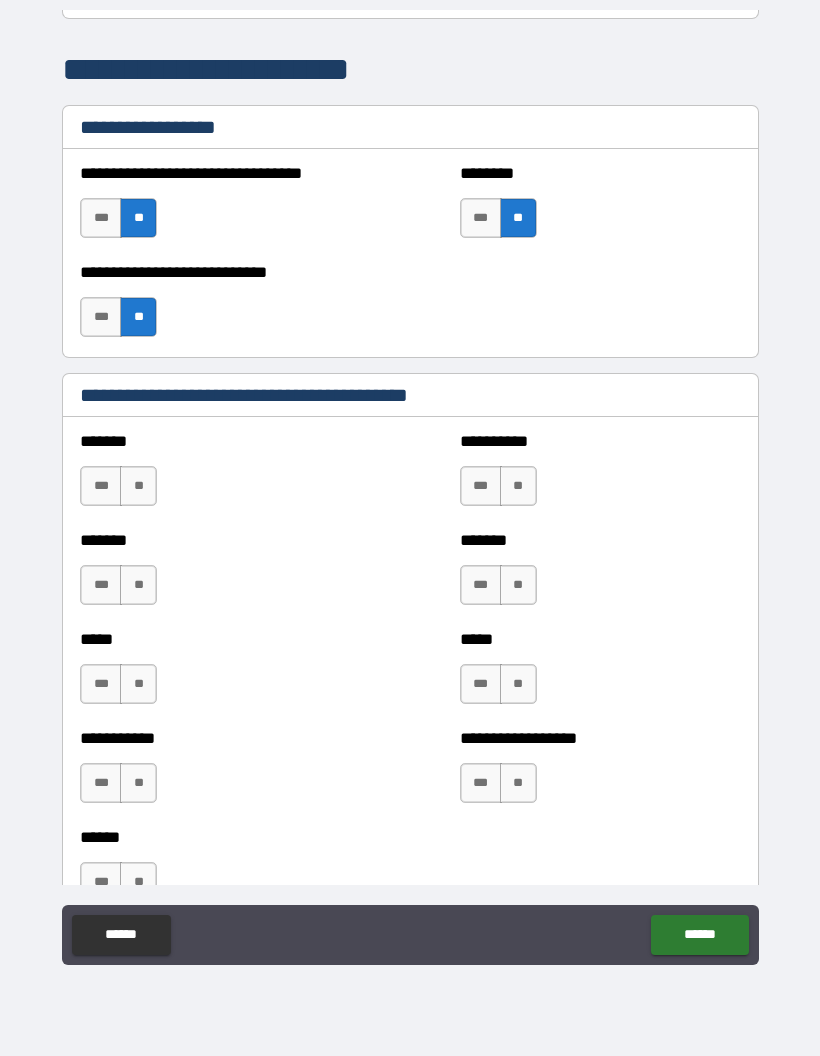 scroll, scrollTop: 1408, scrollLeft: 0, axis: vertical 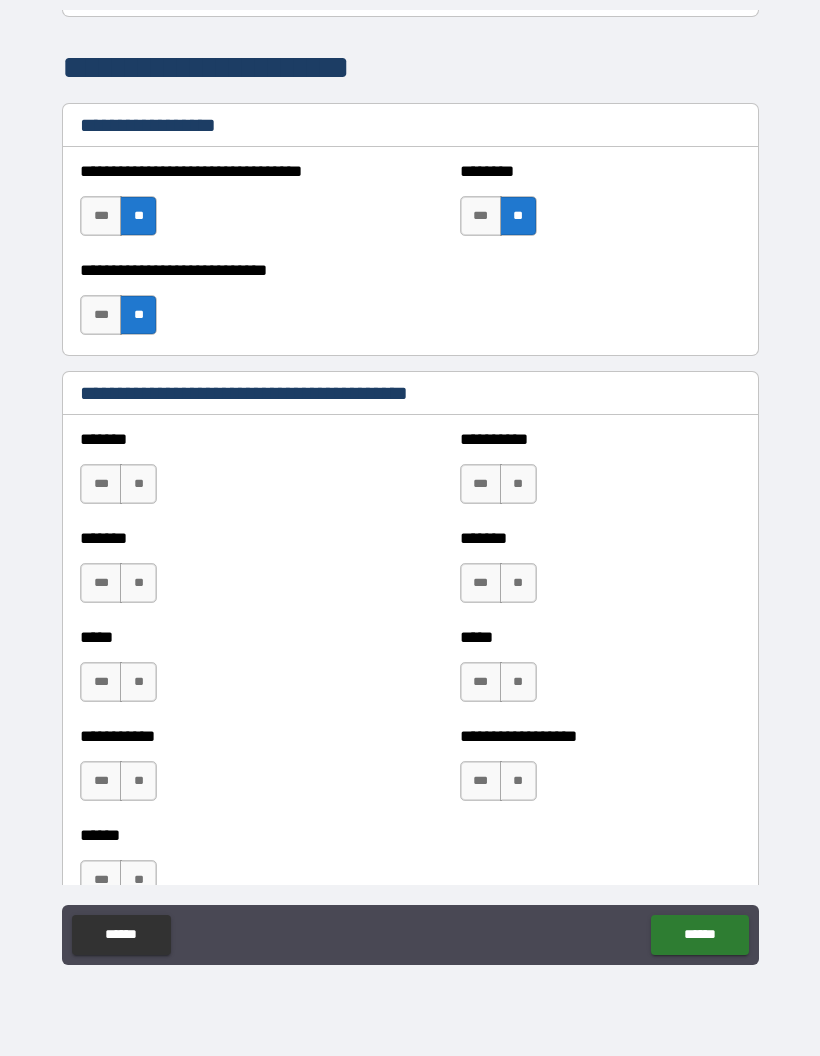 click on "***" at bounding box center (101, 781) 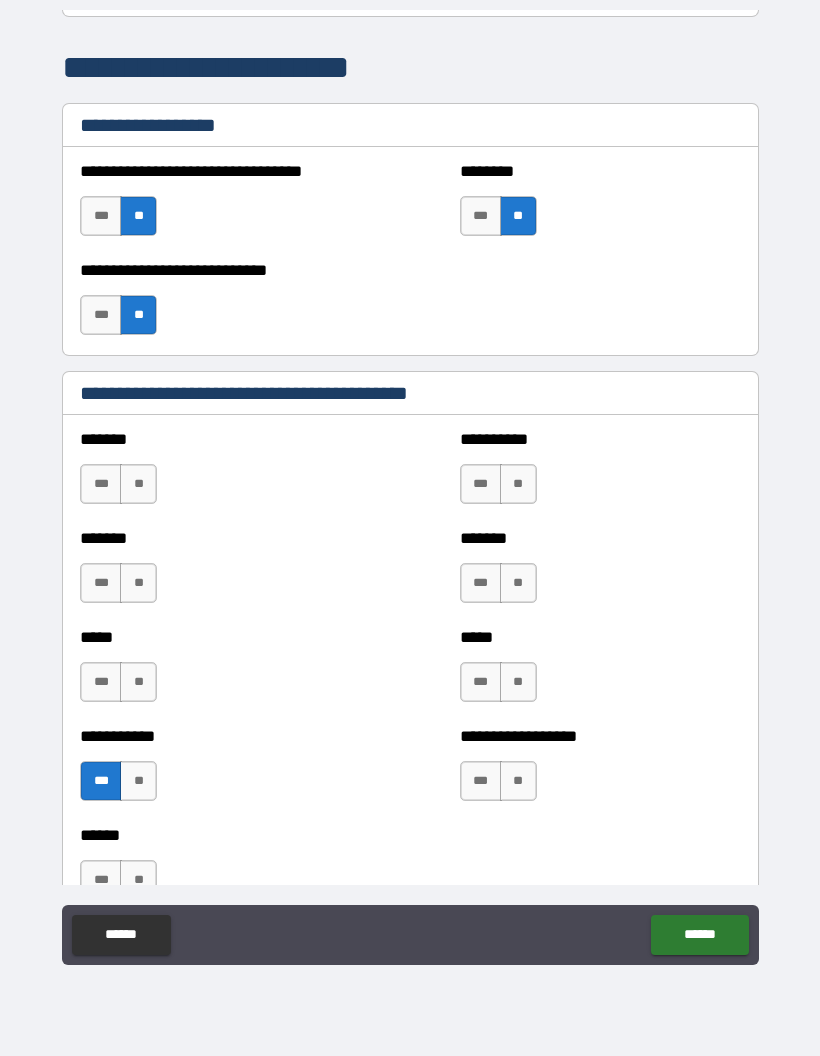click on "**" at bounding box center [138, 484] 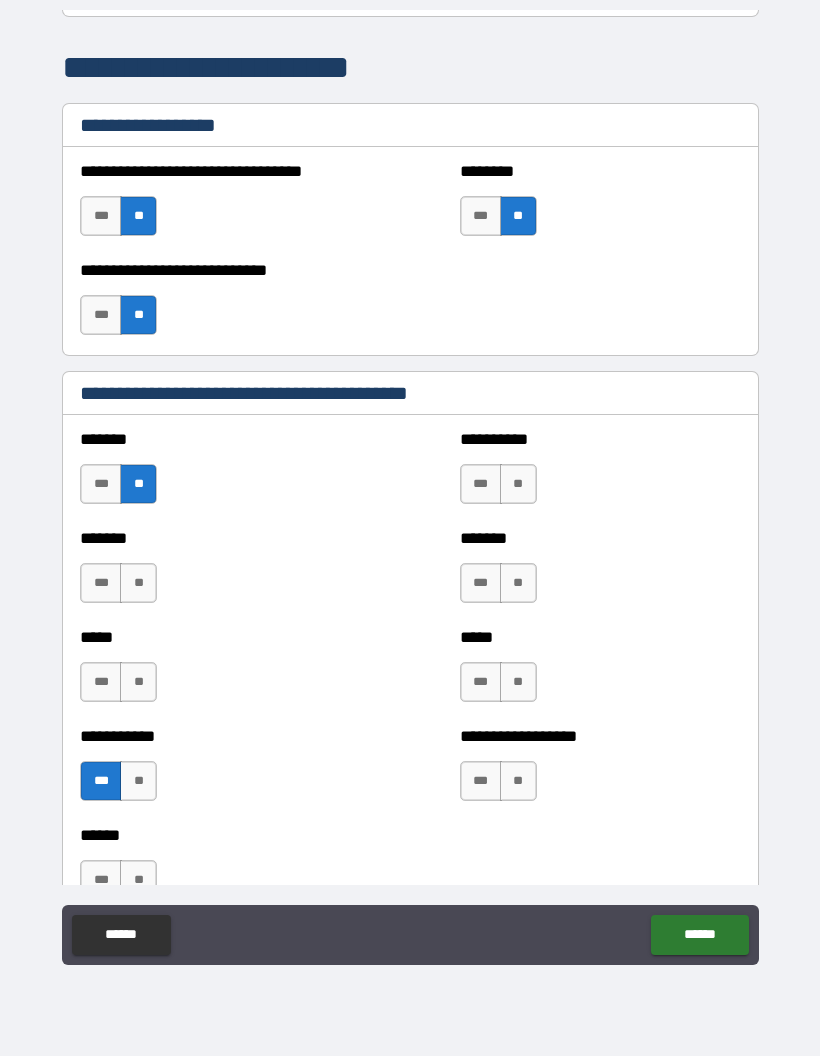 click on "**" at bounding box center (138, 583) 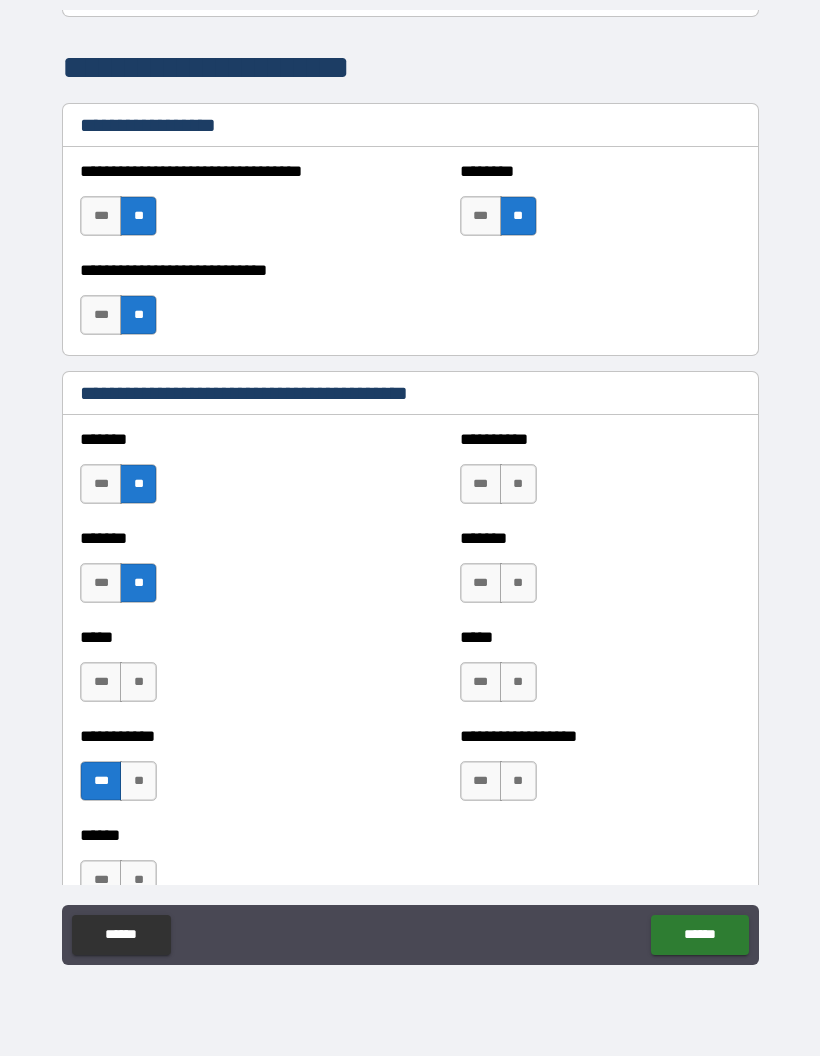 click on "**" at bounding box center (138, 682) 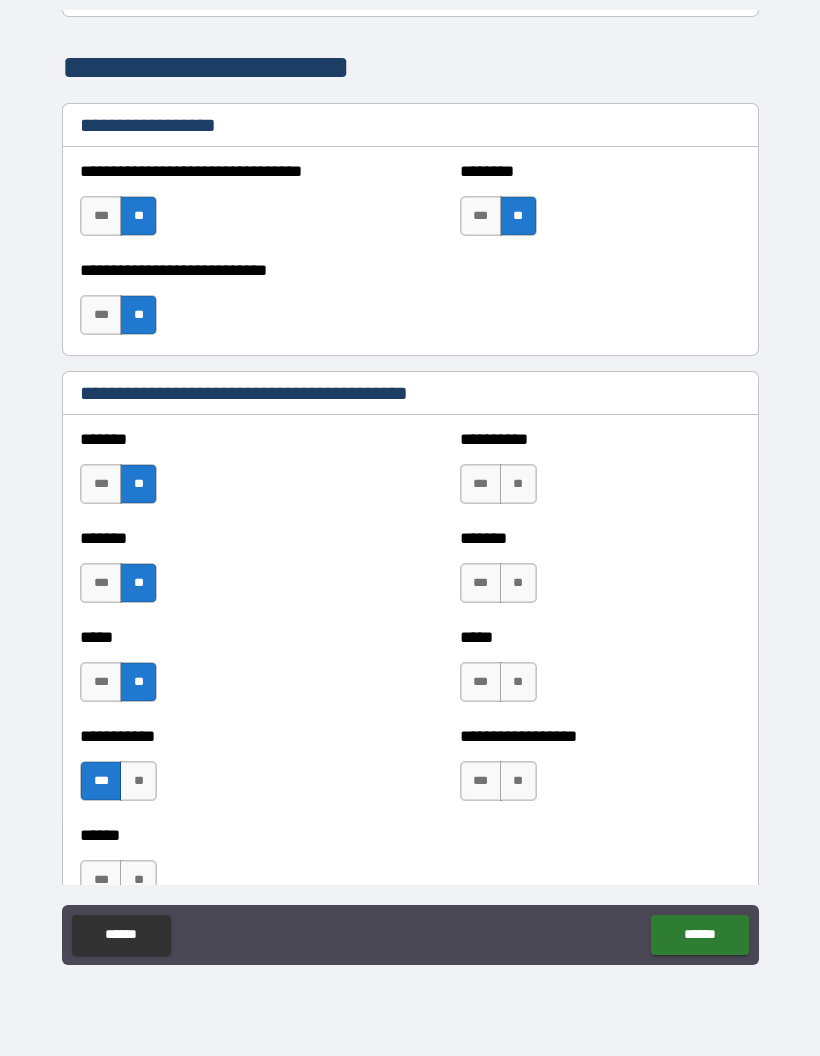 click on "**" at bounding box center (518, 484) 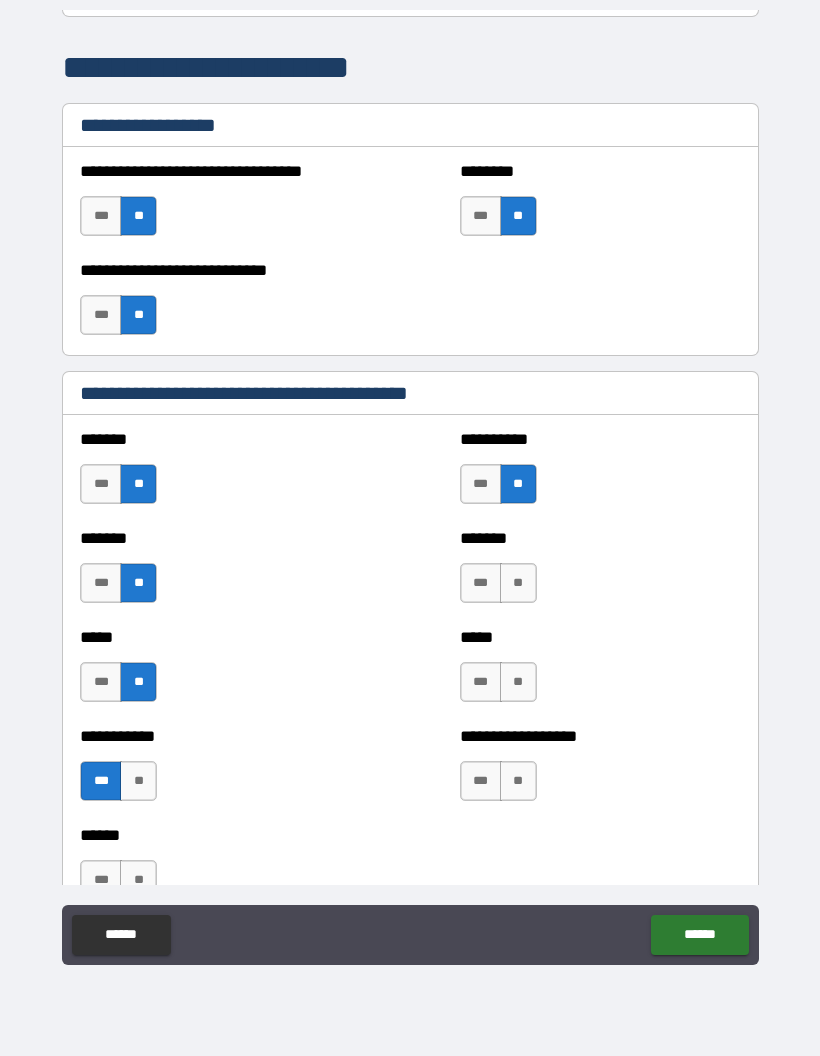 click on "**" at bounding box center [518, 583] 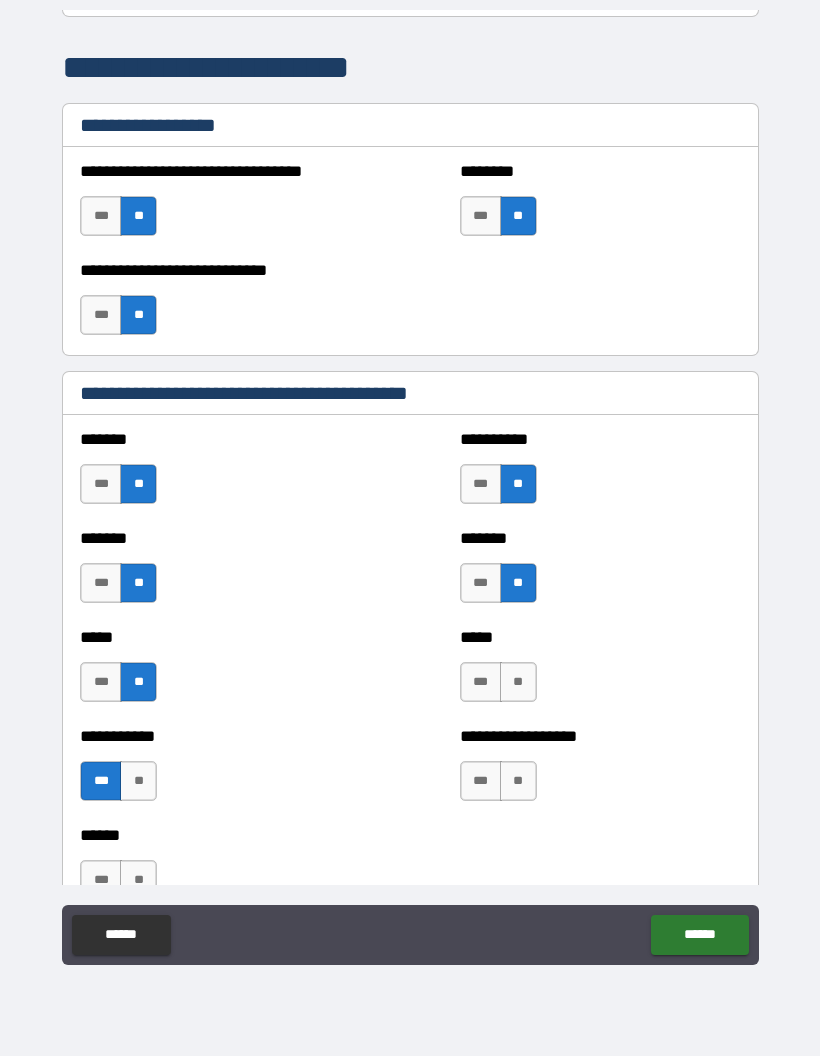 click on "**" at bounding box center [518, 682] 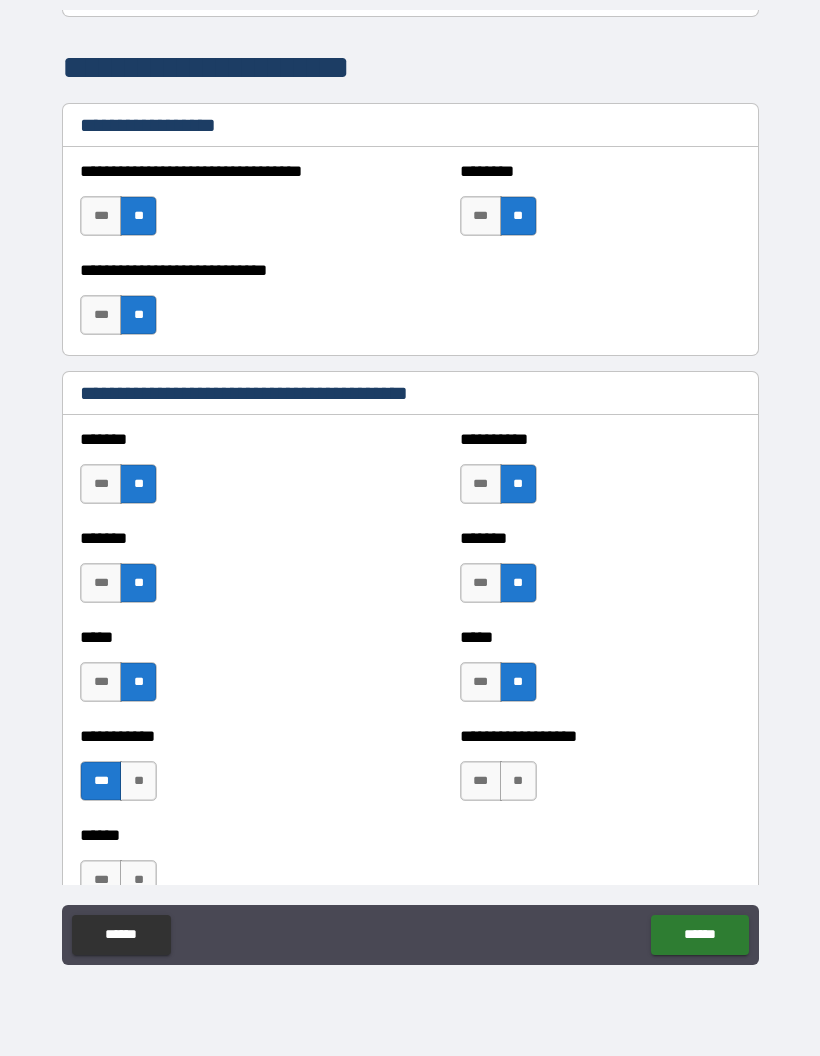 click on "**" at bounding box center [518, 781] 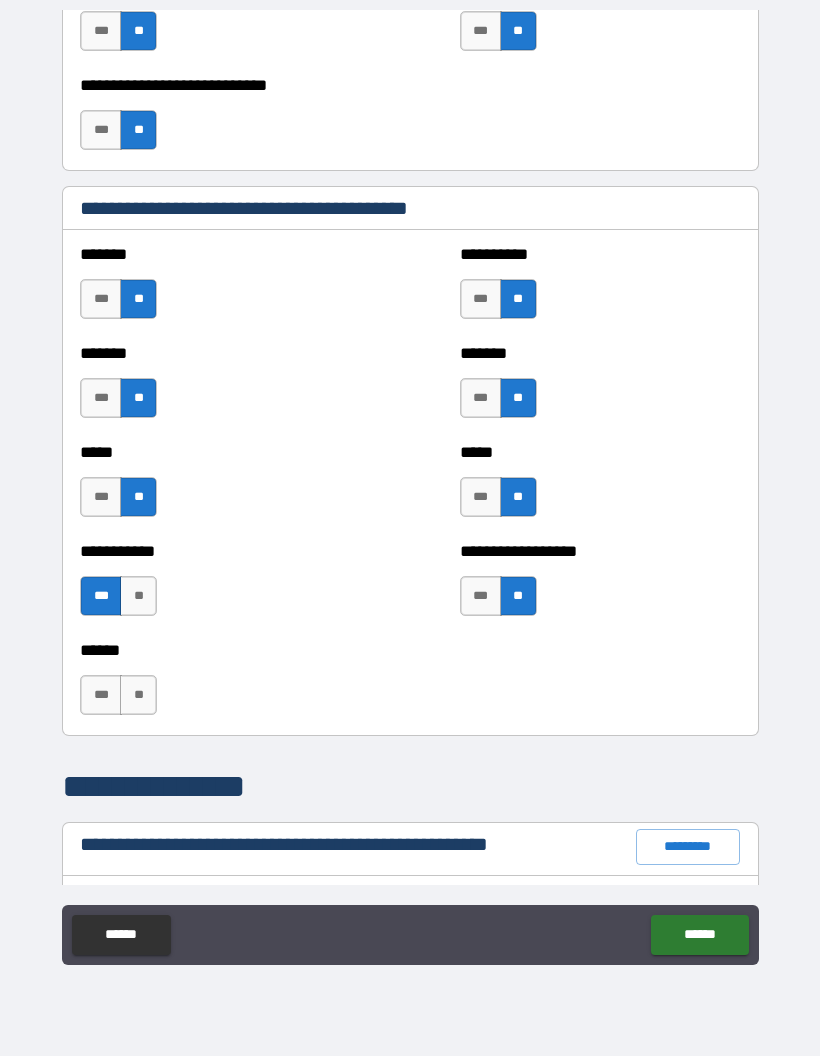 scroll, scrollTop: 1619, scrollLeft: 0, axis: vertical 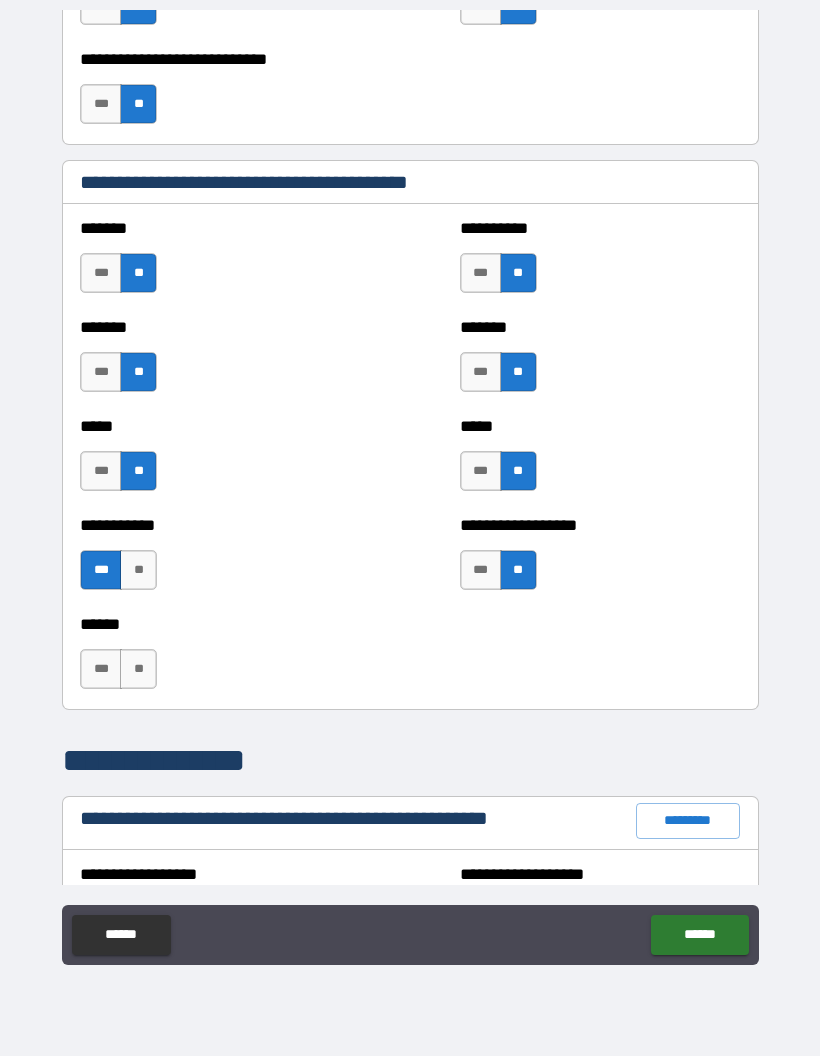 click on "**" at bounding box center [138, 669] 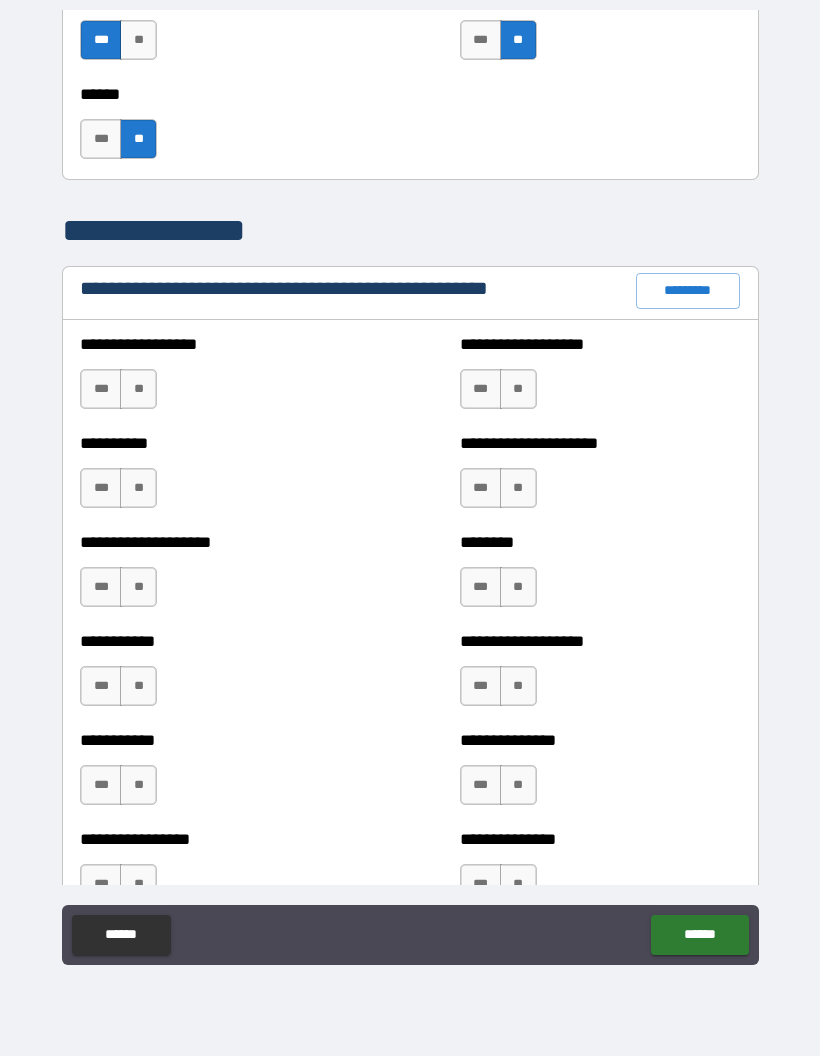 scroll, scrollTop: 2149, scrollLeft: 0, axis: vertical 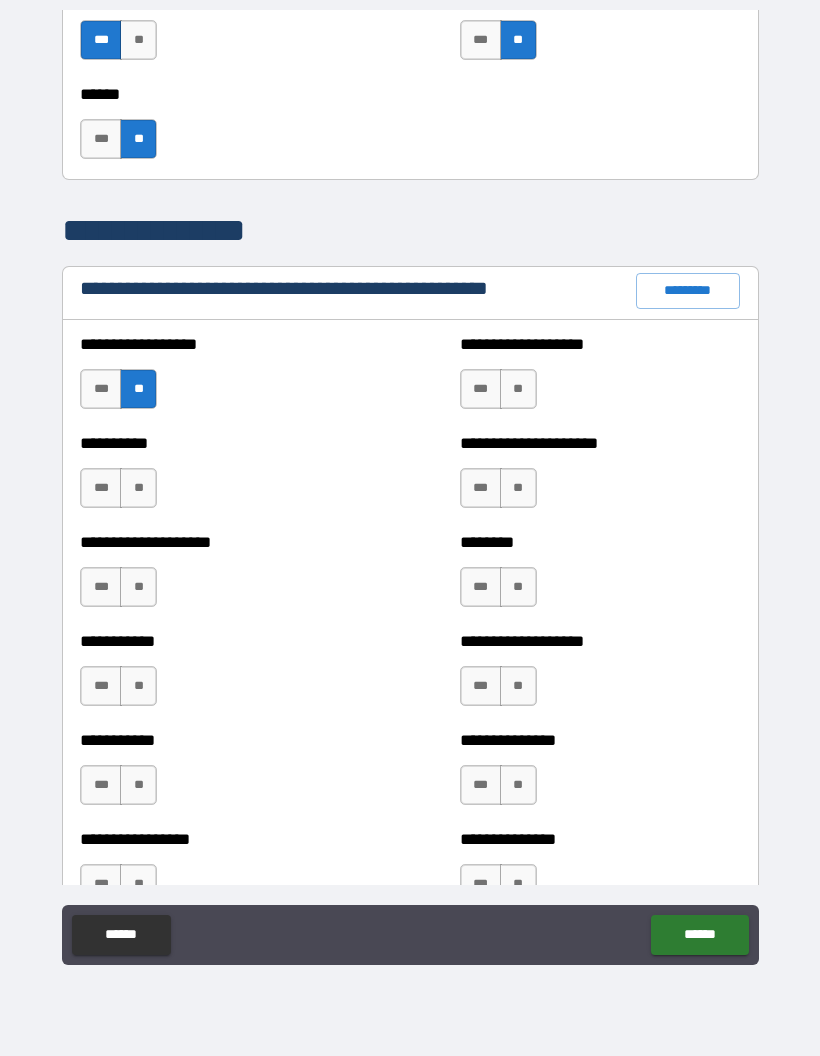 click on "**" at bounding box center (518, 389) 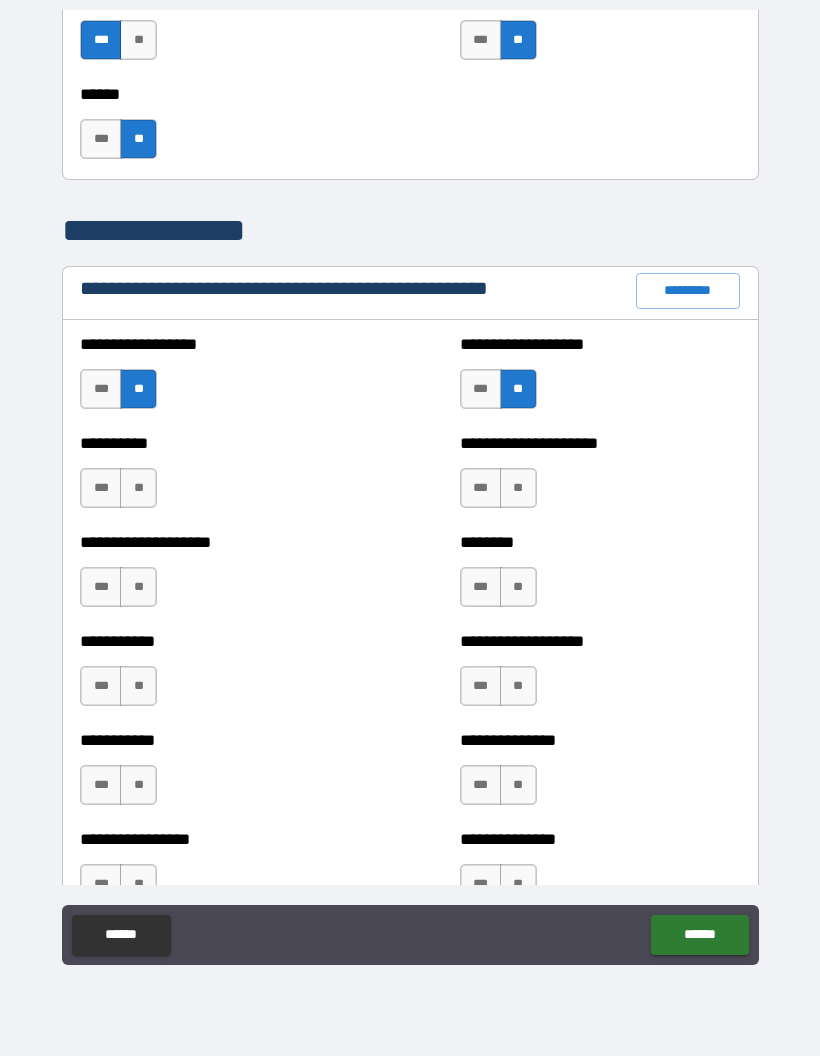 click on "**" at bounding box center [518, 488] 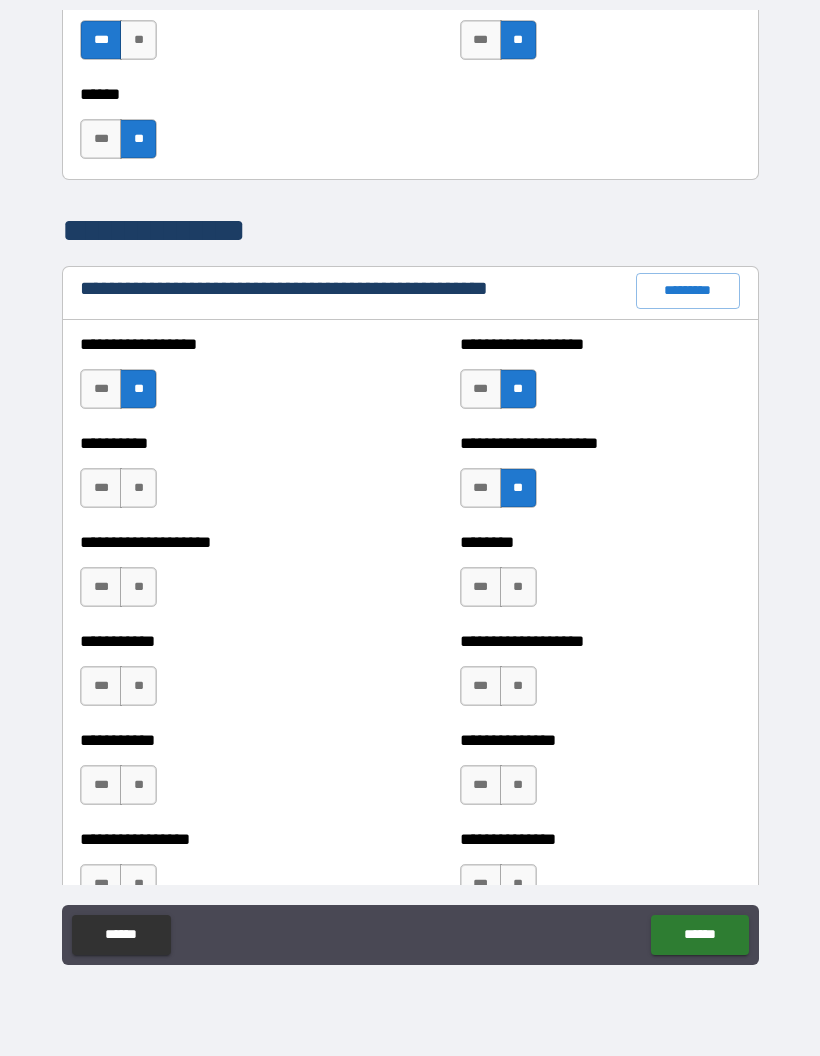 click on "**" at bounding box center [138, 488] 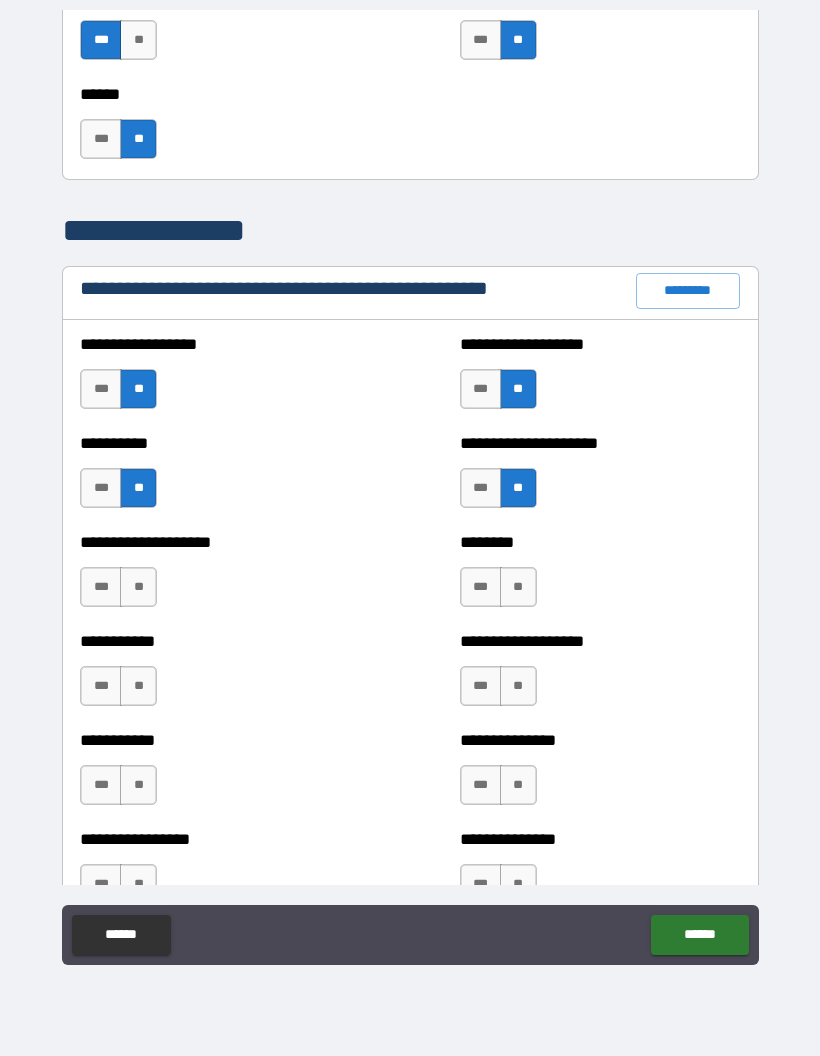 click on "**" at bounding box center [138, 587] 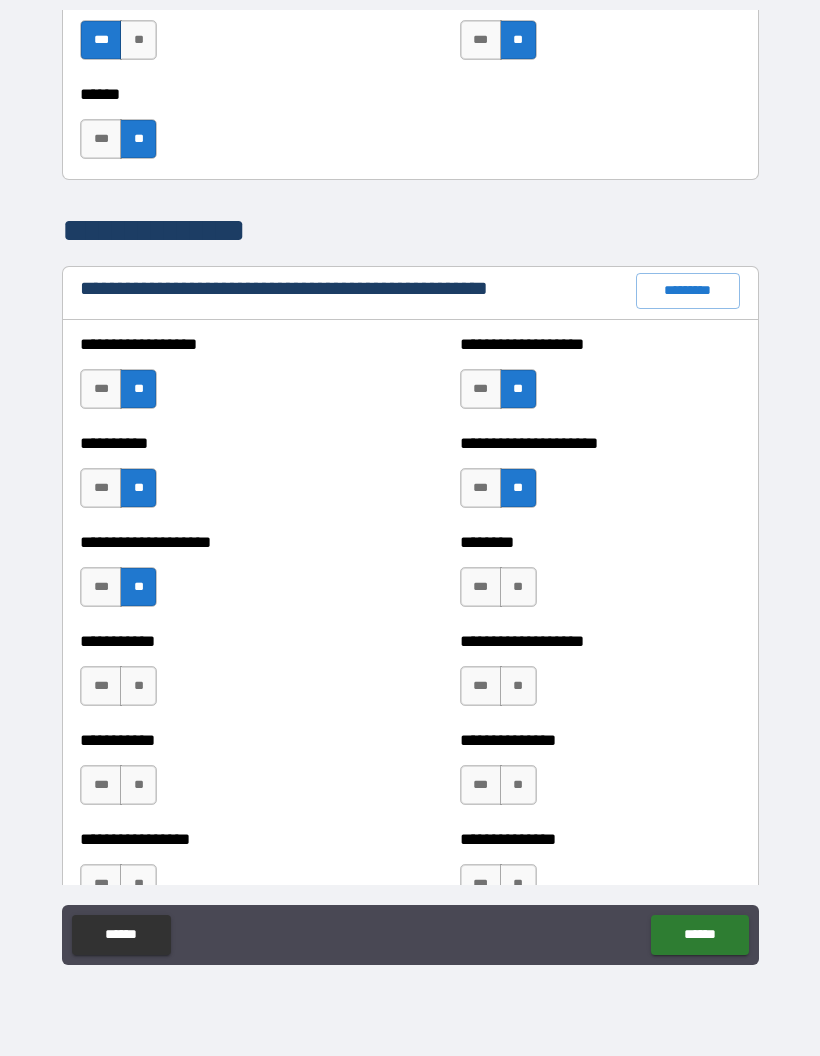 click on "**" at bounding box center [518, 587] 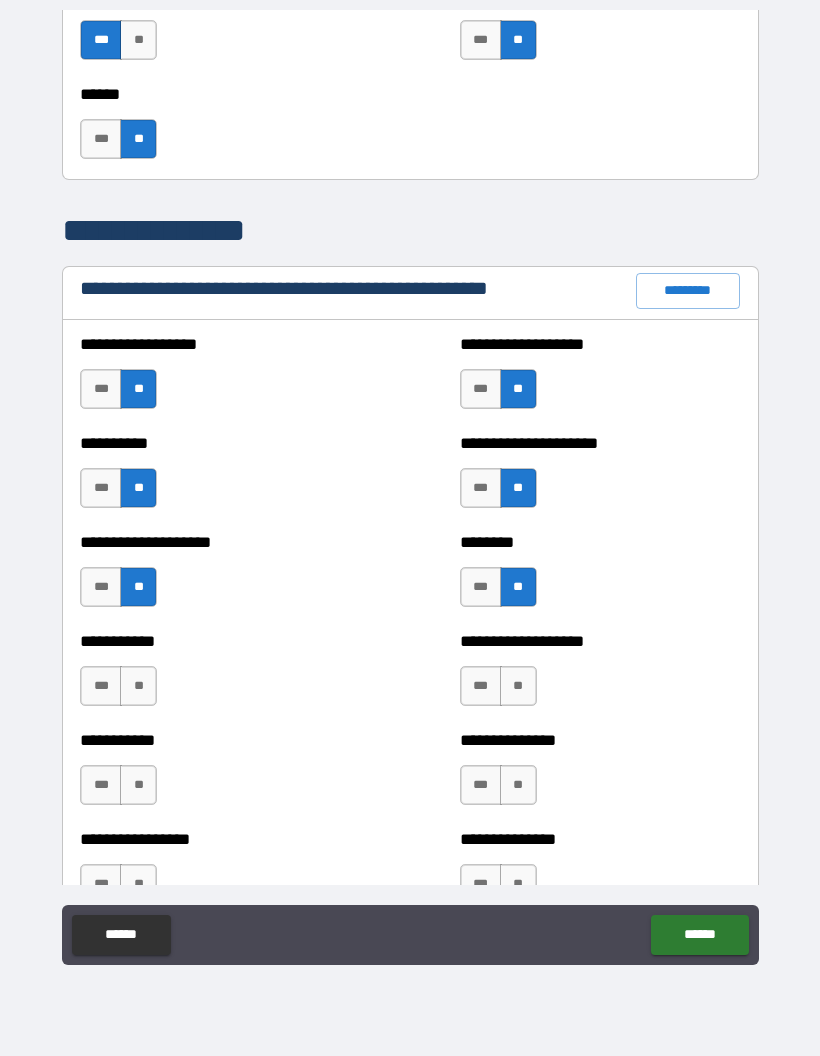 click on "**" at bounding box center [518, 686] 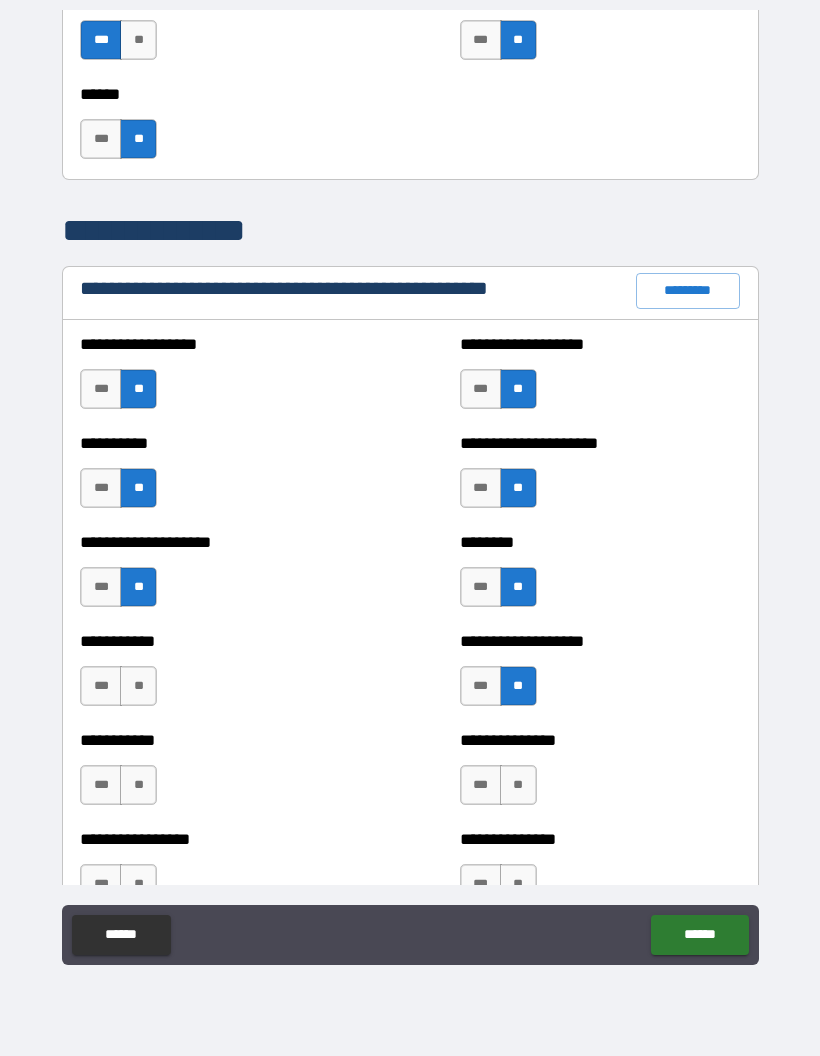 click on "**" at bounding box center [138, 686] 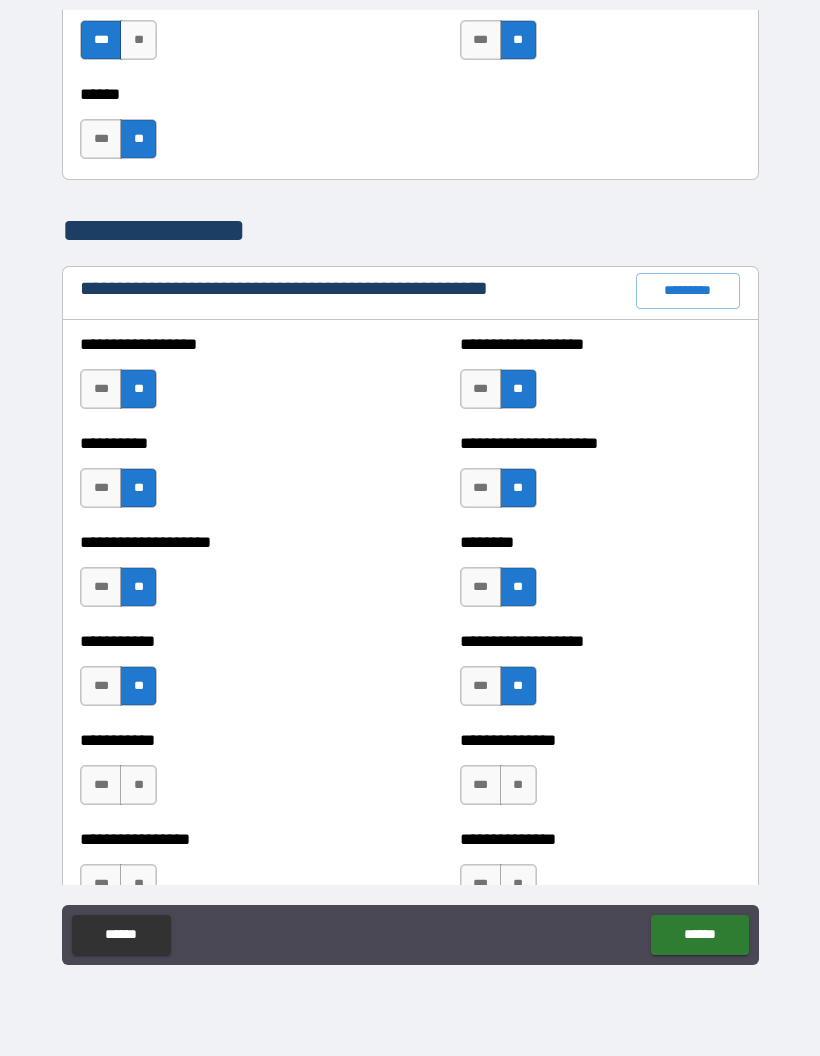 click on "**" at bounding box center [138, 785] 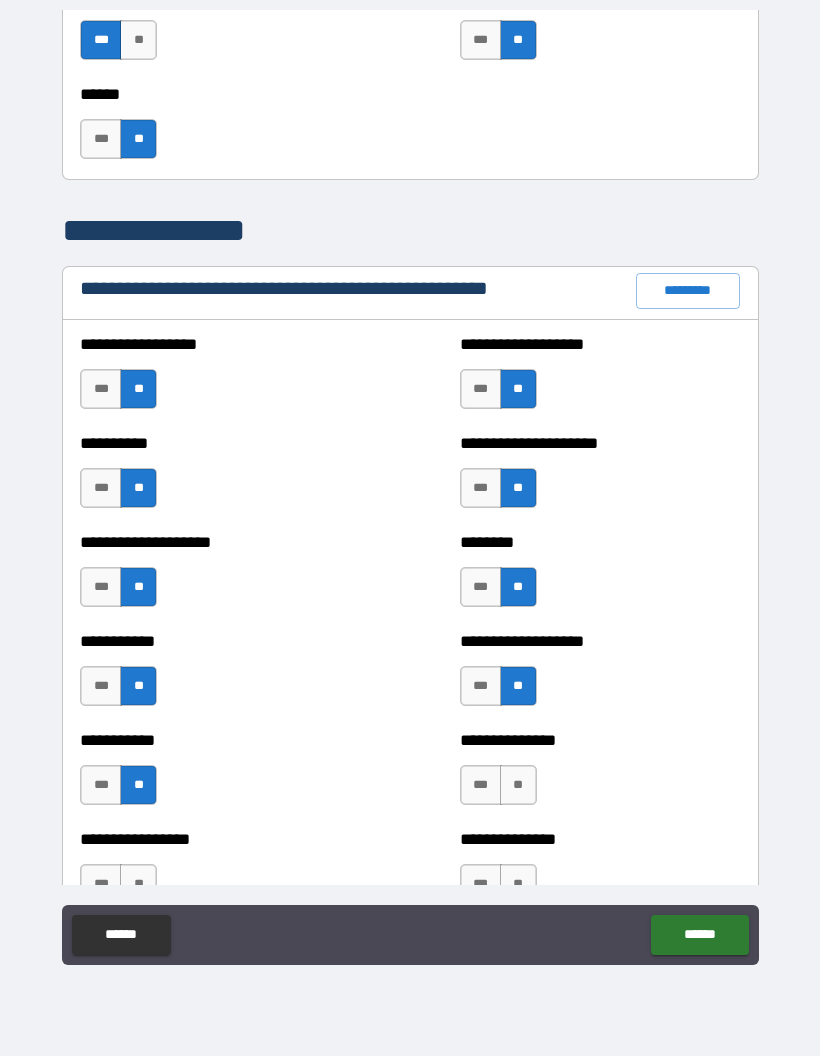 click on "**" at bounding box center [518, 785] 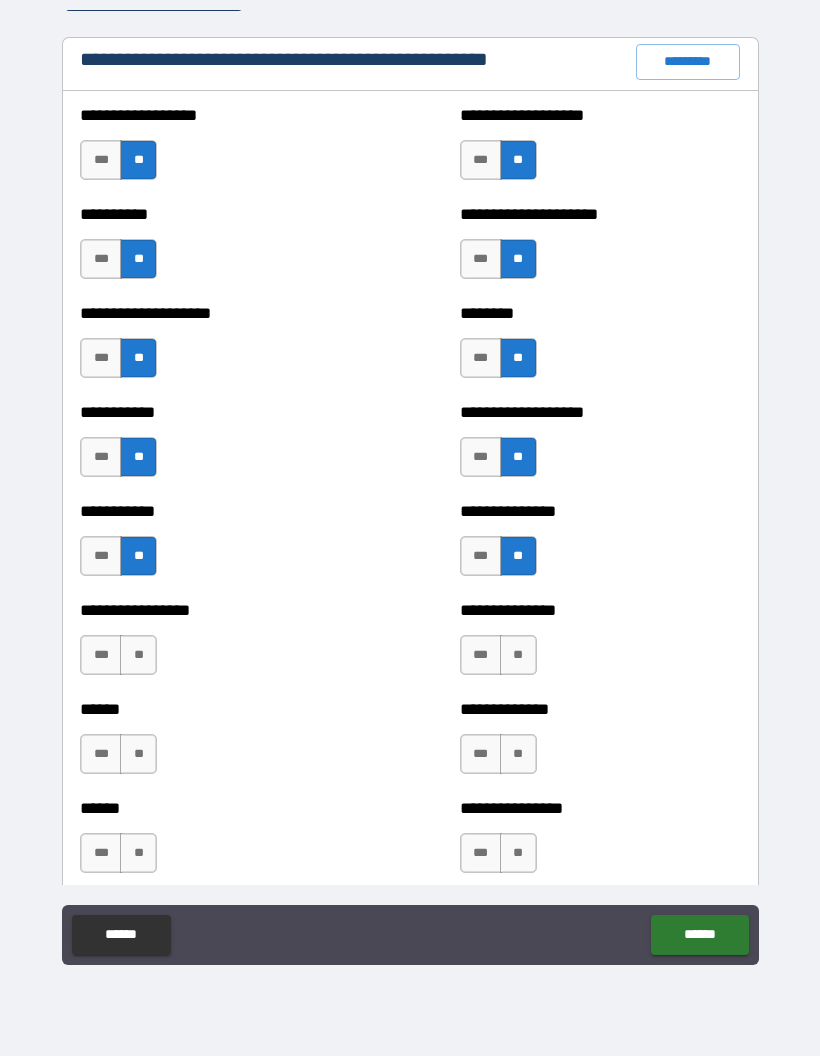 scroll, scrollTop: 2476, scrollLeft: 0, axis: vertical 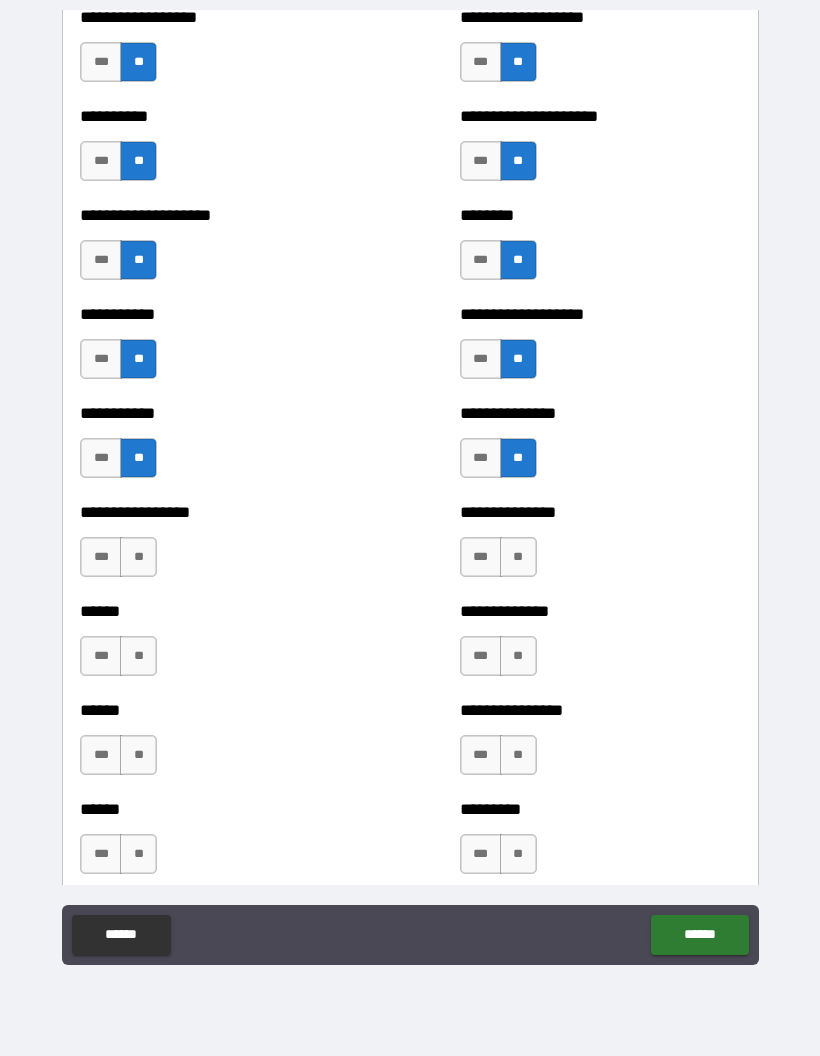 click on "**" at bounding box center [518, 557] 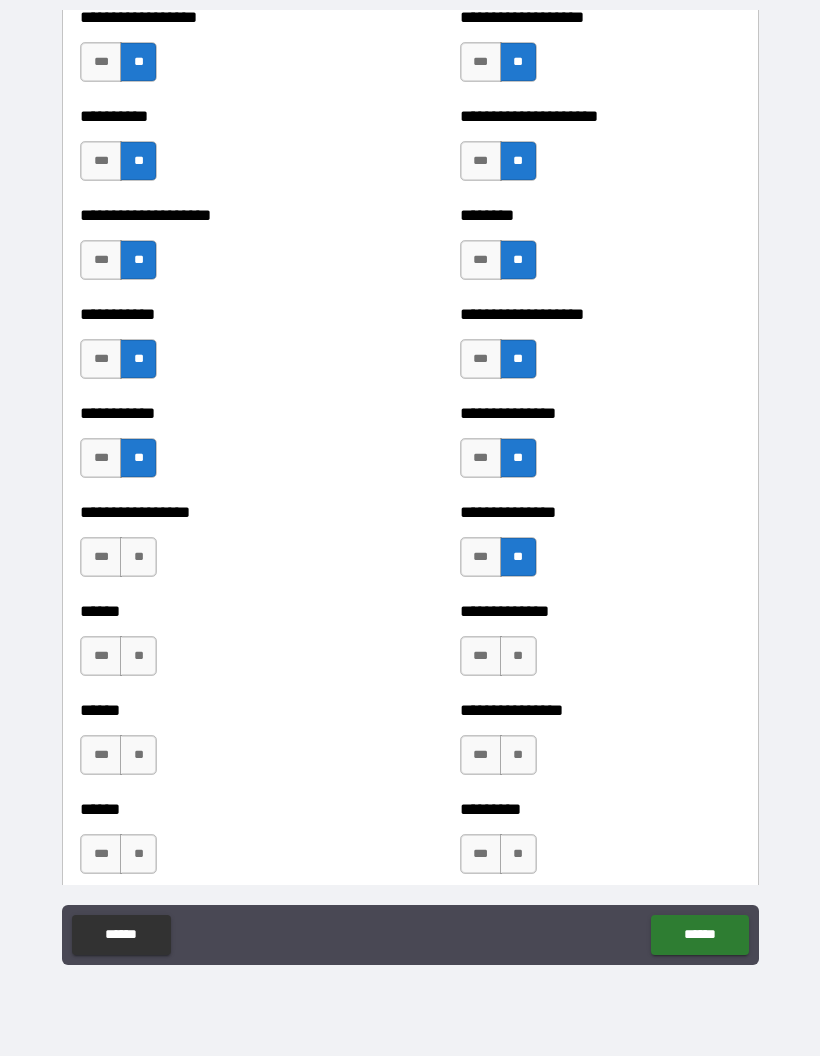click on "**" at bounding box center (138, 557) 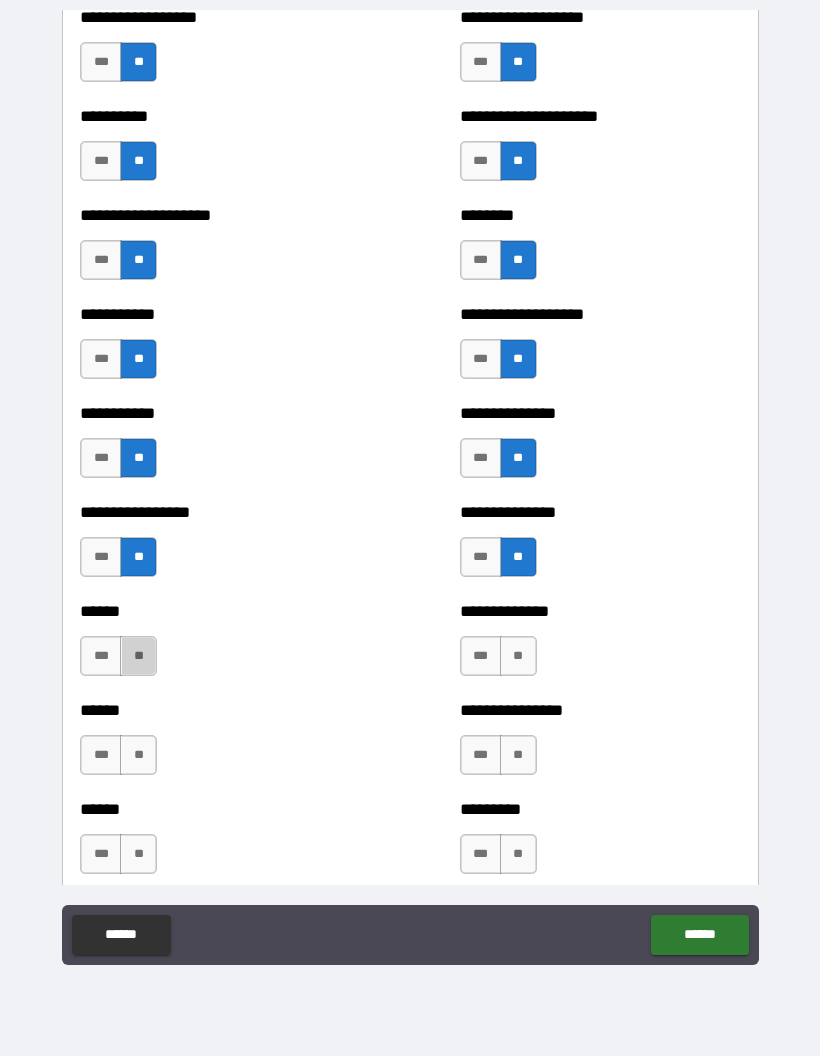 click on "**" at bounding box center [138, 656] 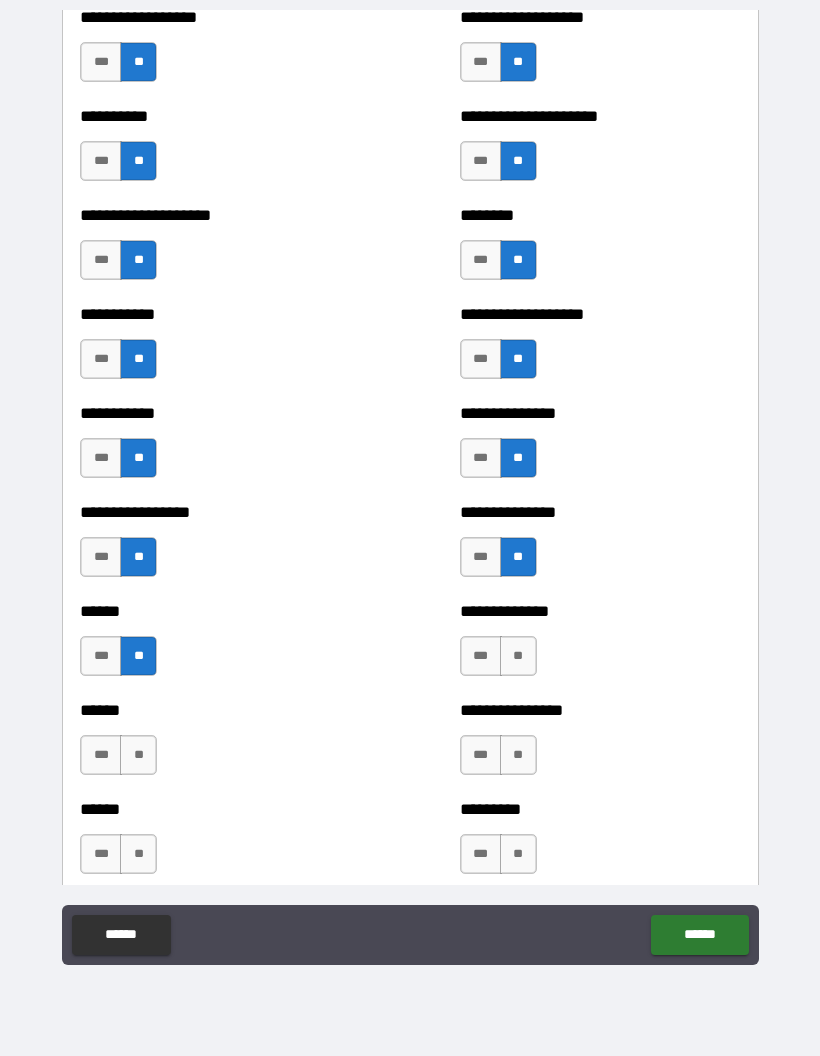 click on "**" at bounding box center [518, 656] 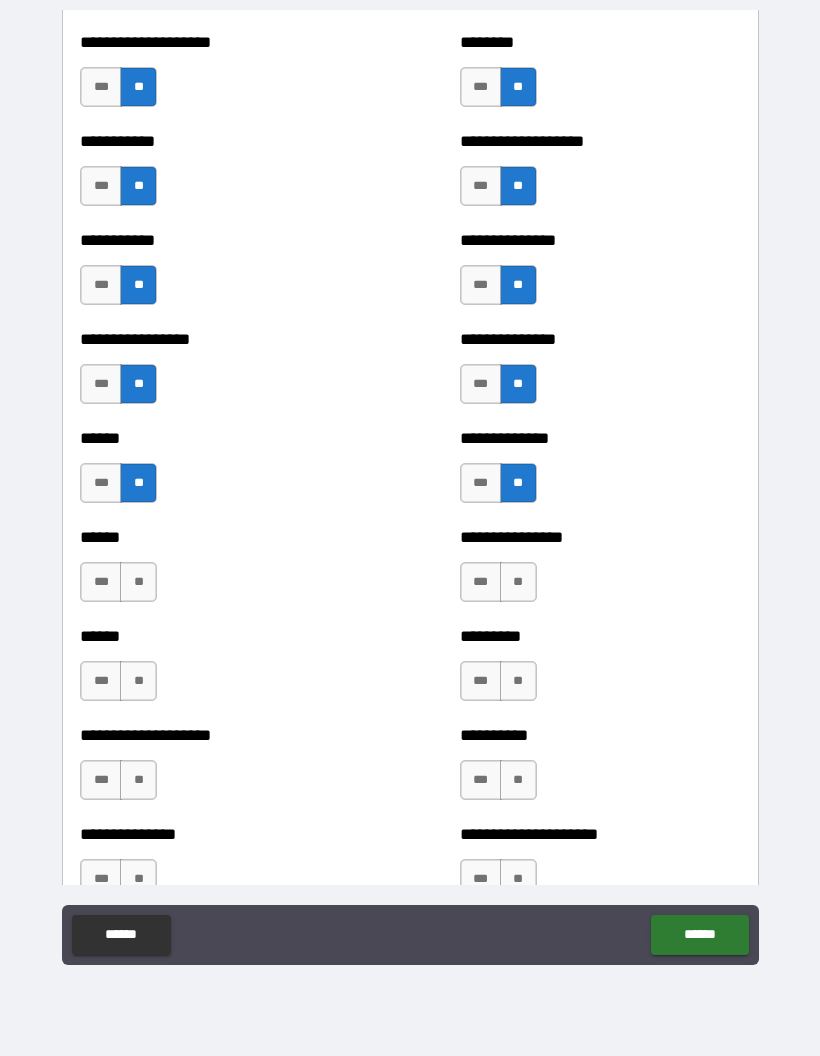 scroll, scrollTop: 2674, scrollLeft: 0, axis: vertical 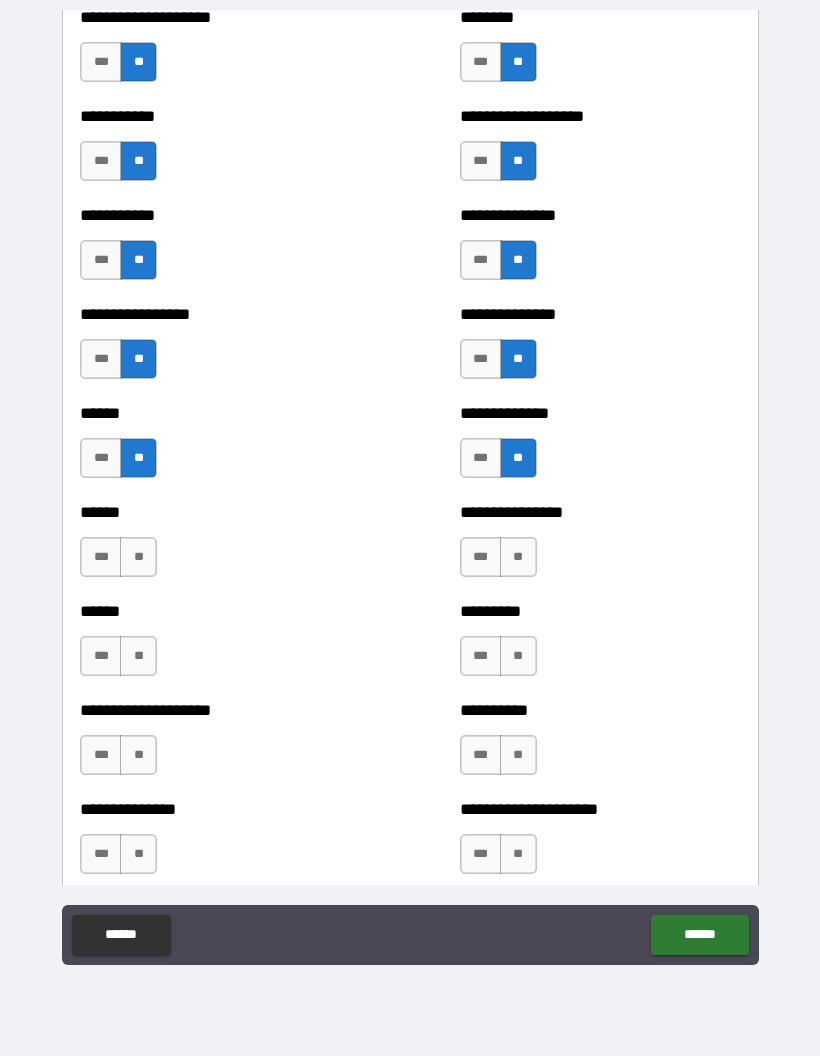 click on "**" at bounding box center (518, 557) 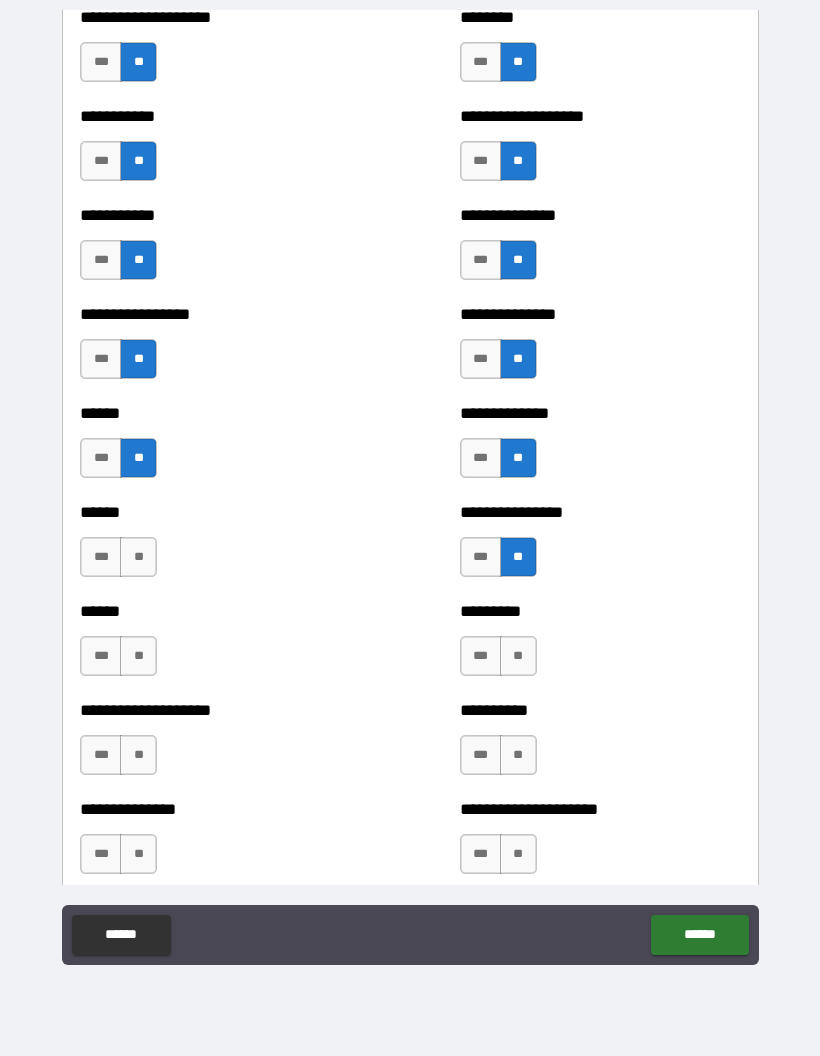 click on "**" at bounding box center (138, 557) 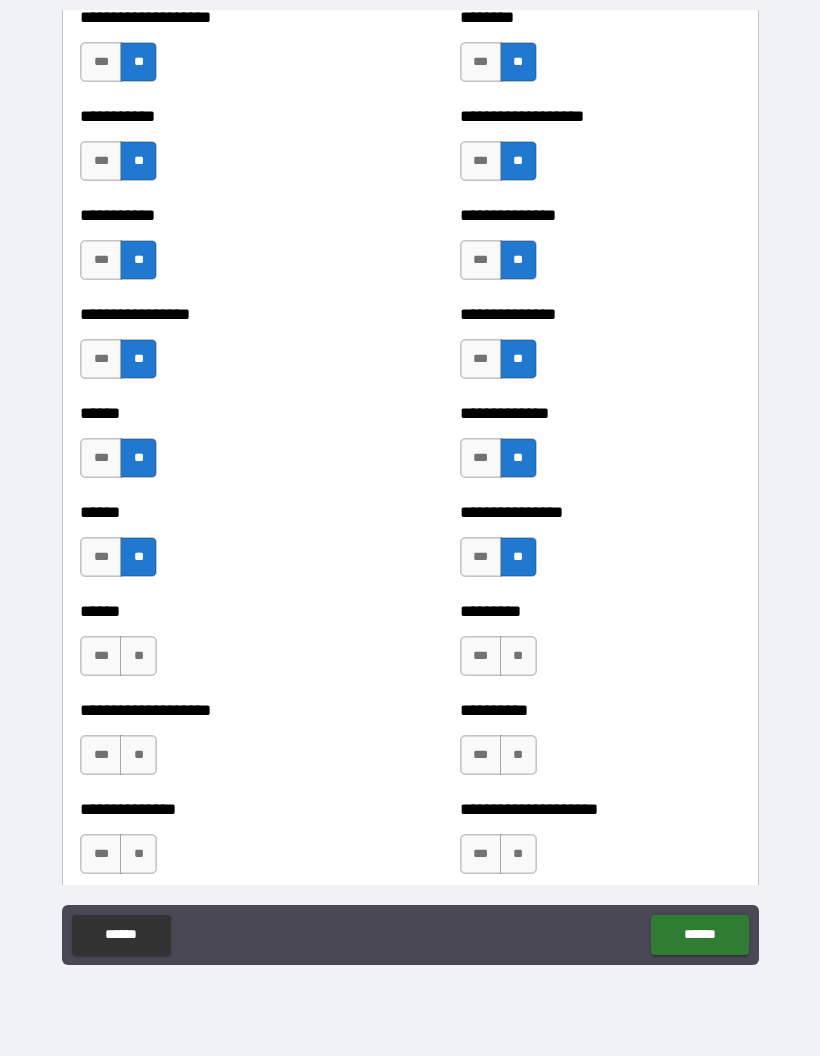 click on "**" at bounding box center [138, 656] 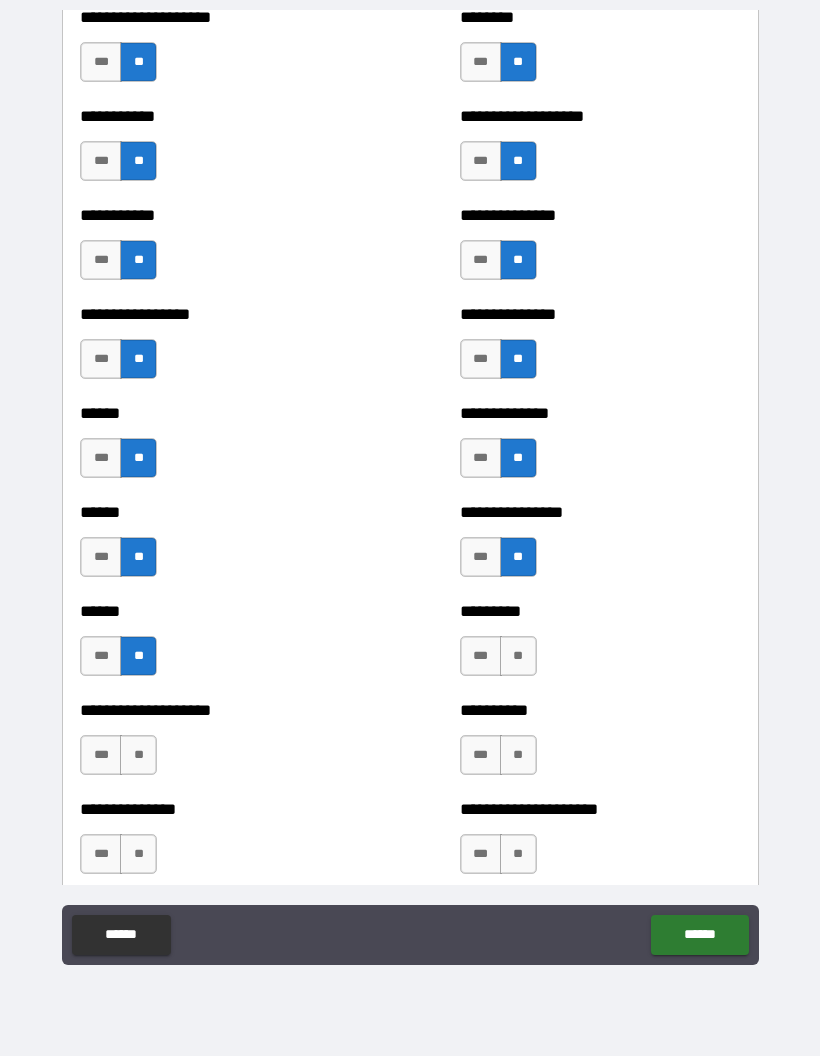 click on "**" at bounding box center (518, 656) 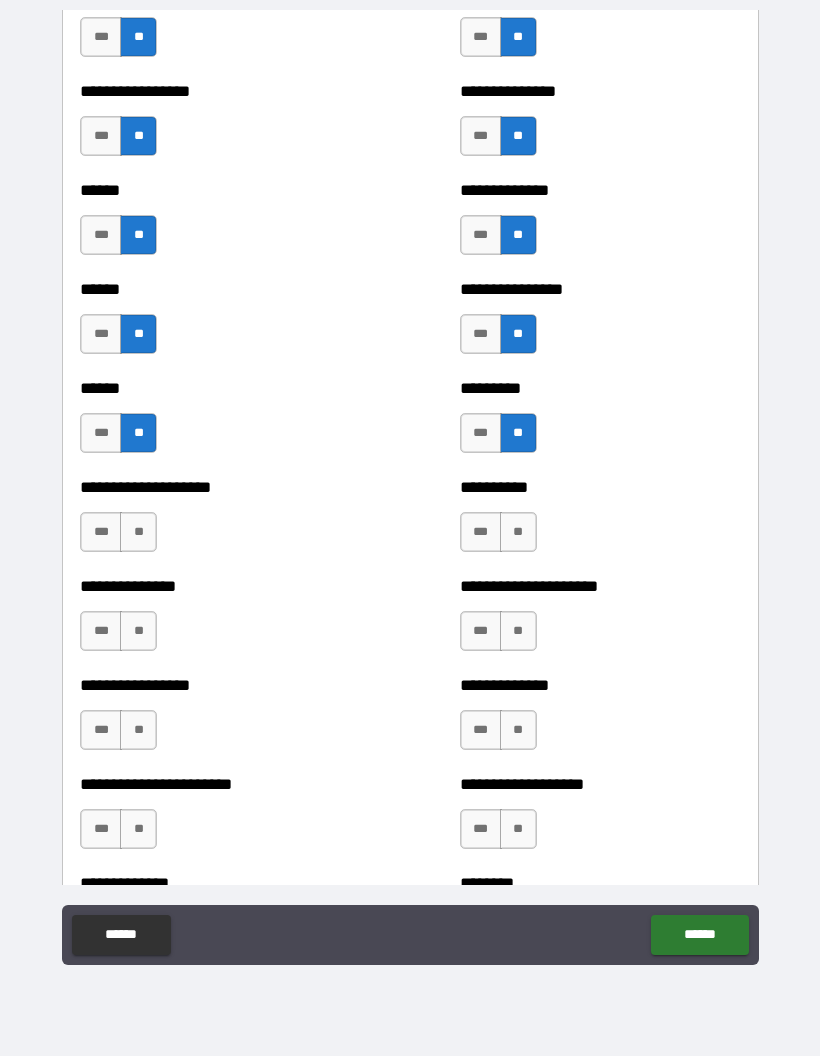 scroll, scrollTop: 2898, scrollLeft: 0, axis: vertical 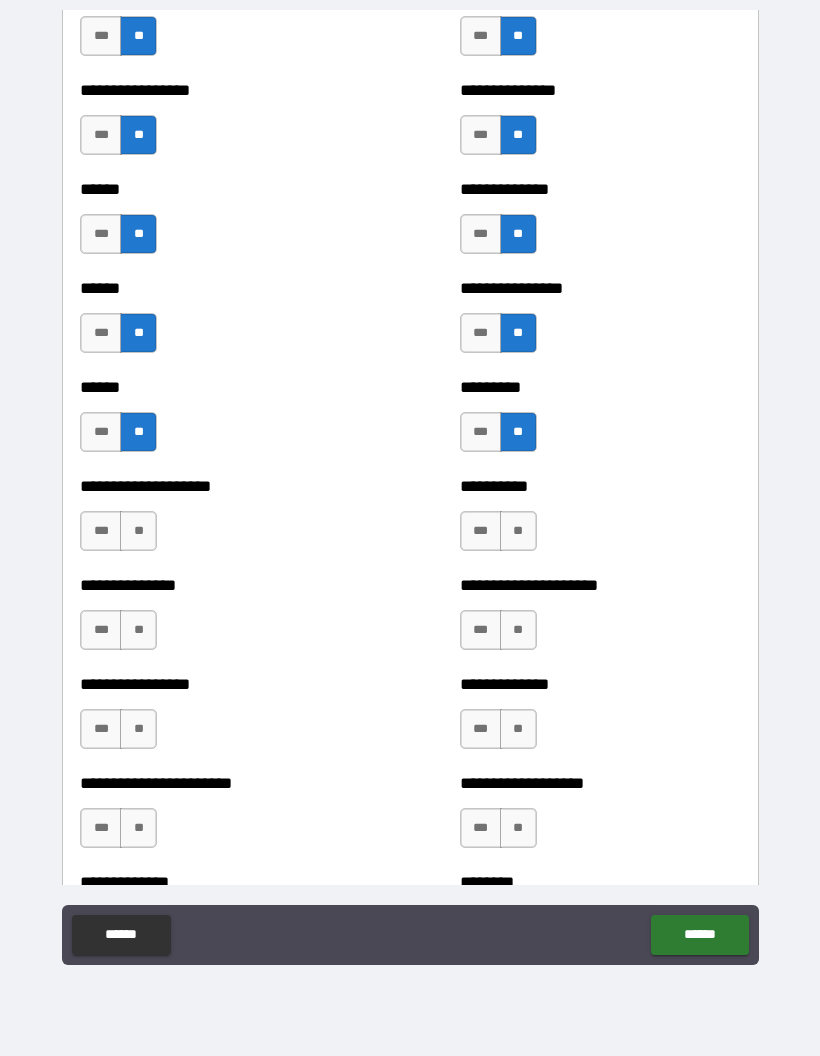 click on "**" at bounding box center [518, 531] 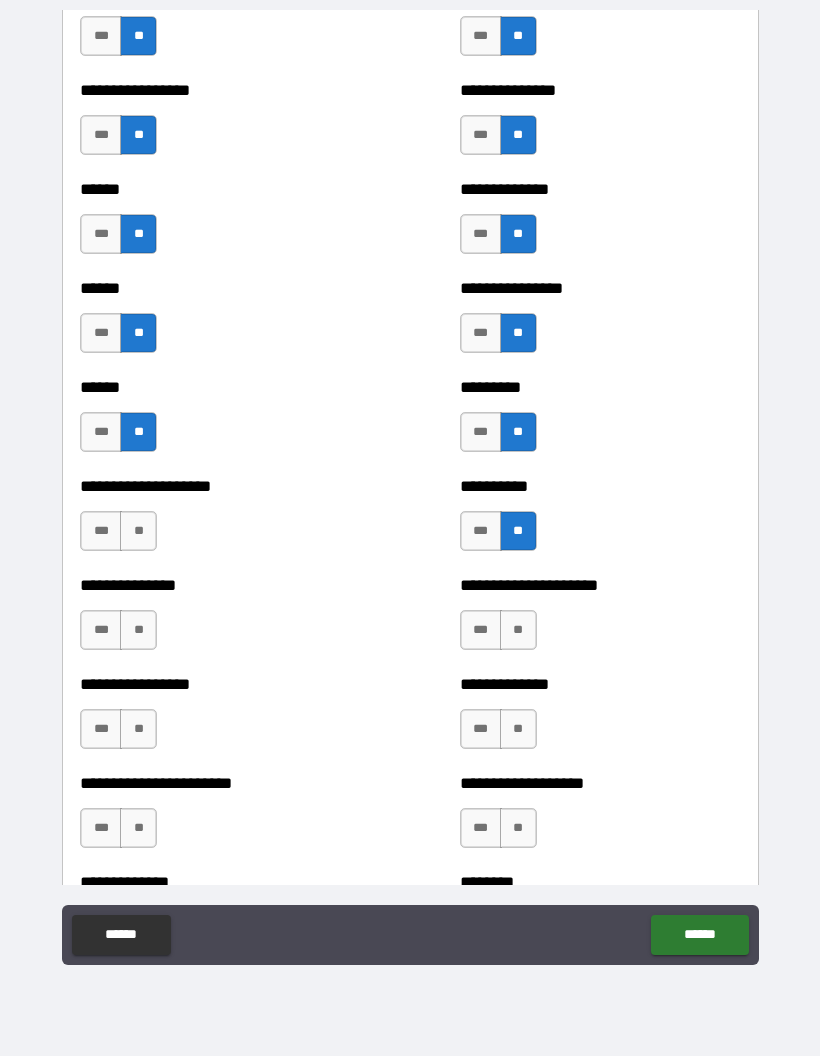 click on "***" at bounding box center [101, 531] 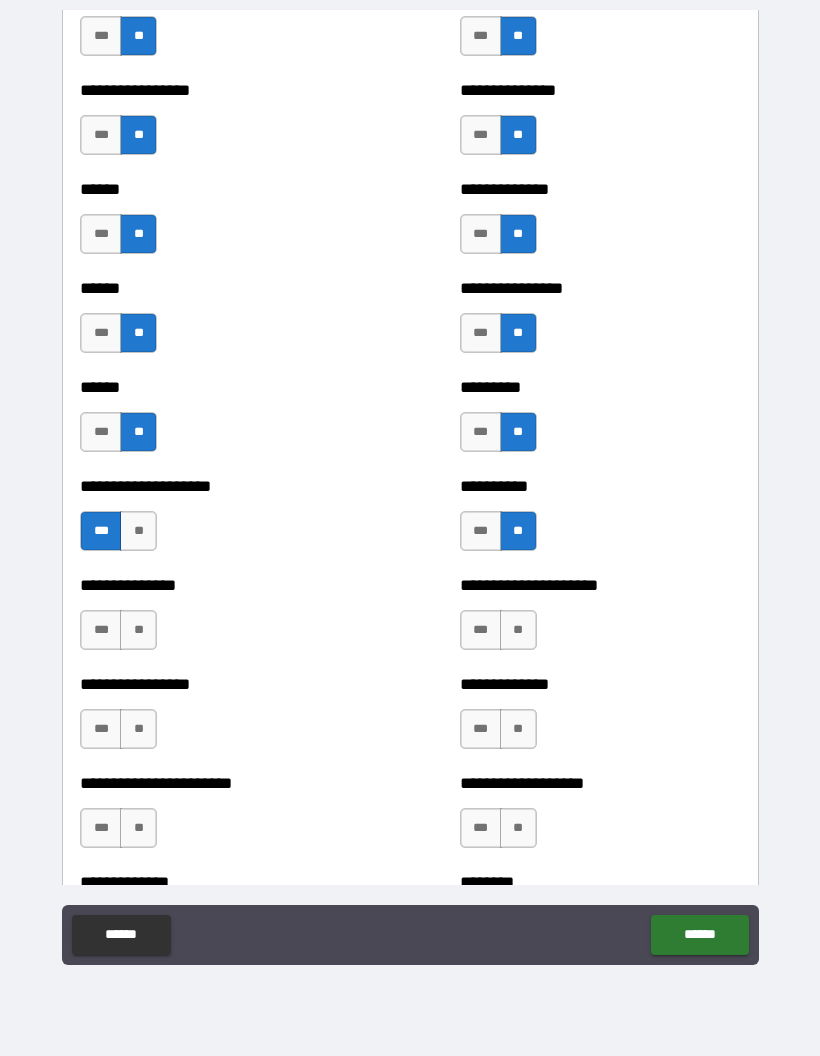 click on "**" at bounding box center [138, 630] 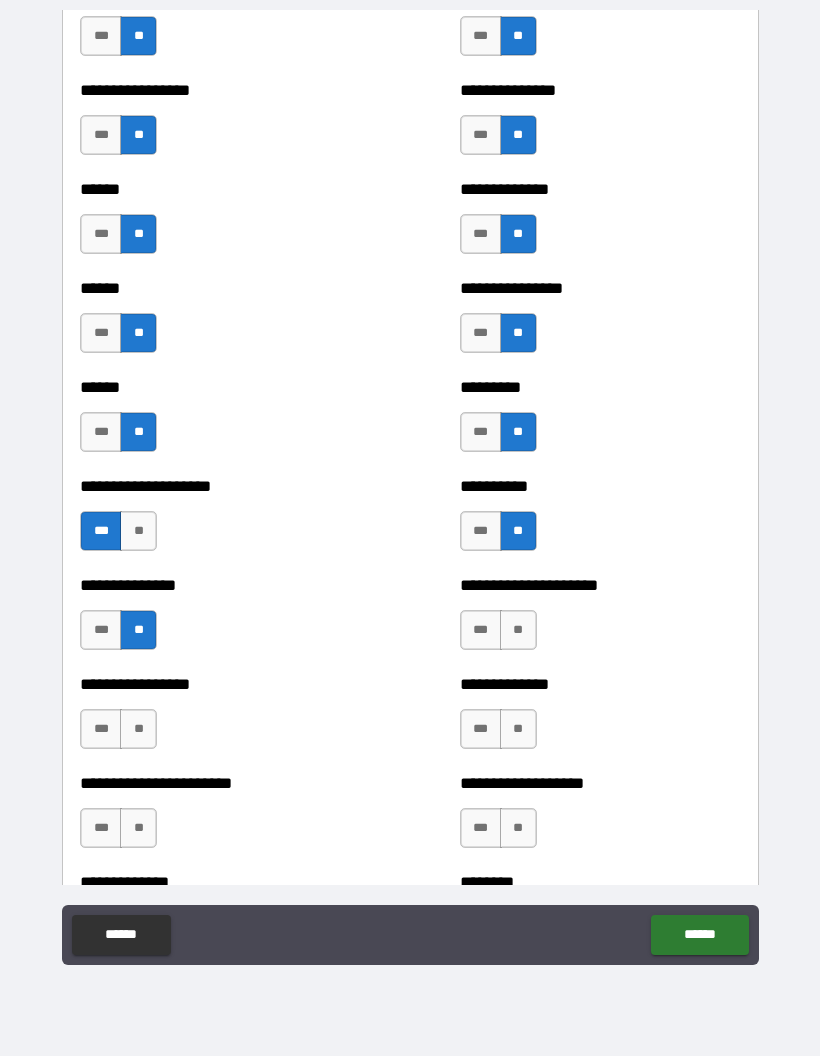 click on "**" at bounding box center (518, 630) 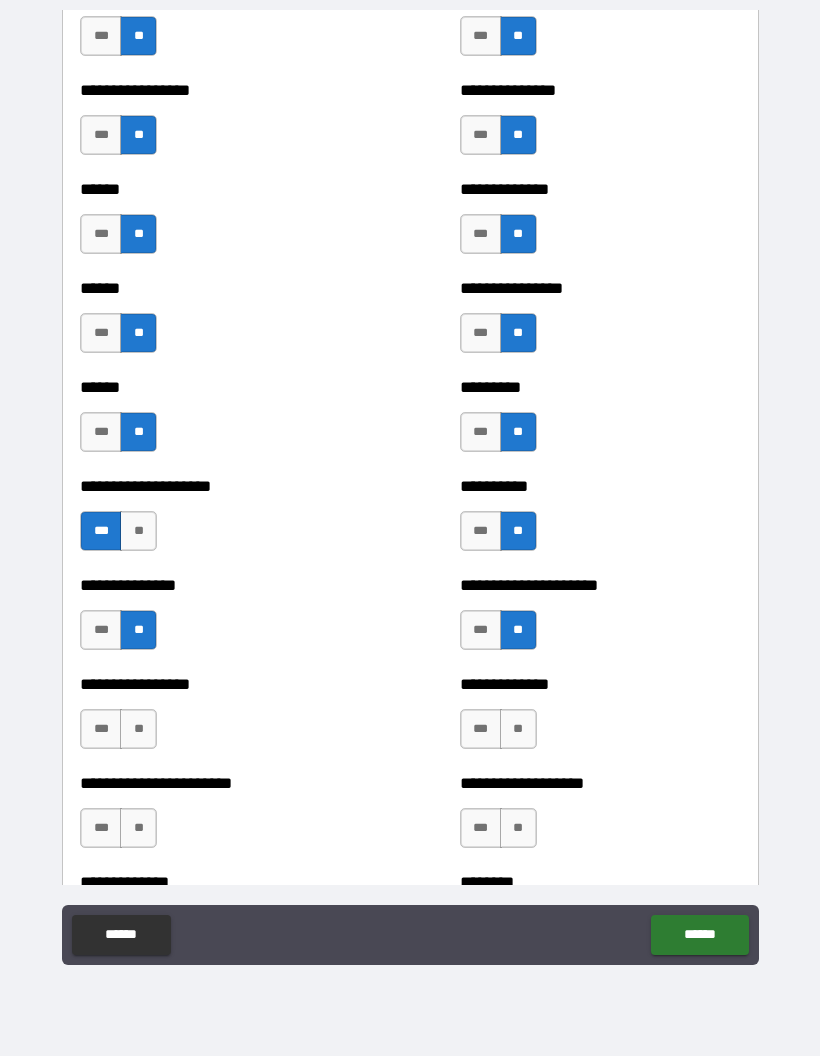 click on "**" at bounding box center (518, 729) 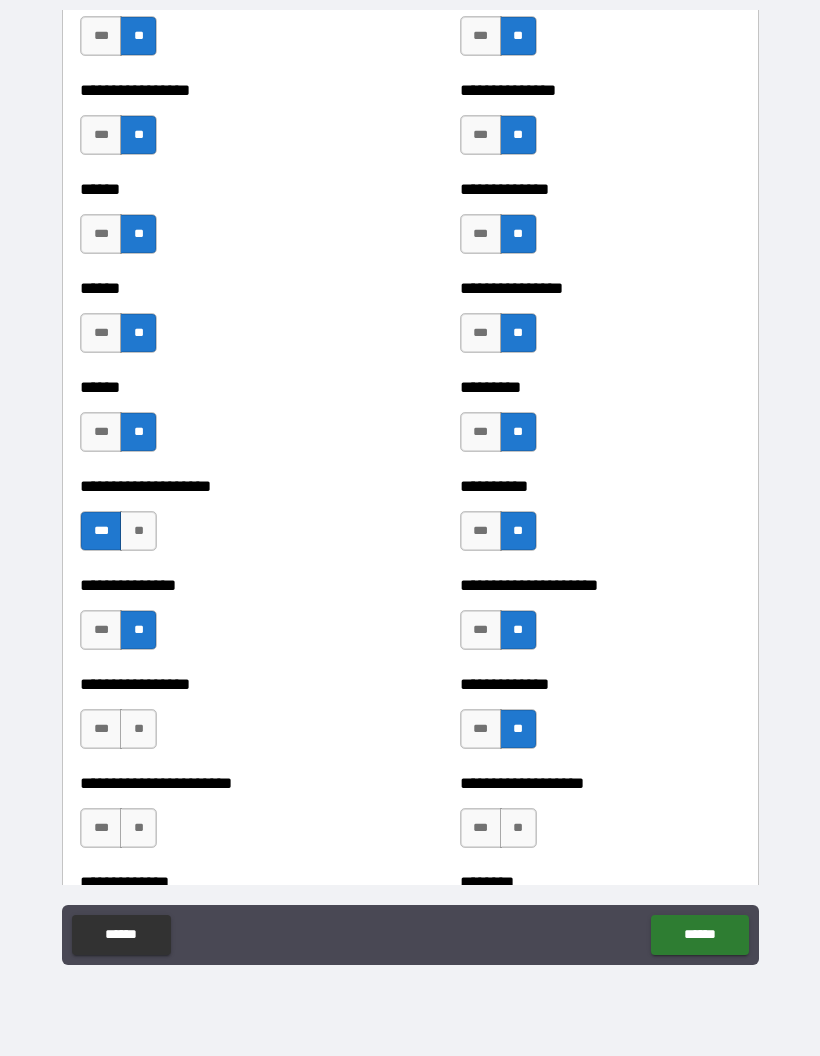 click on "**" at bounding box center [138, 729] 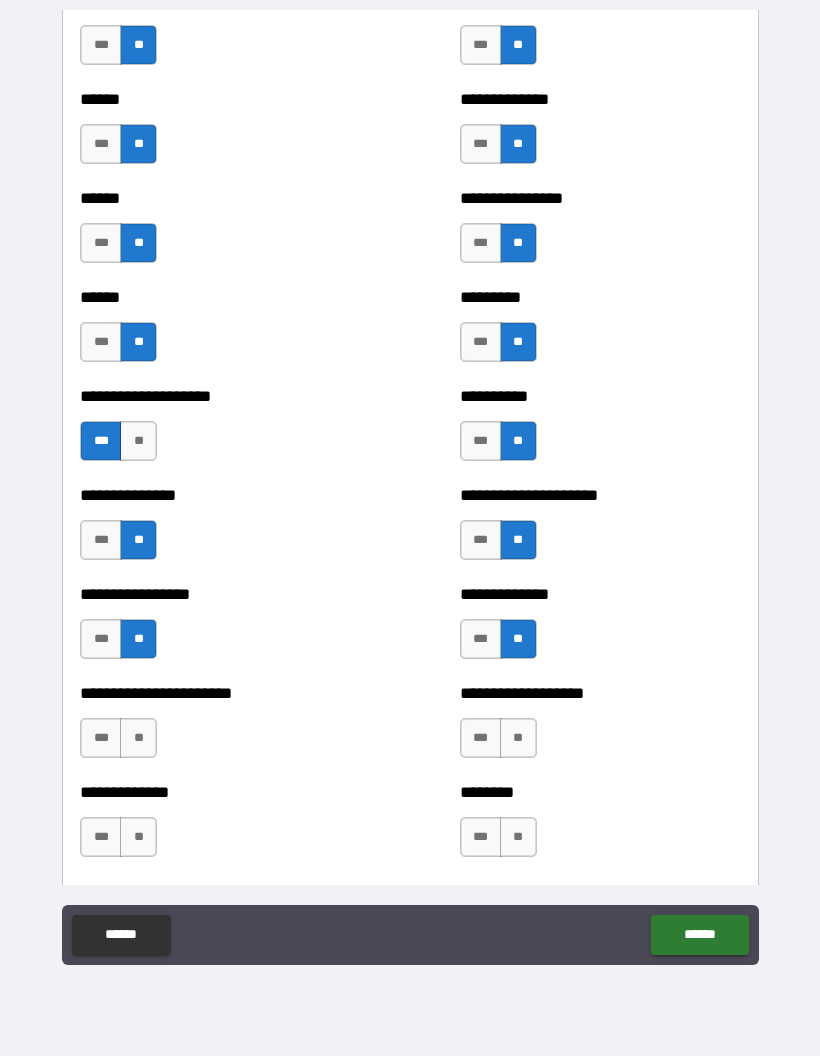 scroll, scrollTop: 3076, scrollLeft: 0, axis: vertical 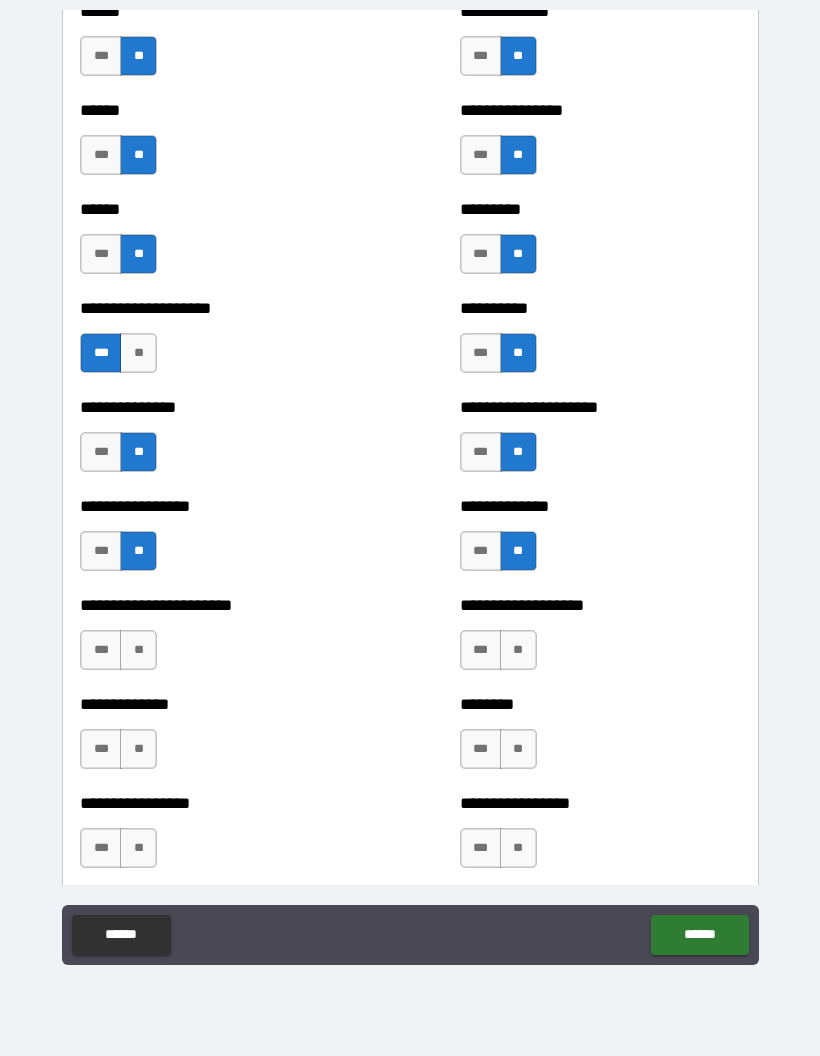 click on "**" at bounding box center [138, 650] 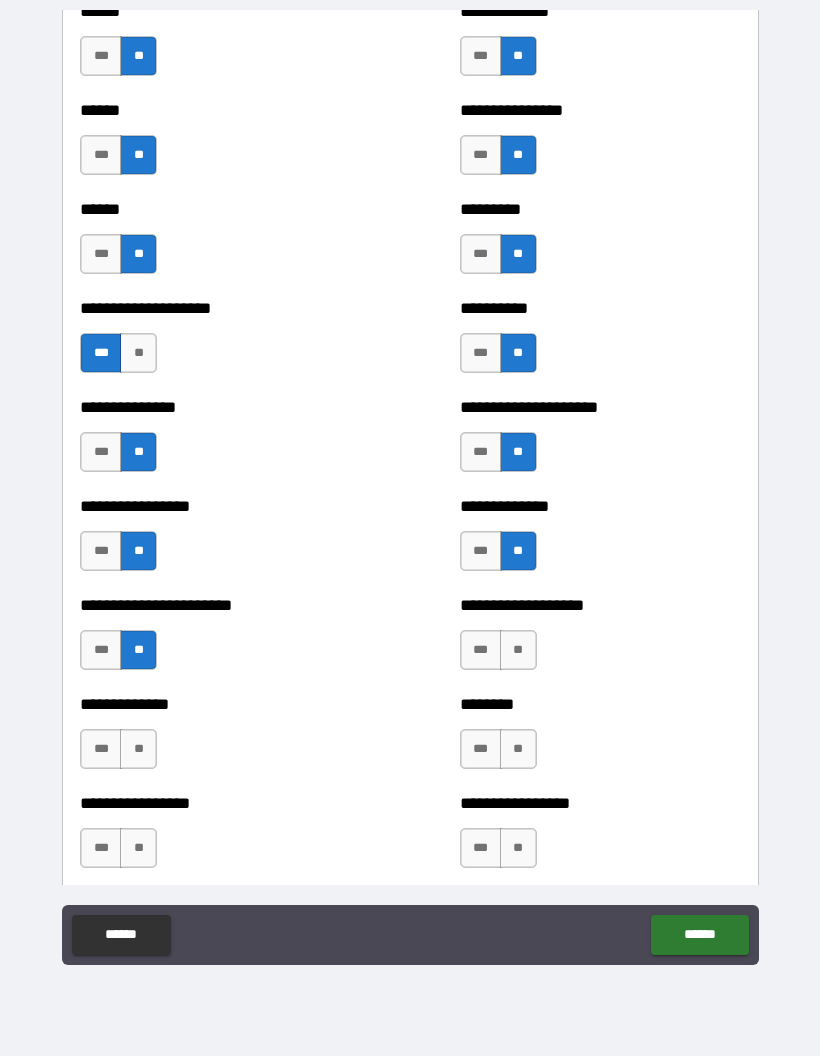 click on "**" at bounding box center (518, 650) 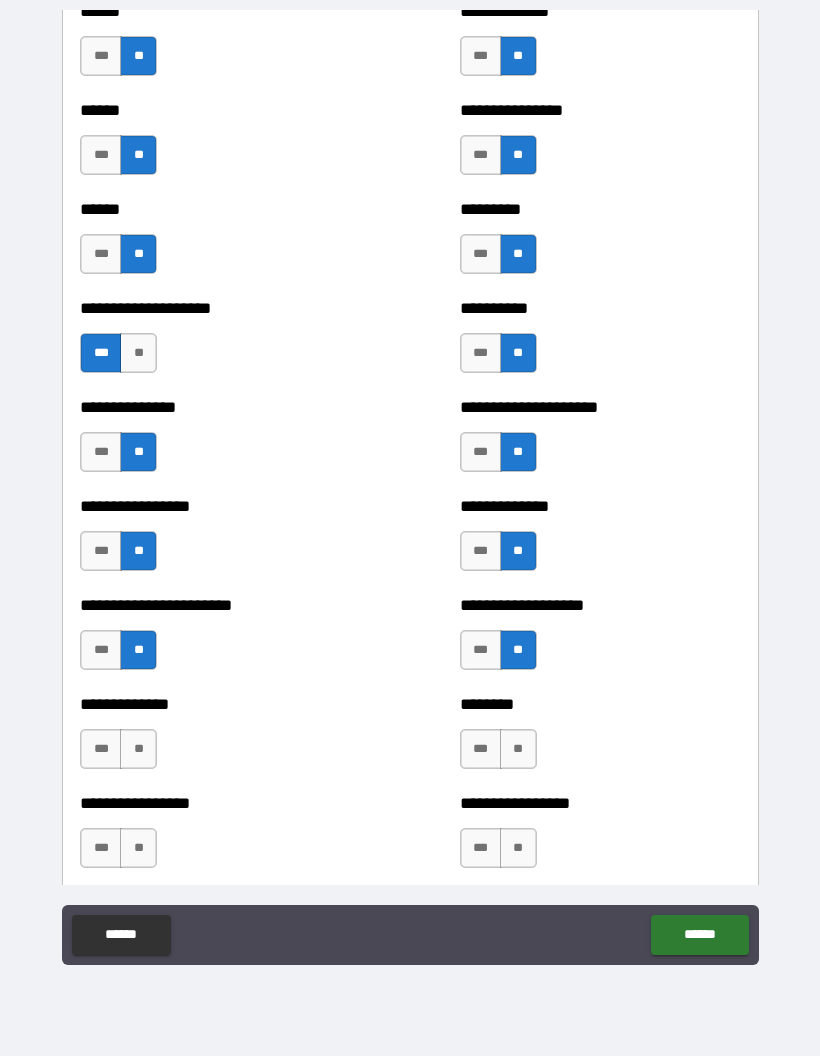 click on "******** *** **" at bounding box center [600, 739] 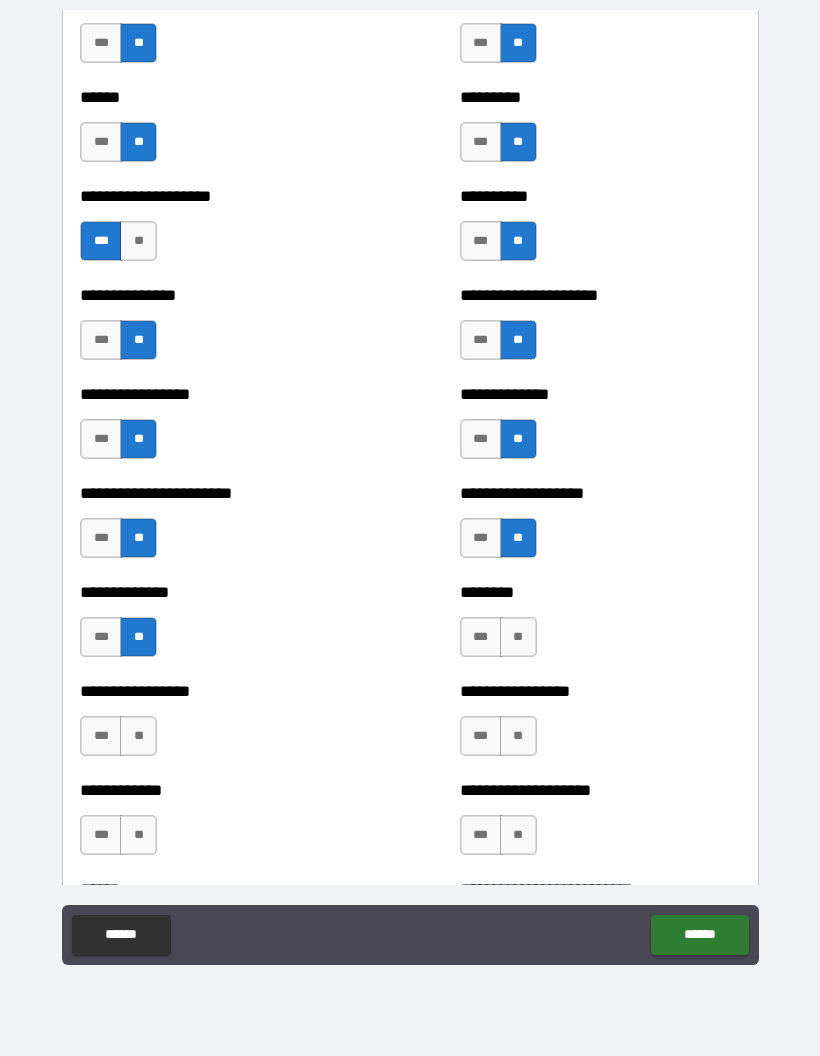 scroll, scrollTop: 3226, scrollLeft: 0, axis: vertical 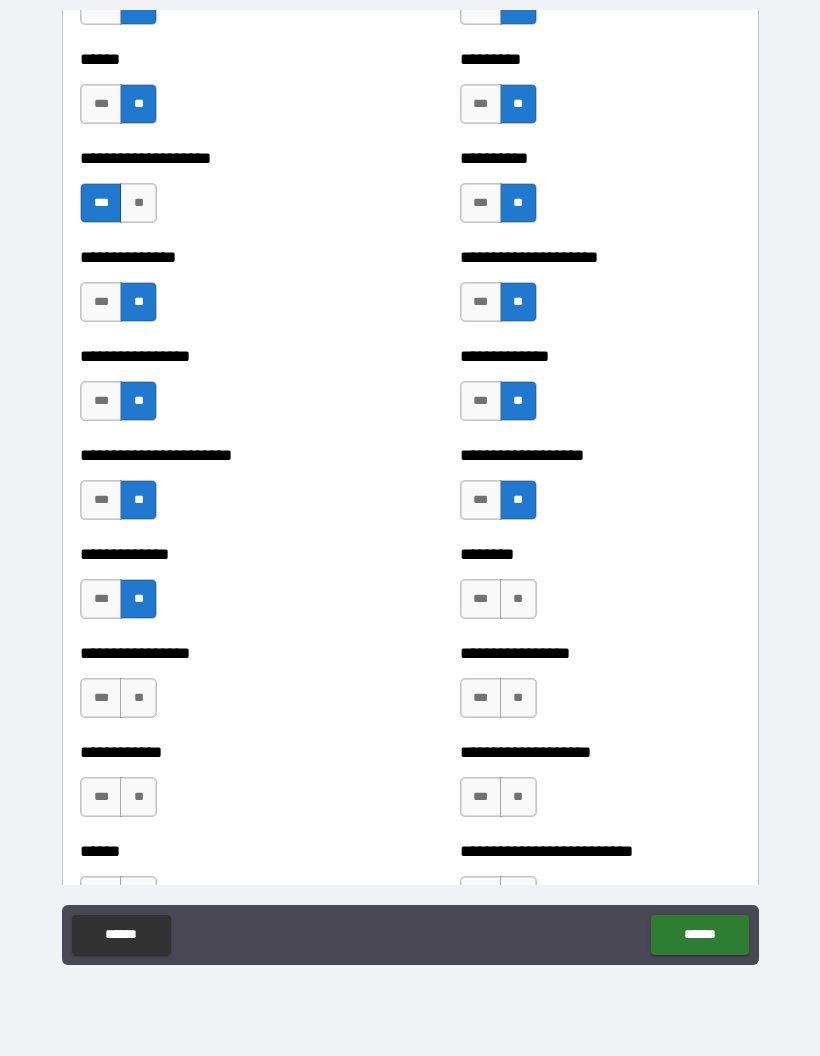 click on "**" at bounding box center (518, 599) 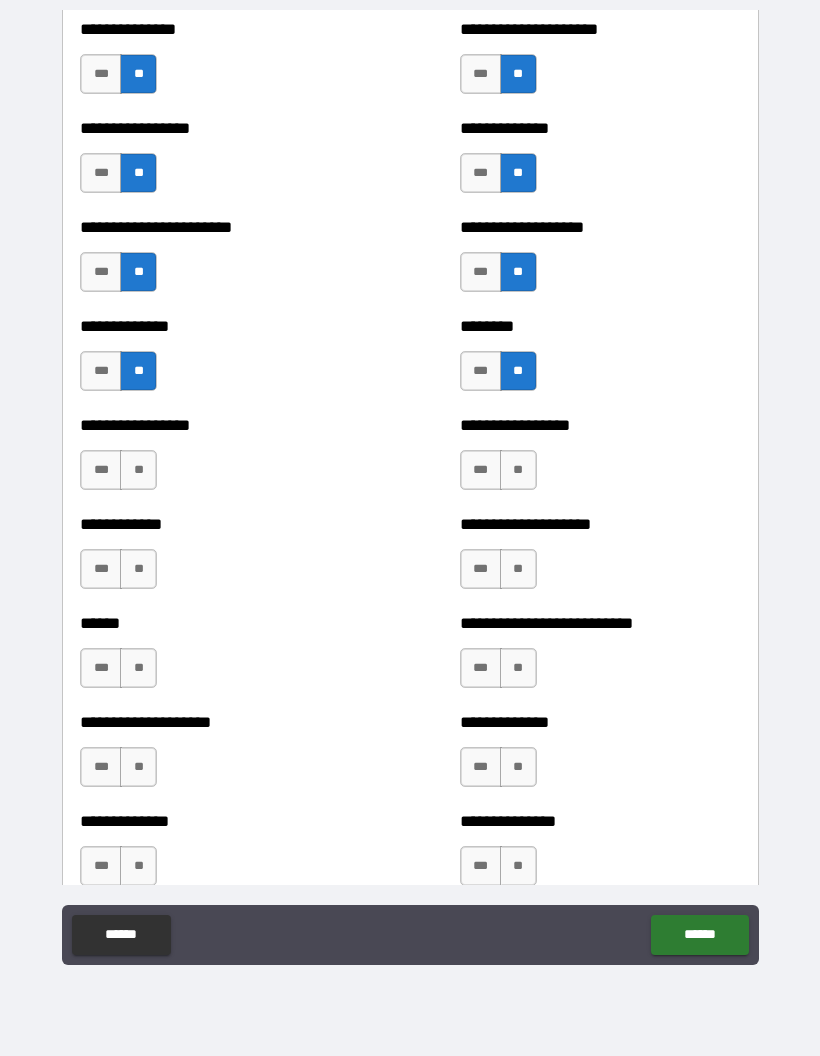 scroll, scrollTop: 3455, scrollLeft: 0, axis: vertical 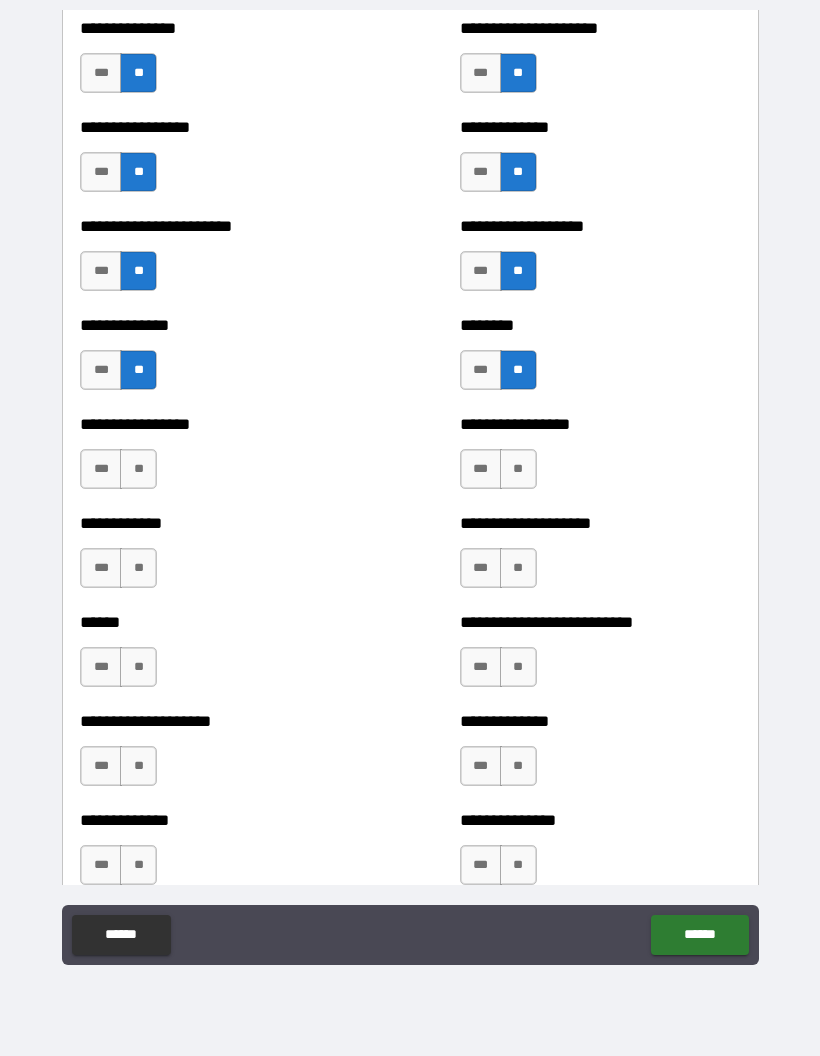 click on "**" at bounding box center [138, 469] 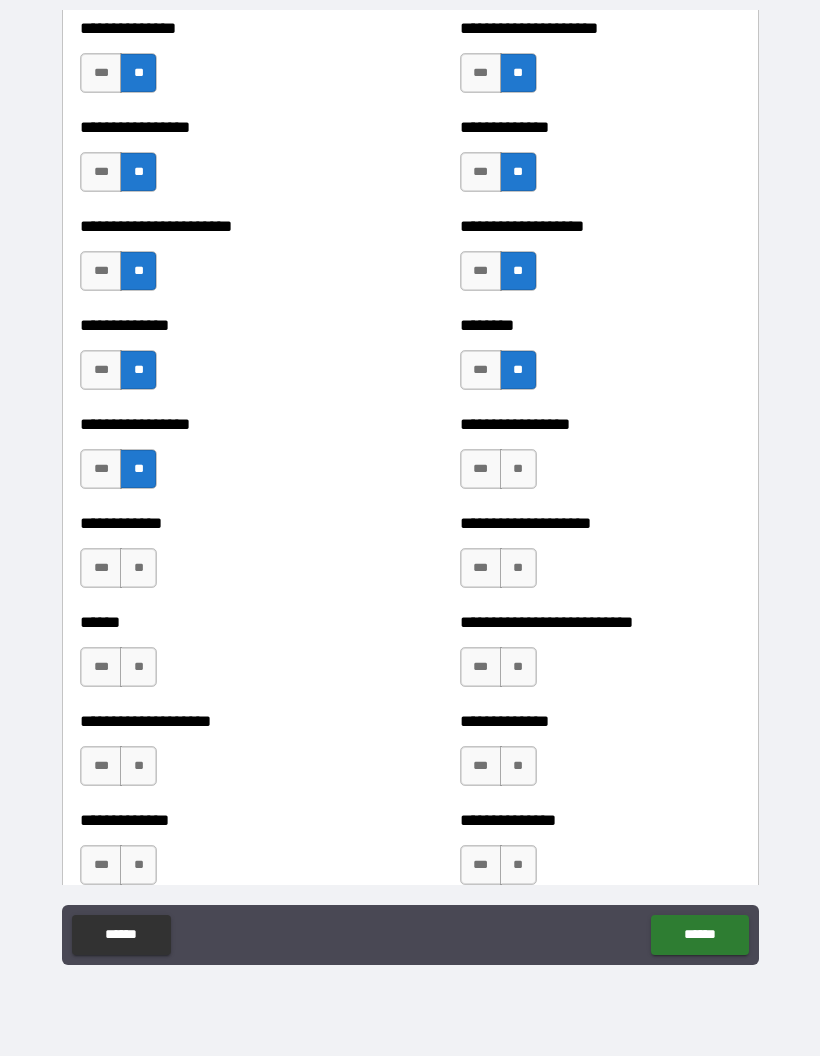 click on "**" at bounding box center (518, 469) 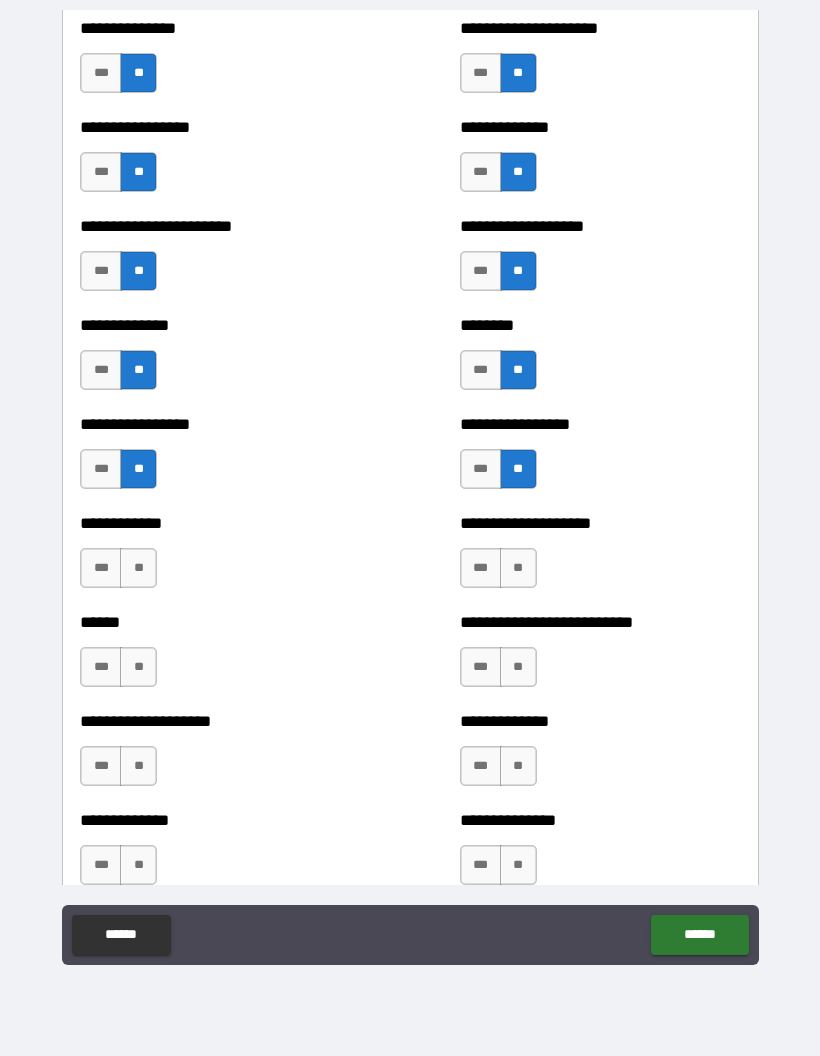 click on "**" at bounding box center (518, 568) 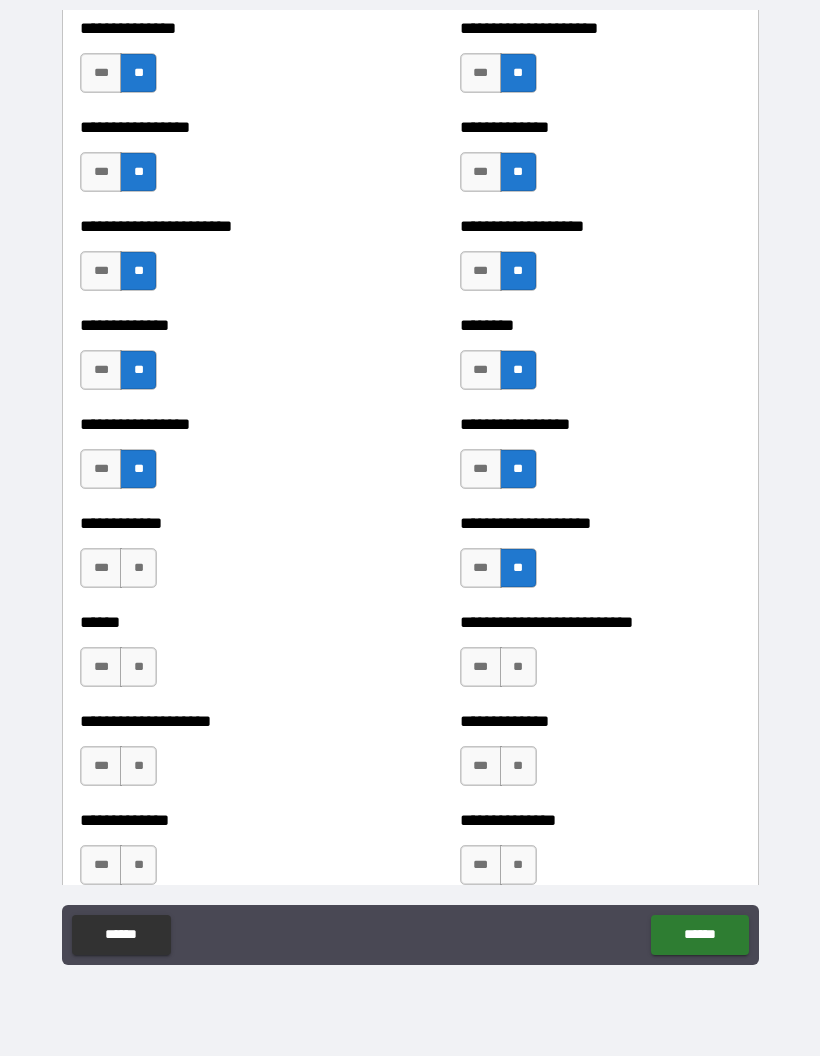 click on "**" at bounding box center [138, 568] 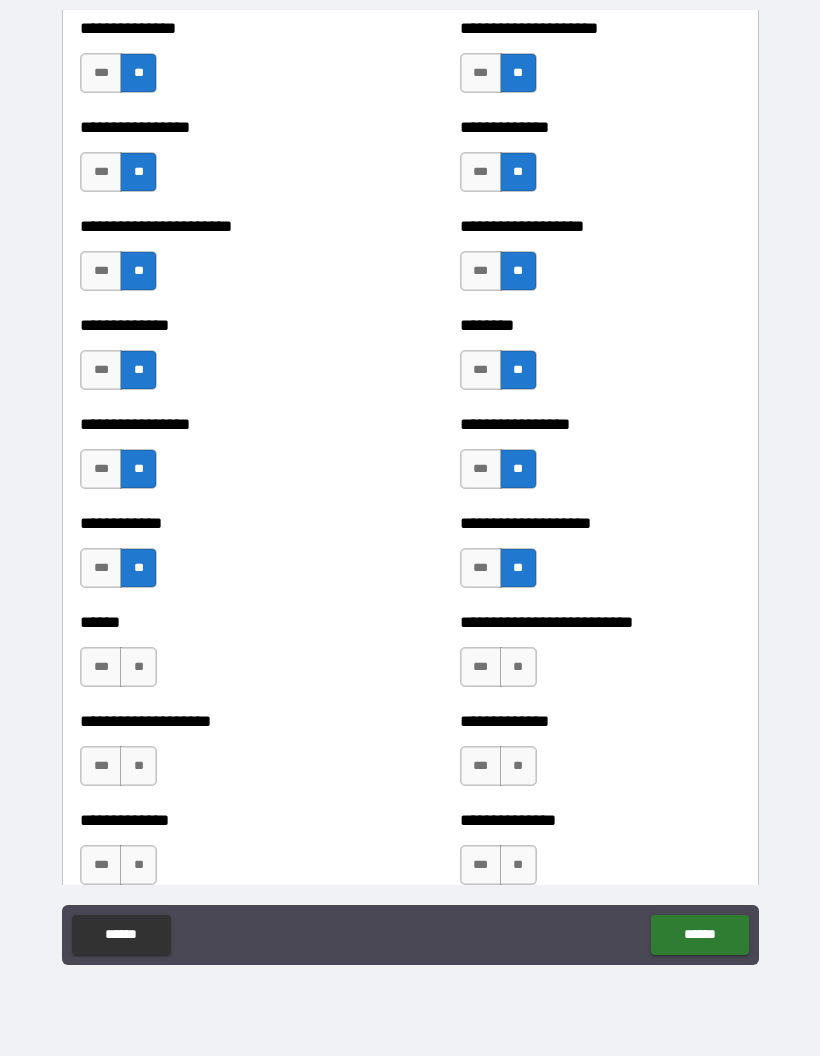 click on "**" at bounding box center [138, 667] 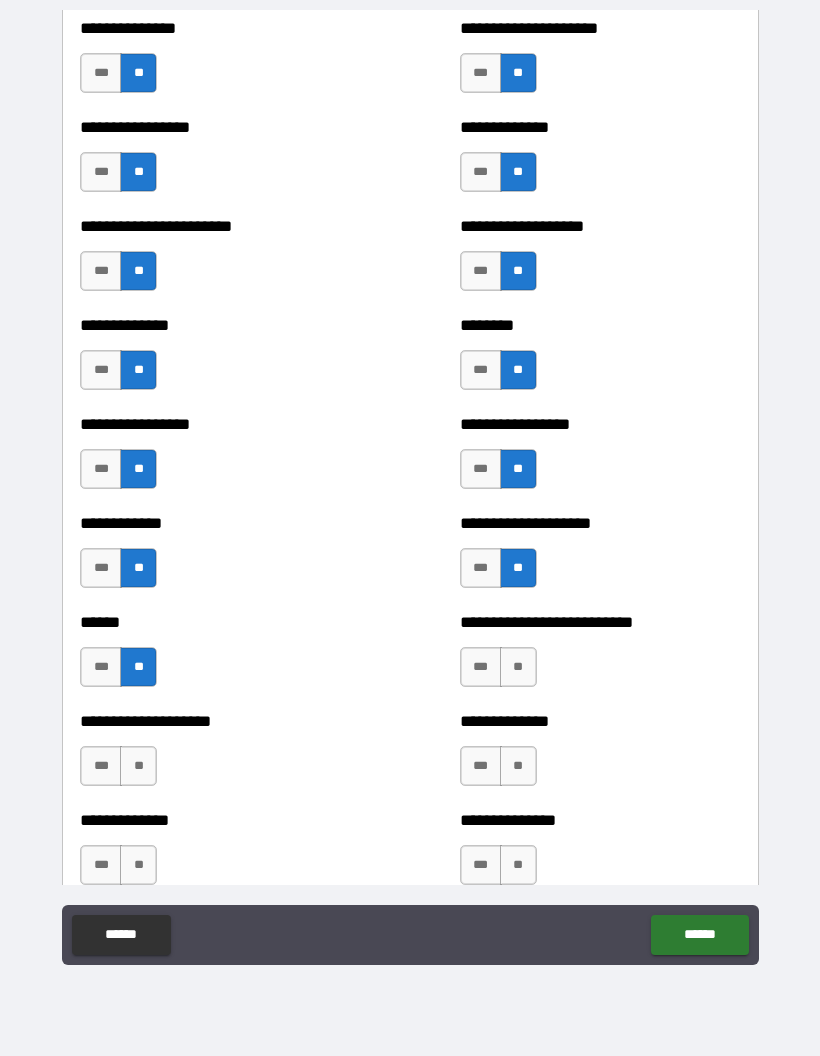 click on "**" at bounding box center (518, 667) 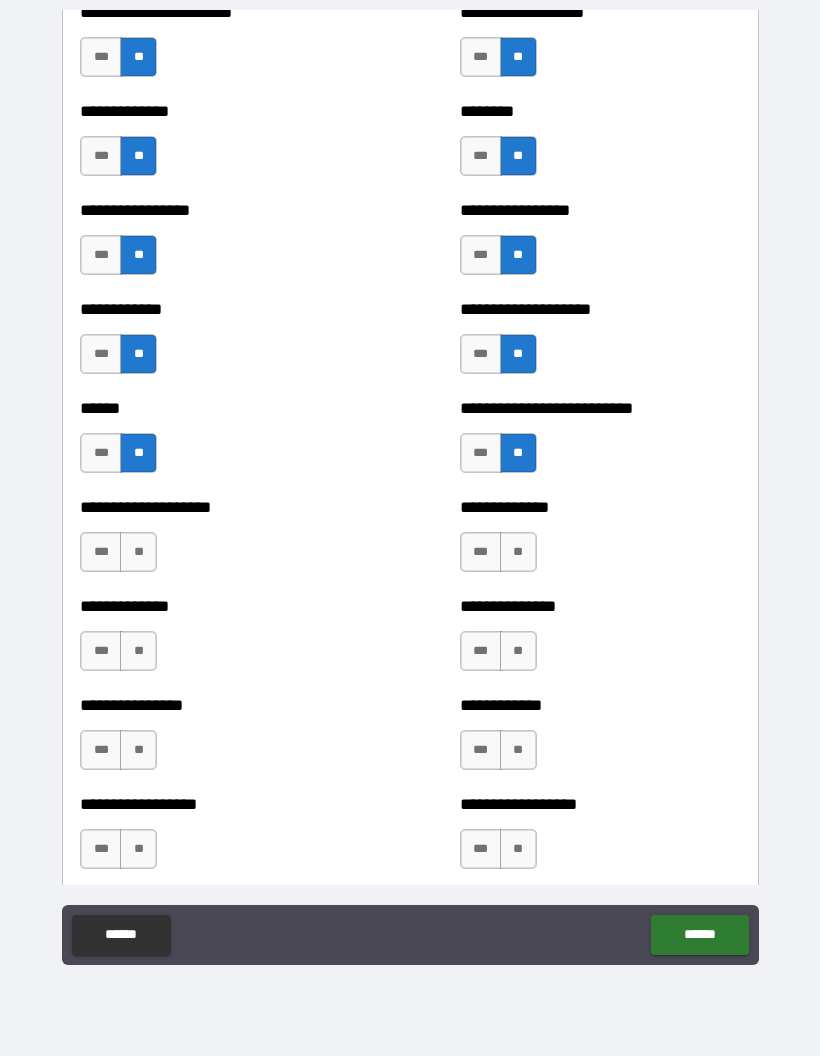 scroll, scrollTop: 3743, scrollLeft: 0, axis: vertical 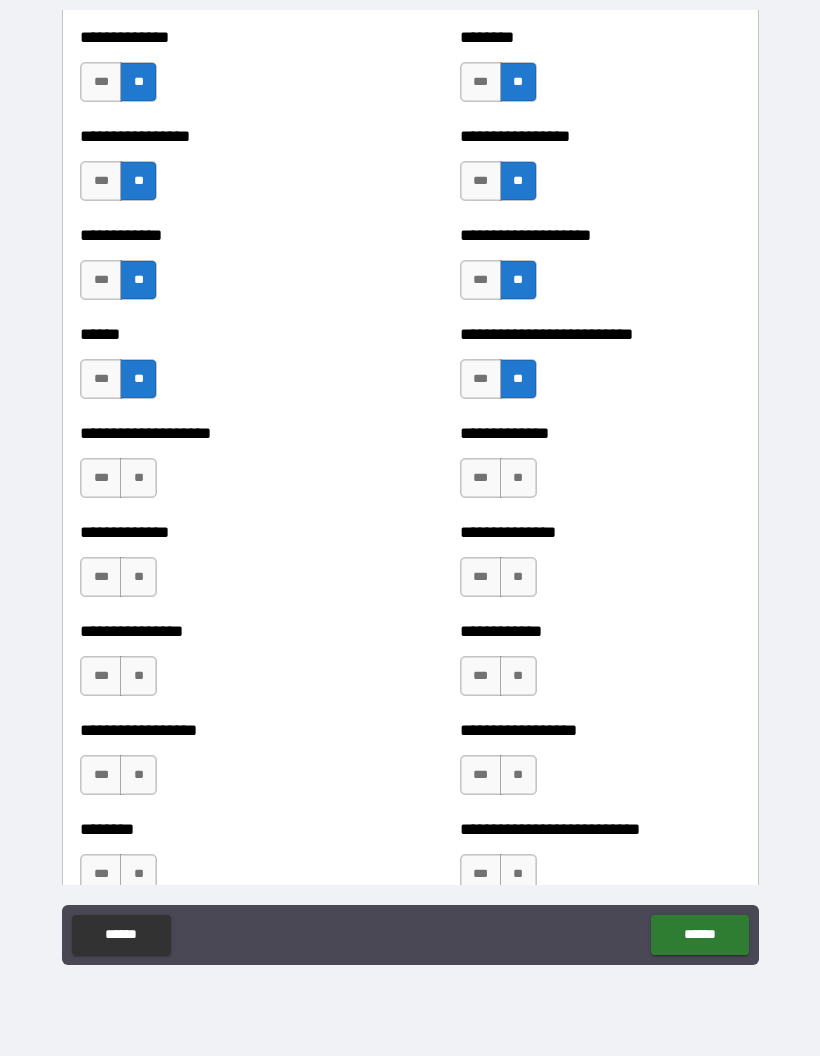 click on "**" at bounding box center (518, 478) 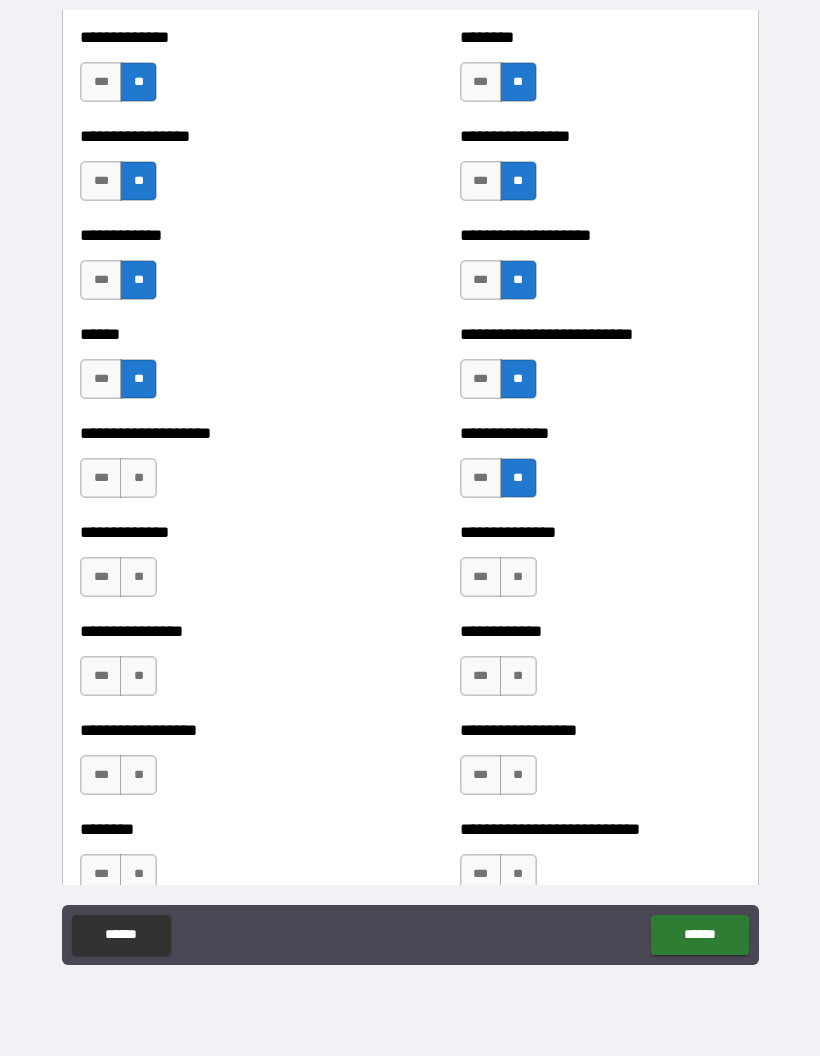 click on "**" at bounding box center (138, 478) 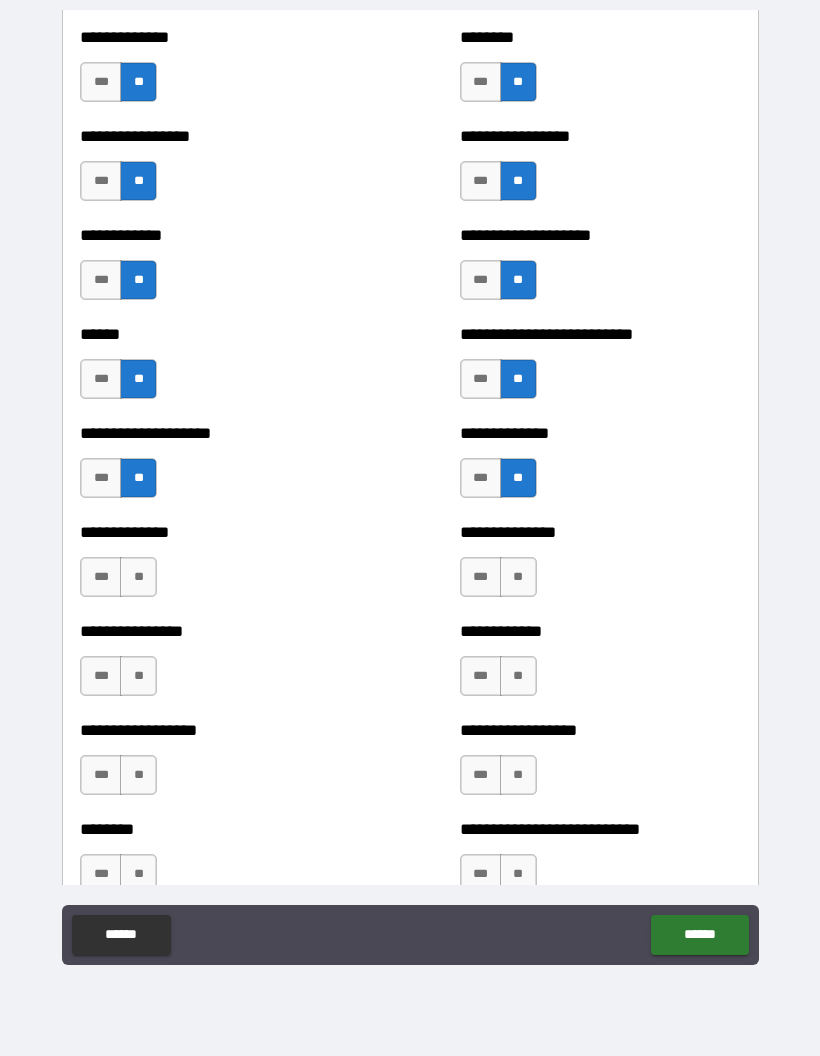 click on "**" at bounding box center [138, 577] 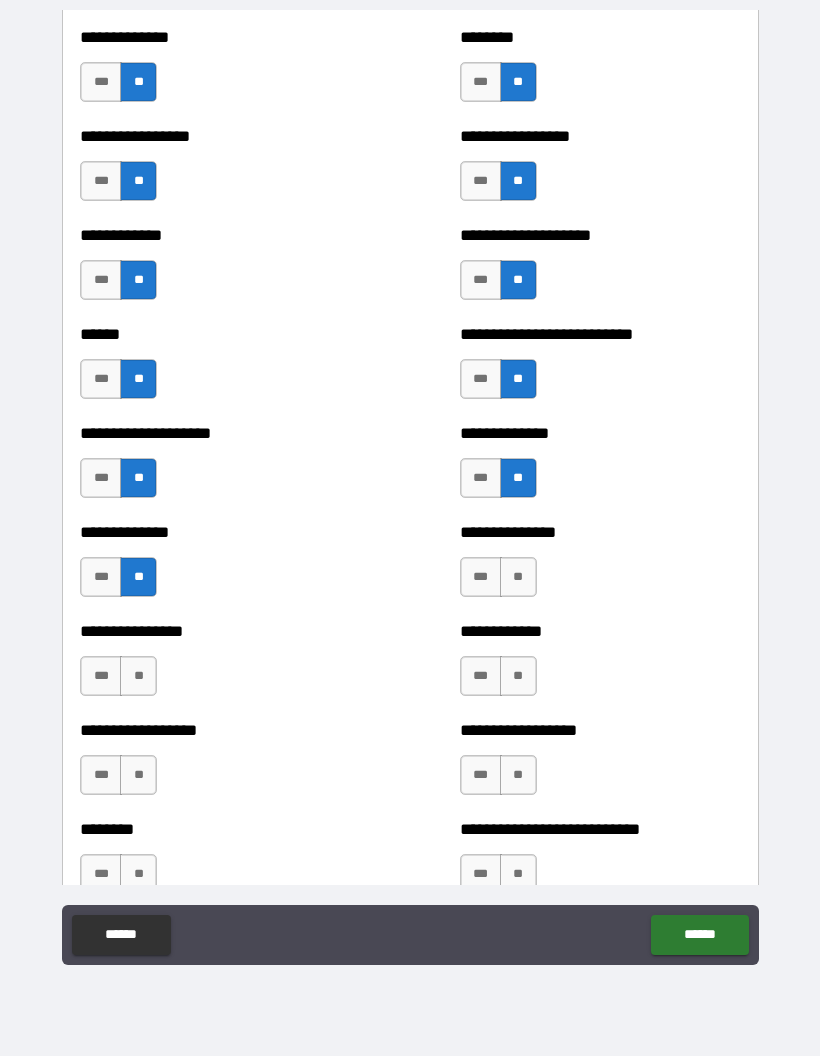 click on "**" at bounding box center (518, 577) 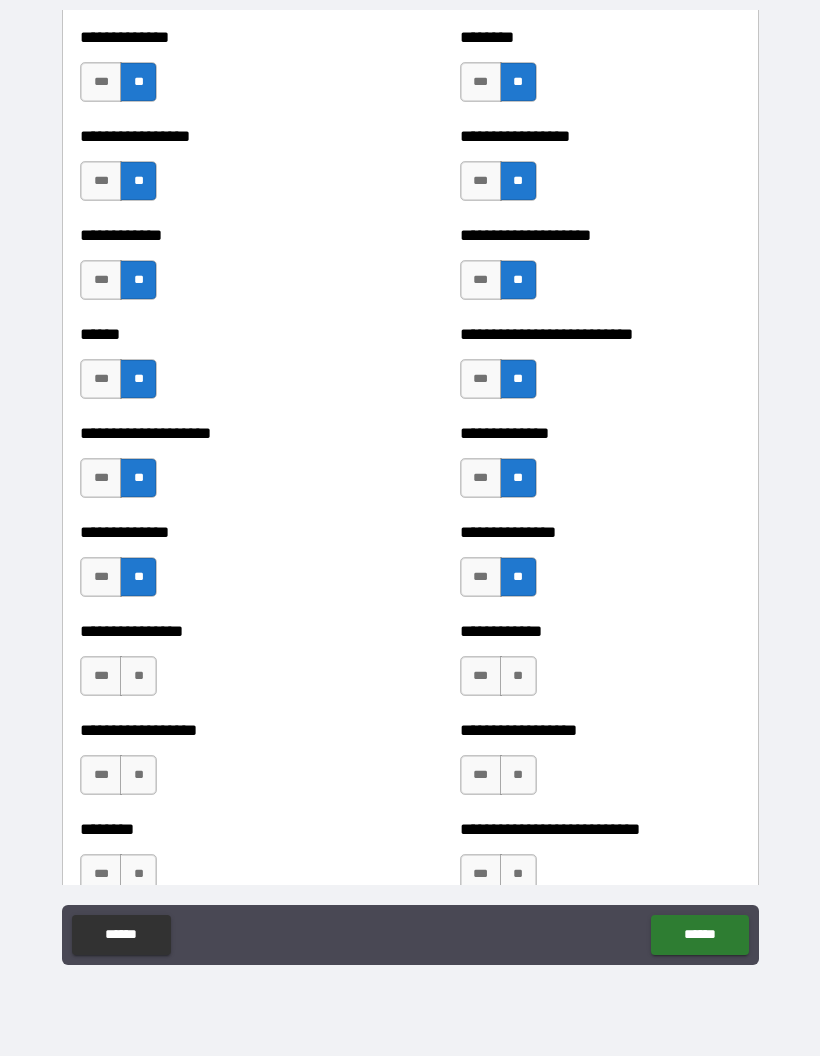 click on "**" at bounding box center (518, 676) 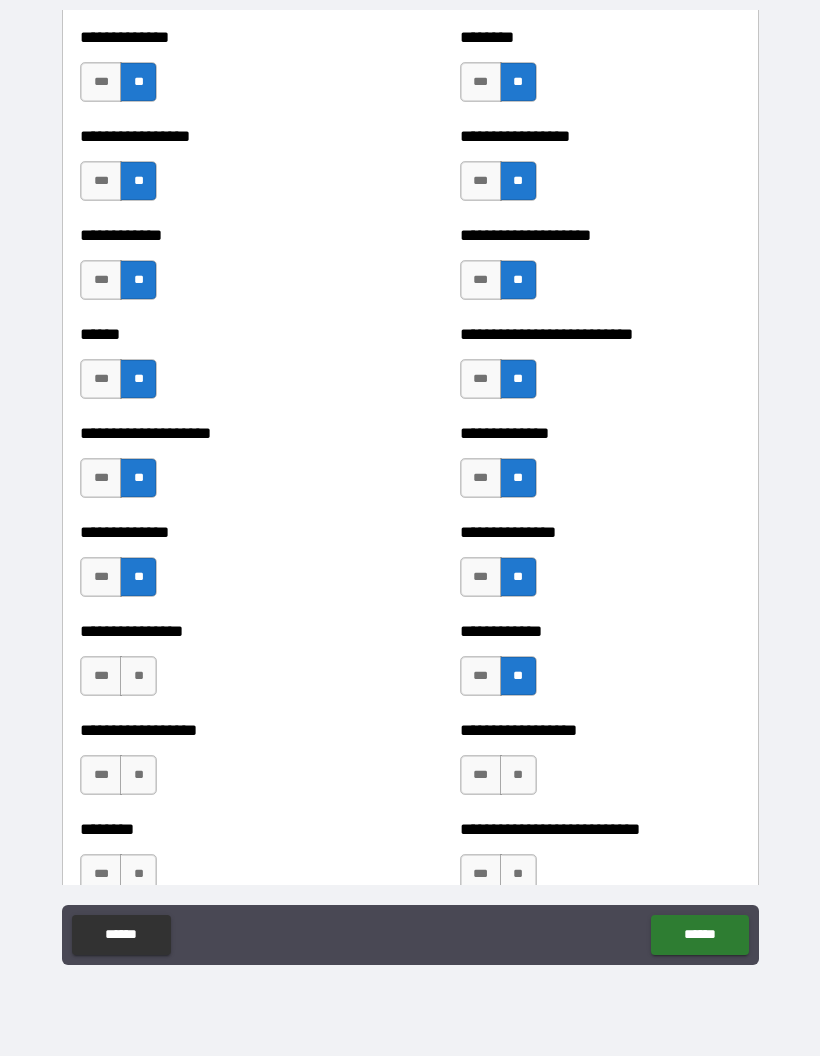 click on "**" at bounding box center [138, 676] 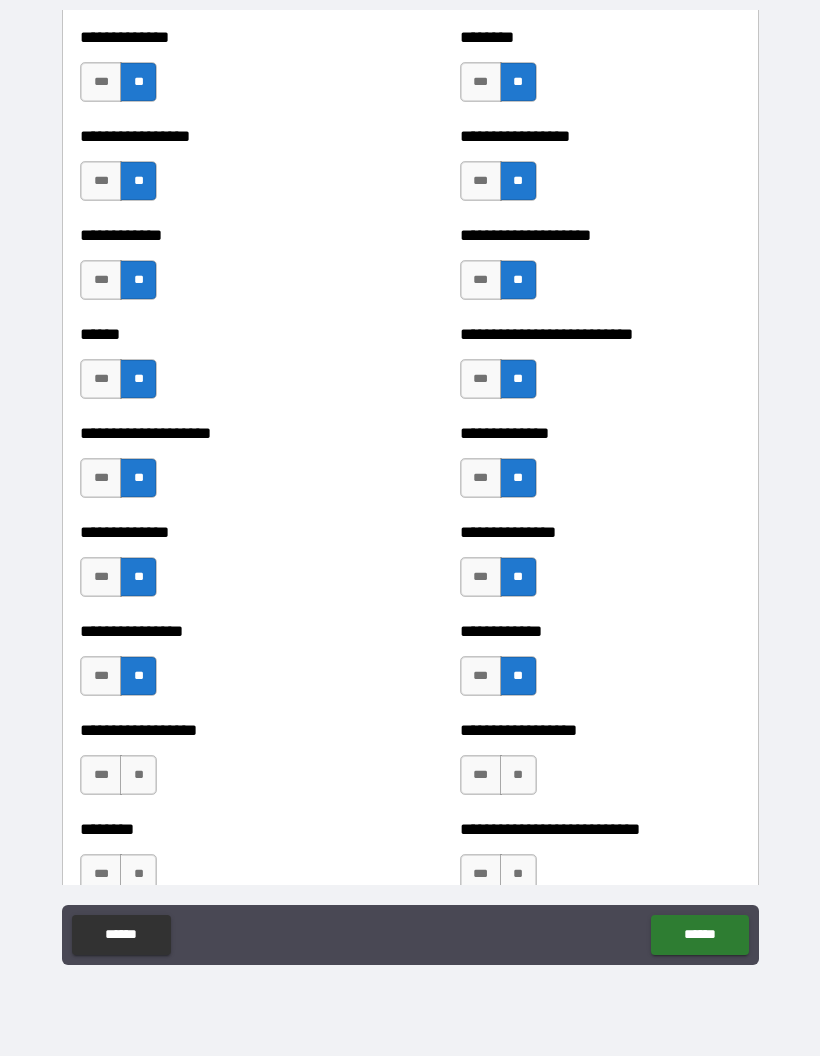 click on "**" at bounding box center [138, 775] 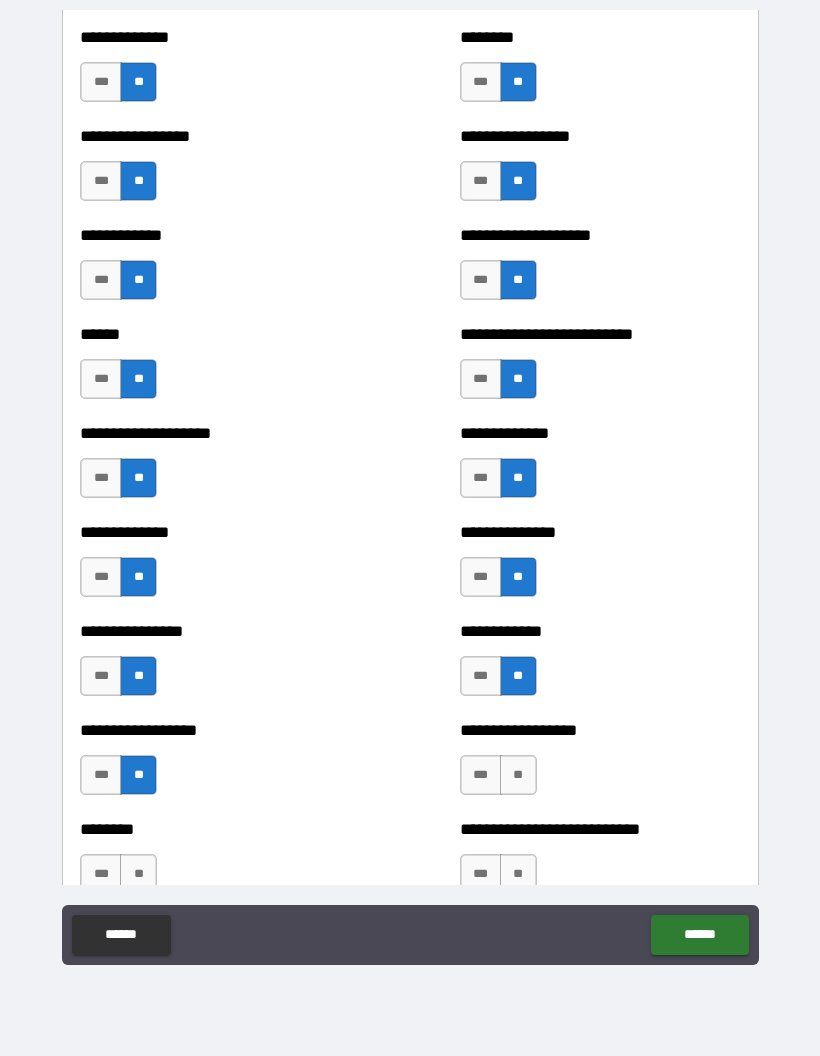 click on "**" at bounding box center [518, 775] 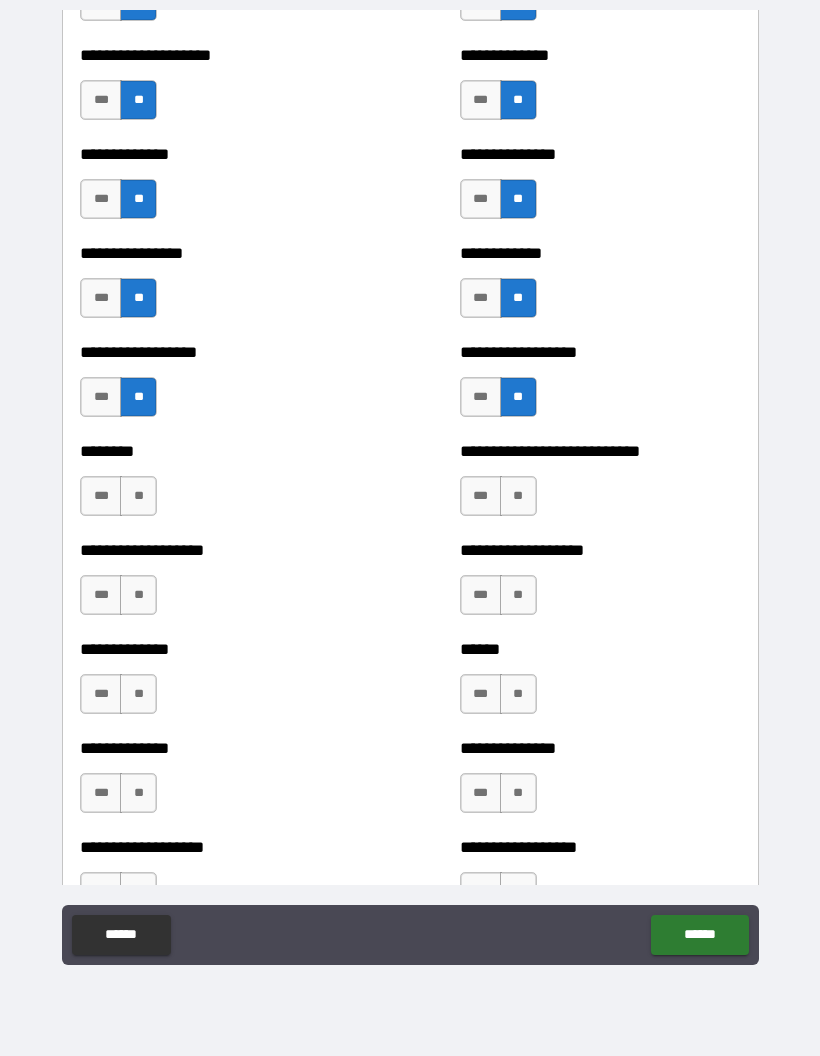 scroll, scrollTop: 4139, scrollLeft: 0, axis: vertical 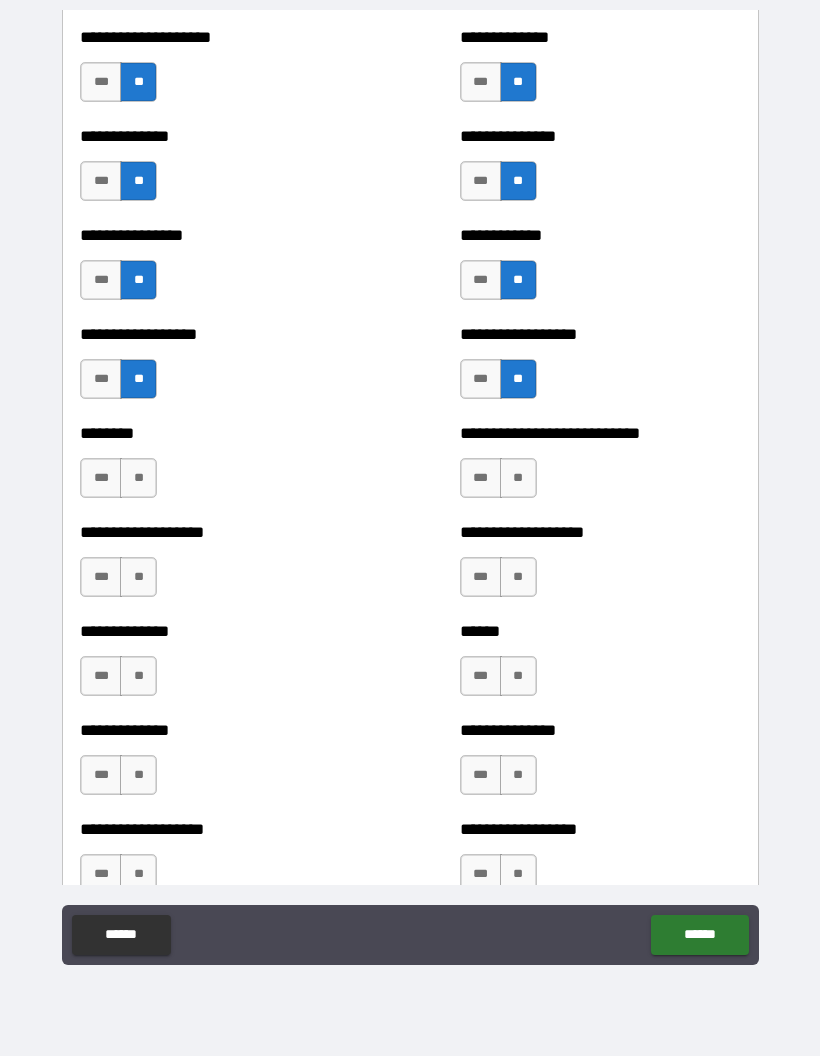 click on "**" at bounding box center [518, 478] 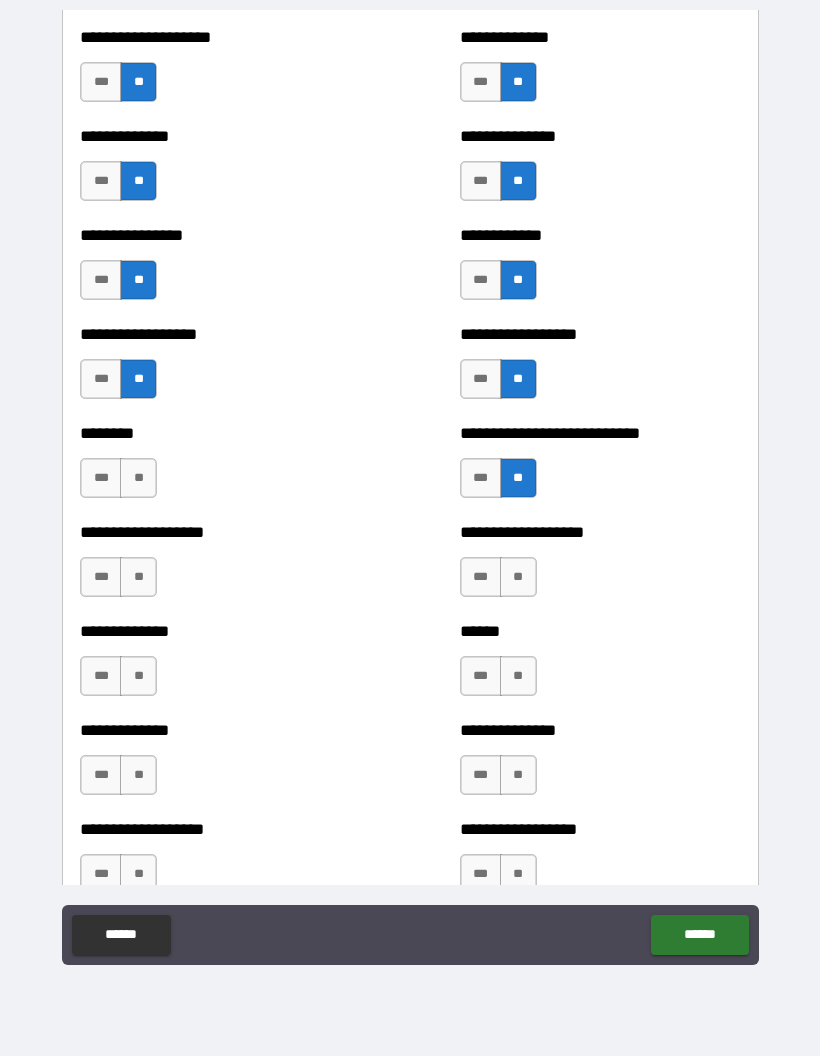 click on "**" at bounding box center (138, 478) 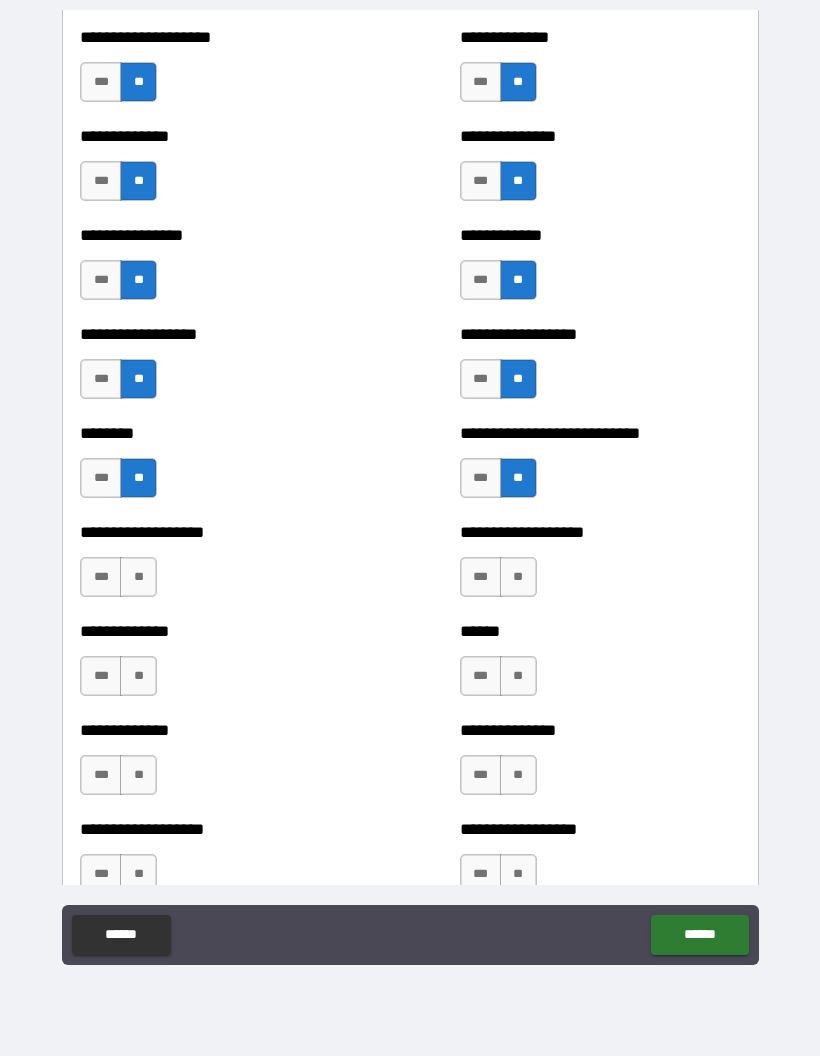 click on "**" at bounding box center [138, 577] 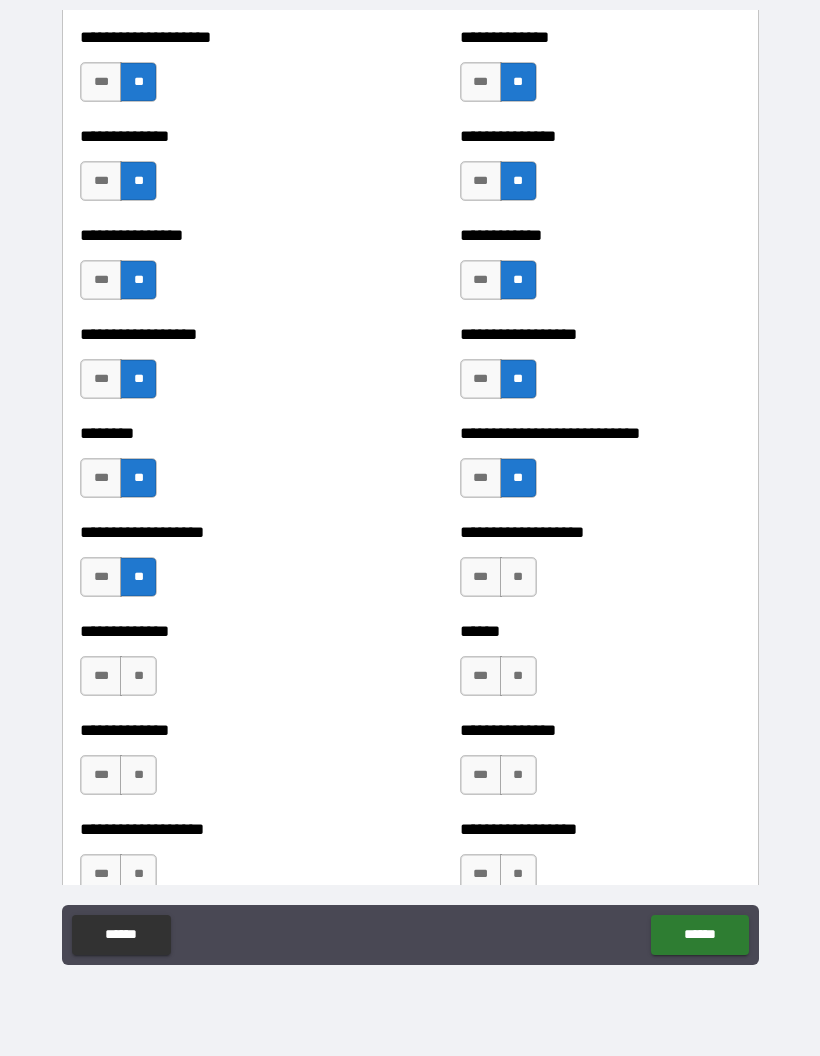 click on "**" at bounding box center [518, 577] 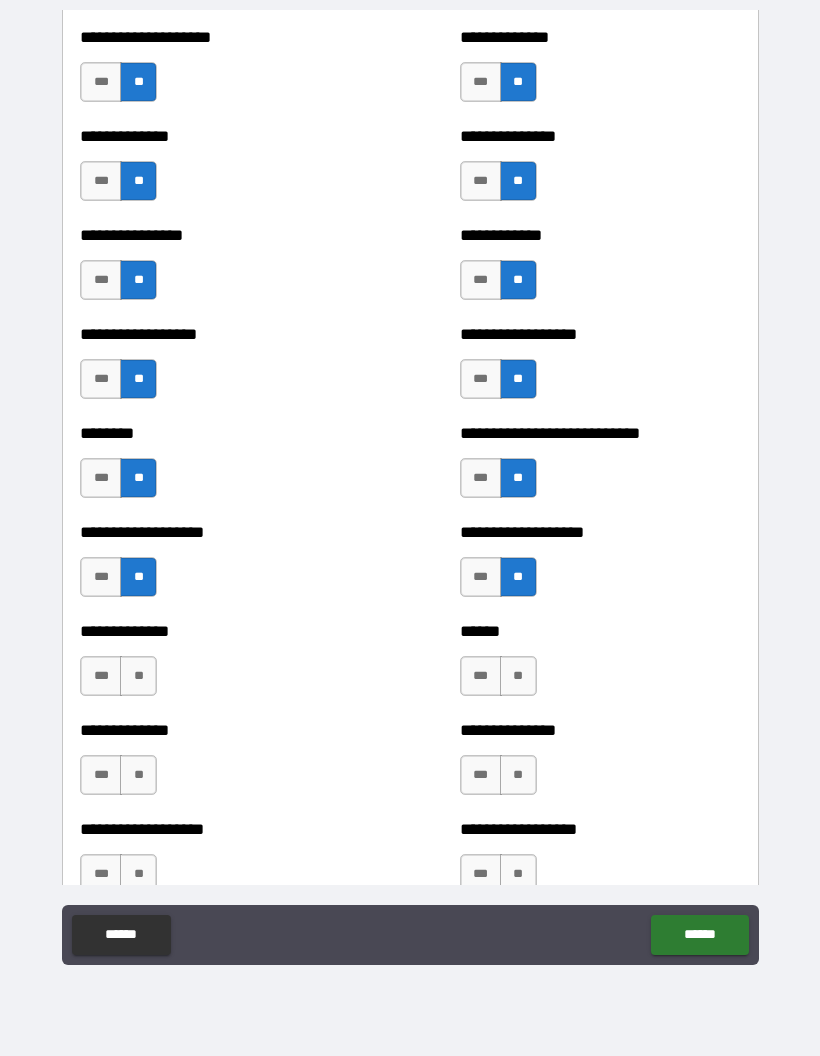 click on "**" at bounding box center (518, 676) 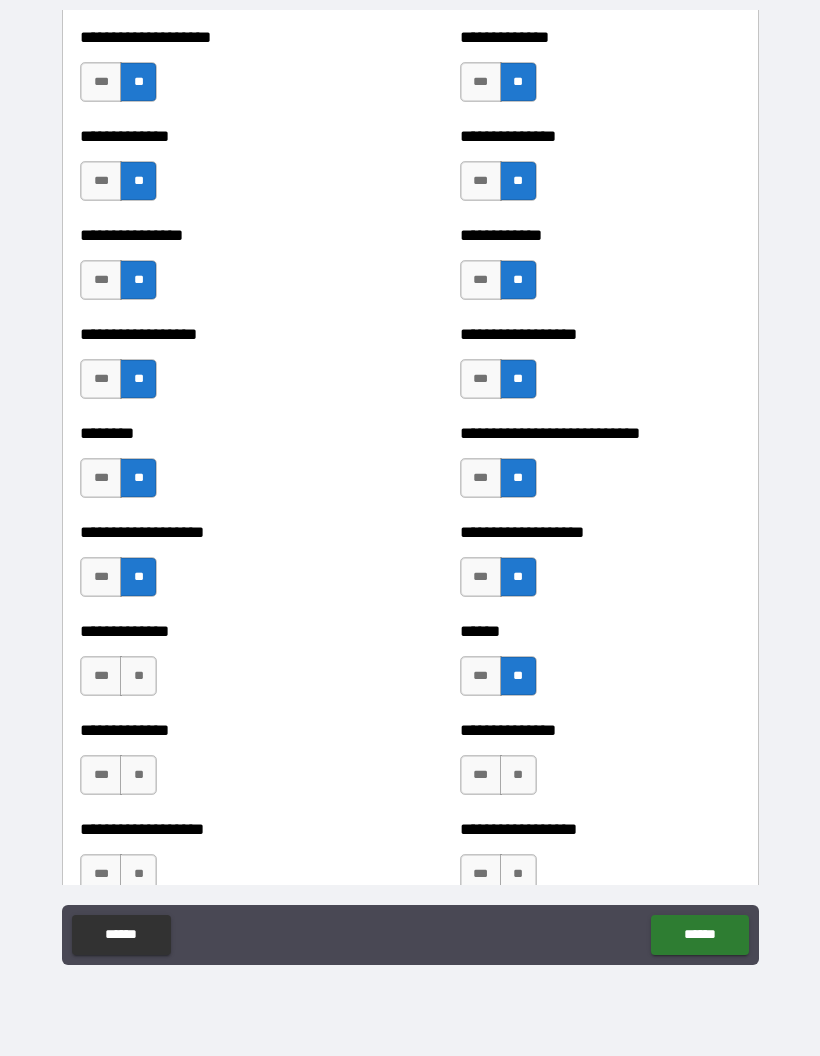 click on "**" at bounding box center (138, 676) 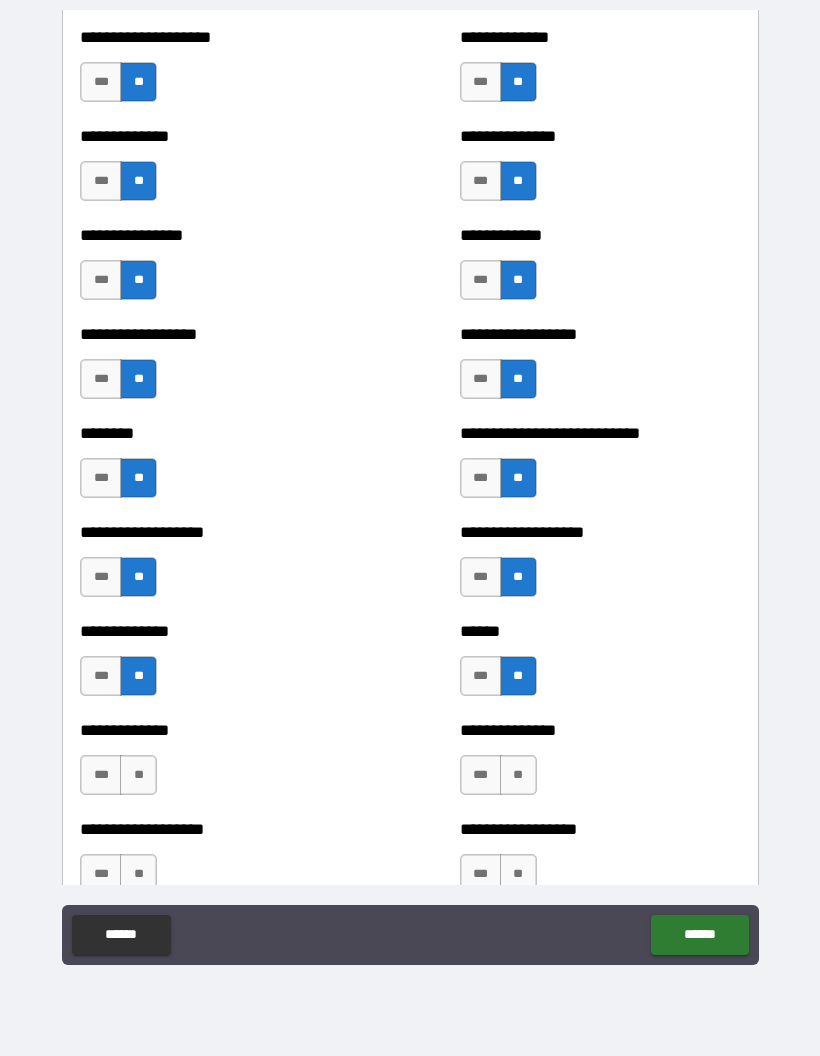 click on "**" at bounding box center (138, 775) 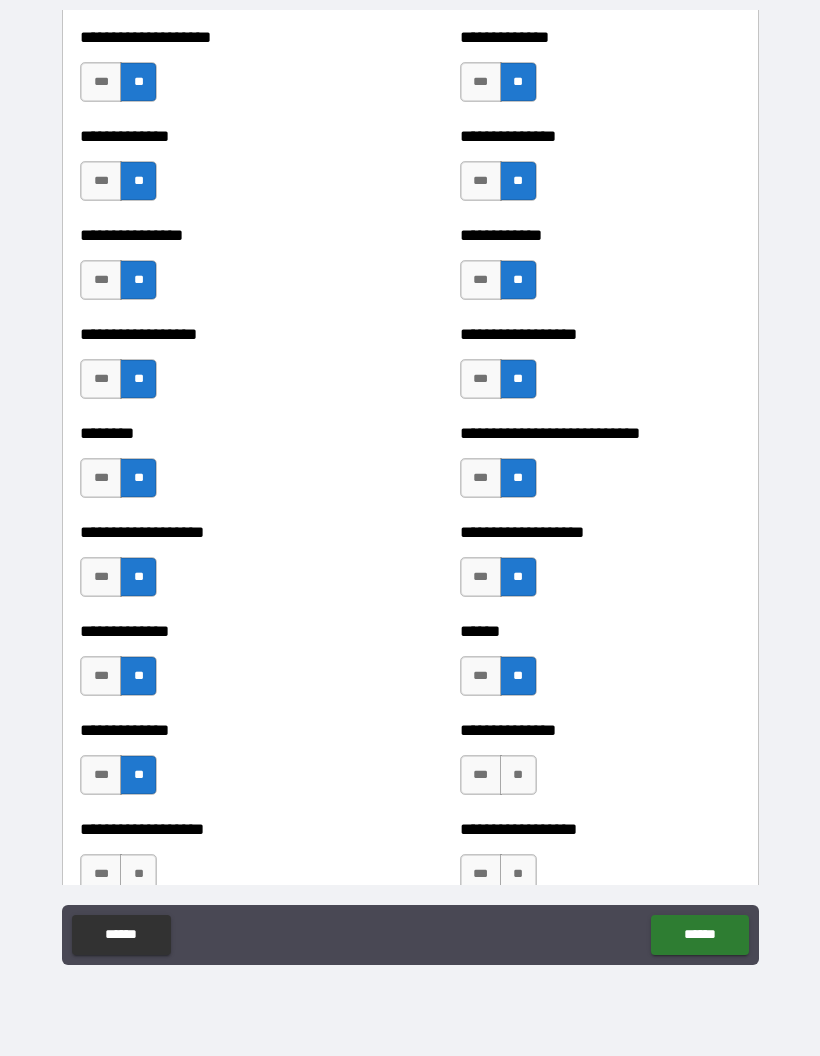 click on "**" at bounding box center (518, 775) 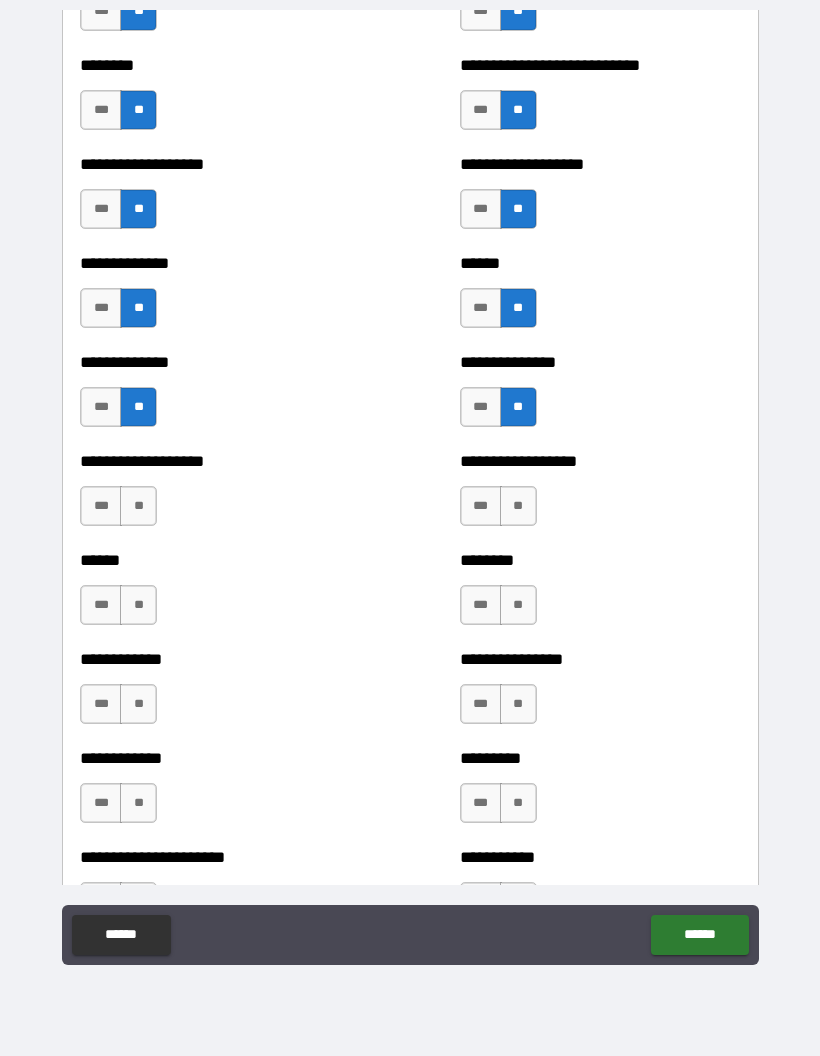 scroll, scrollTop: 4520, scrollLeft: 0, axis: vertical 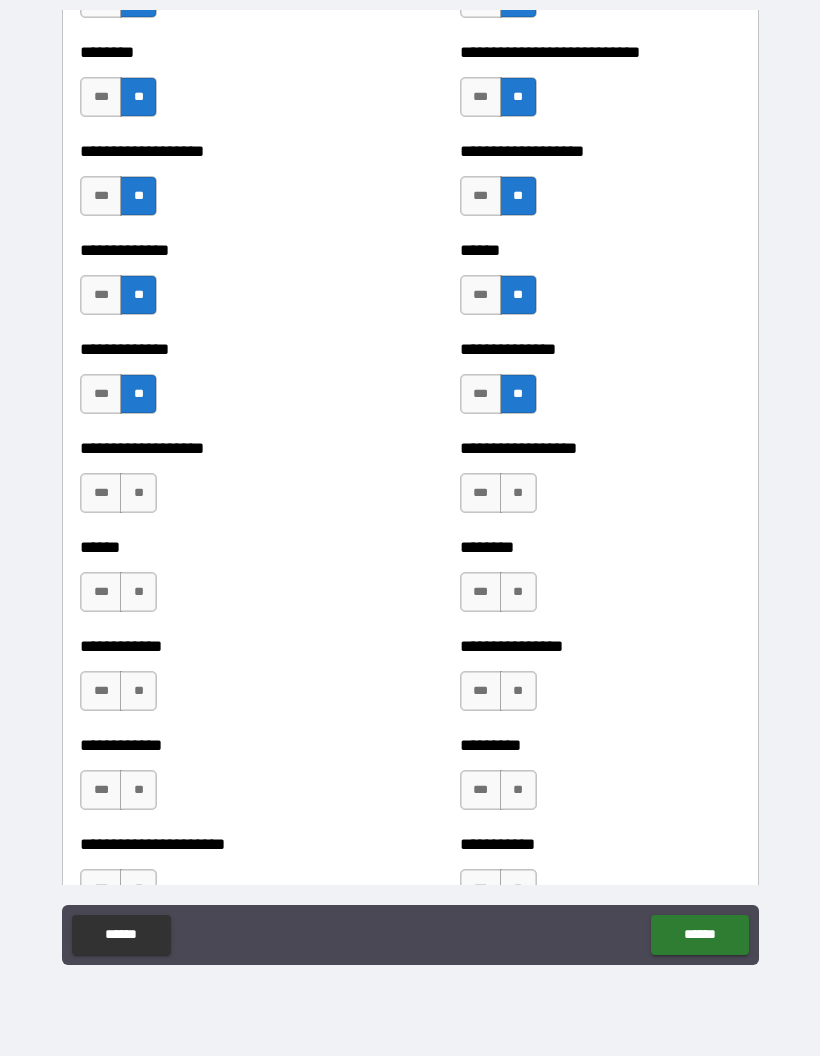 click on "**" at bounding box center [518, 493] 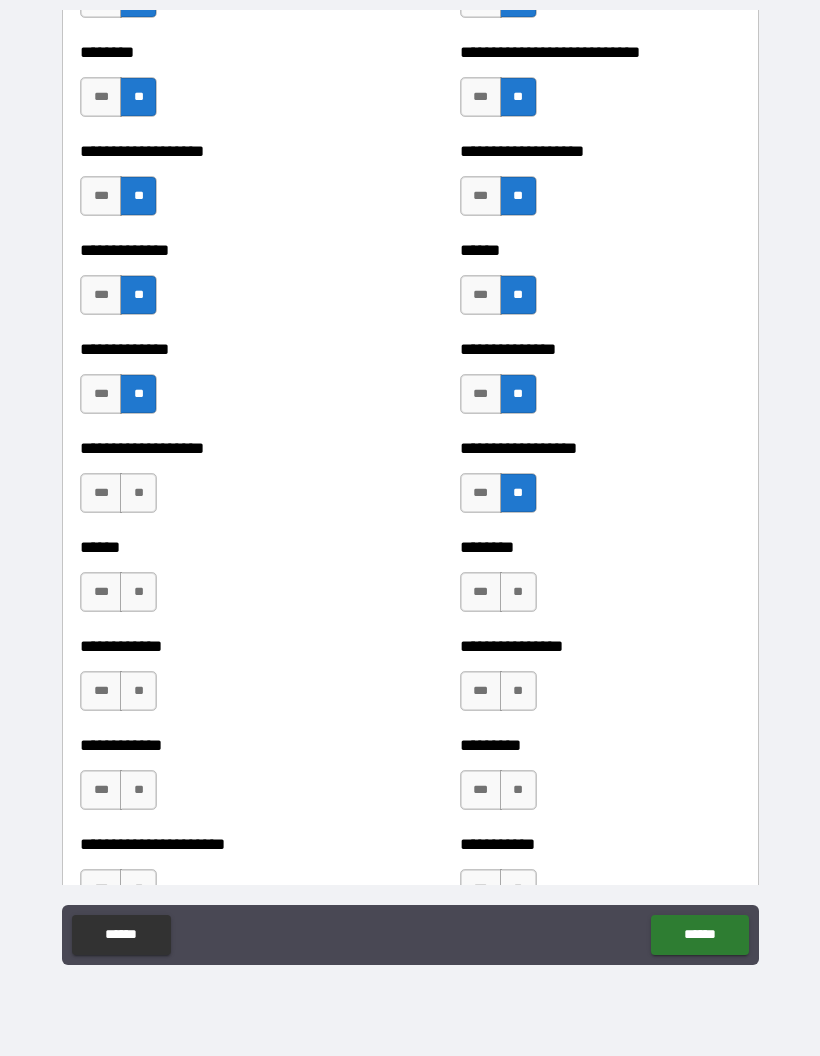 click on "**" at bounding box center (138, 493) 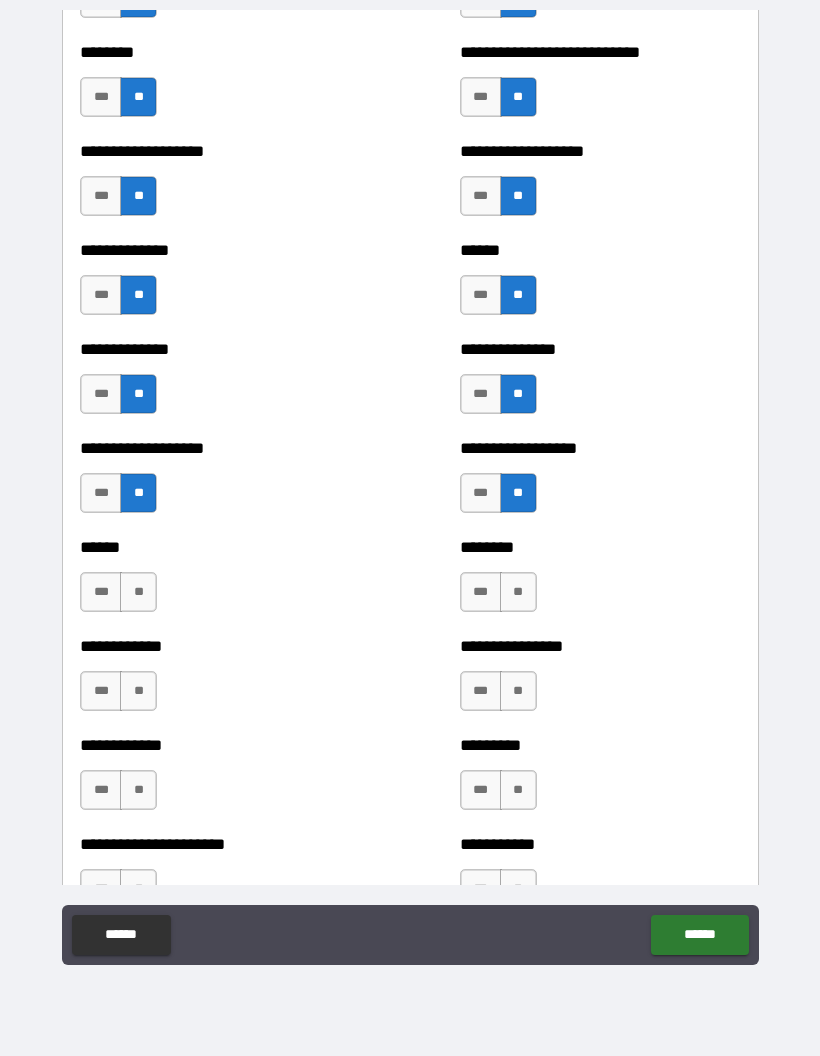 click on "**" at bounding box center (138, 592) 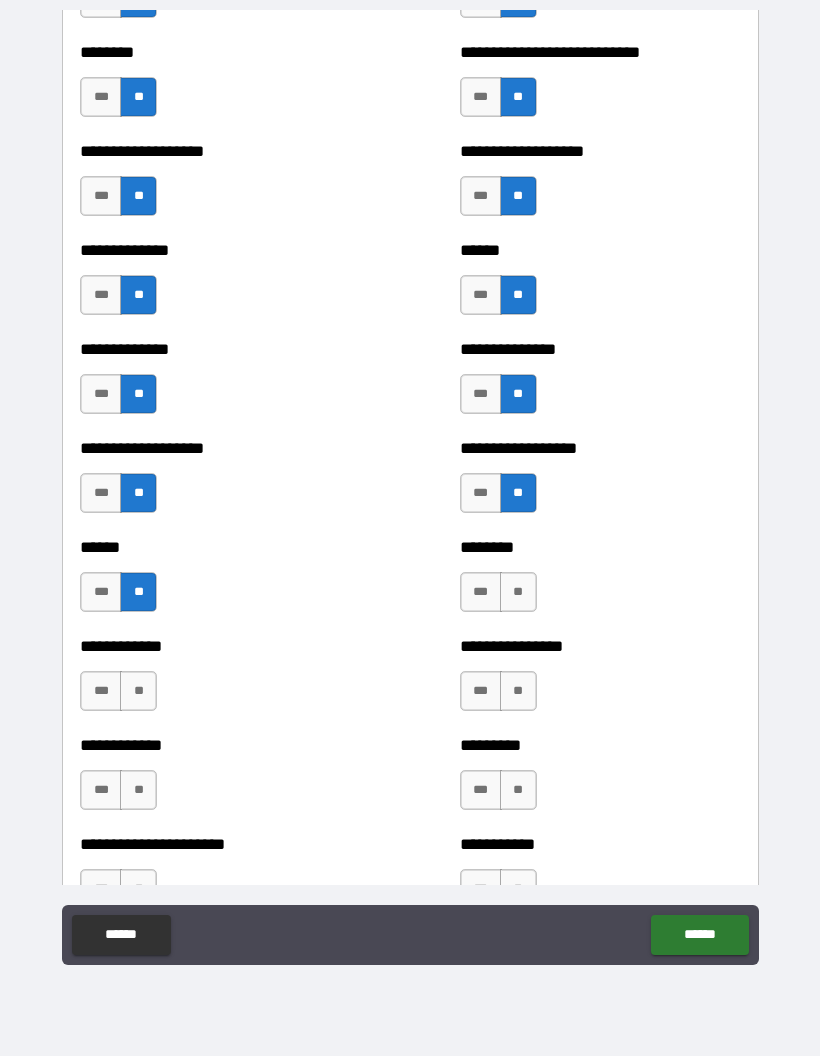 click on "**" at bounding box center (518, 592) 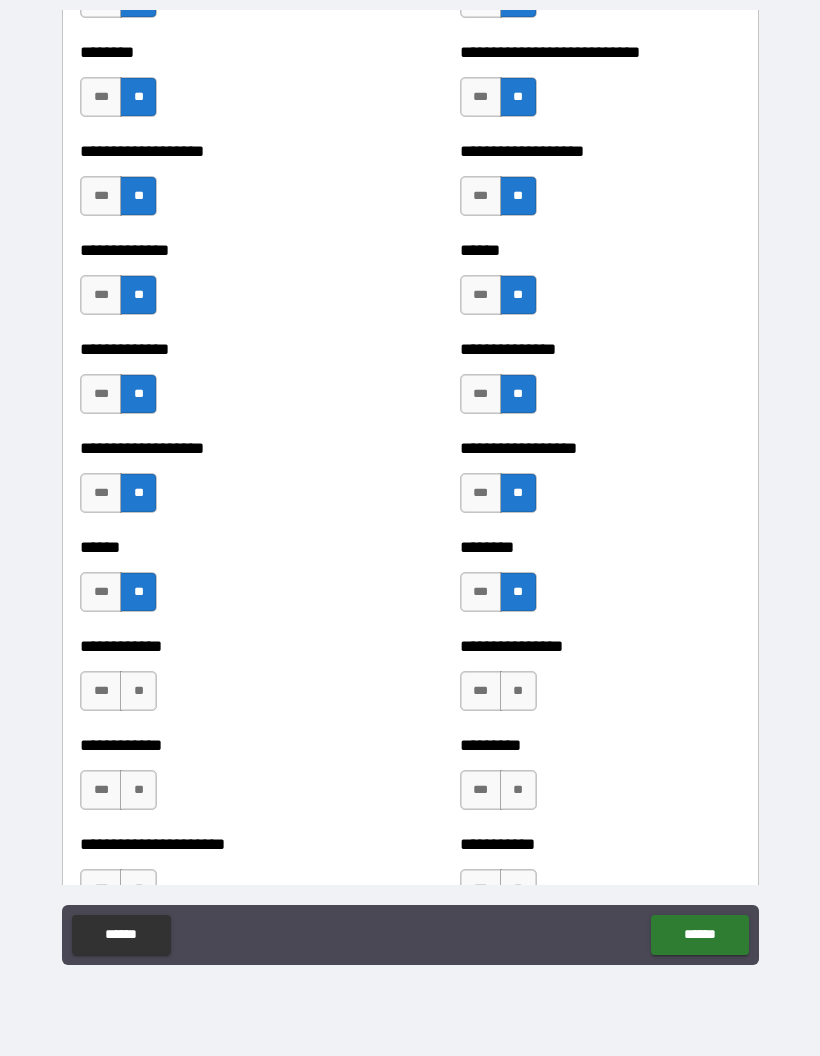 click on "**" at bounding box center [518, 691] 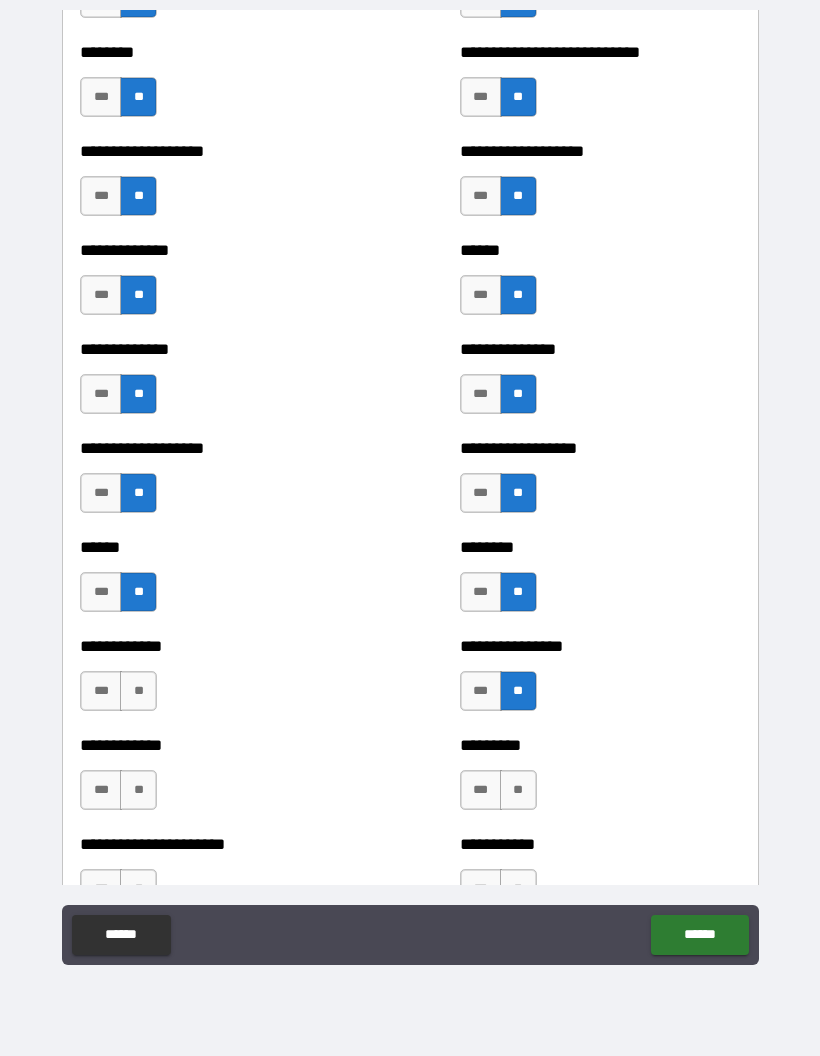 click on "**" at bounding box center [138, 691] 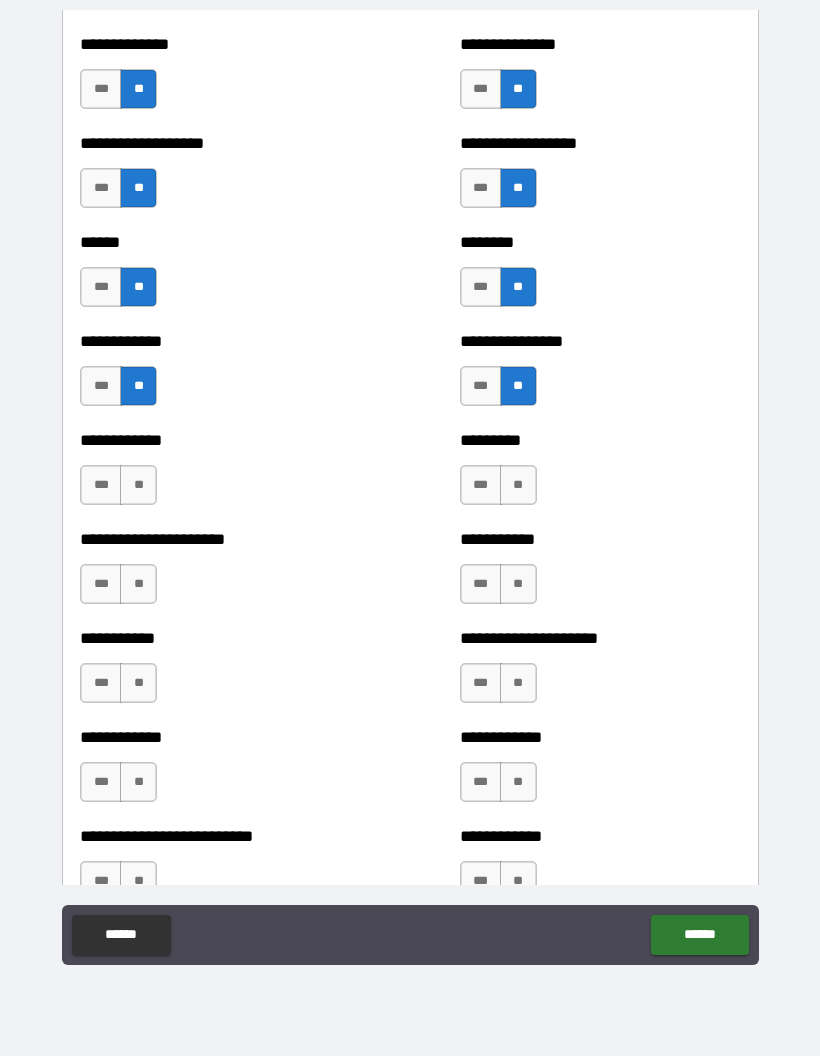 scroll, scrollTop: 4832, scrollLeft: 0, axis: vertical 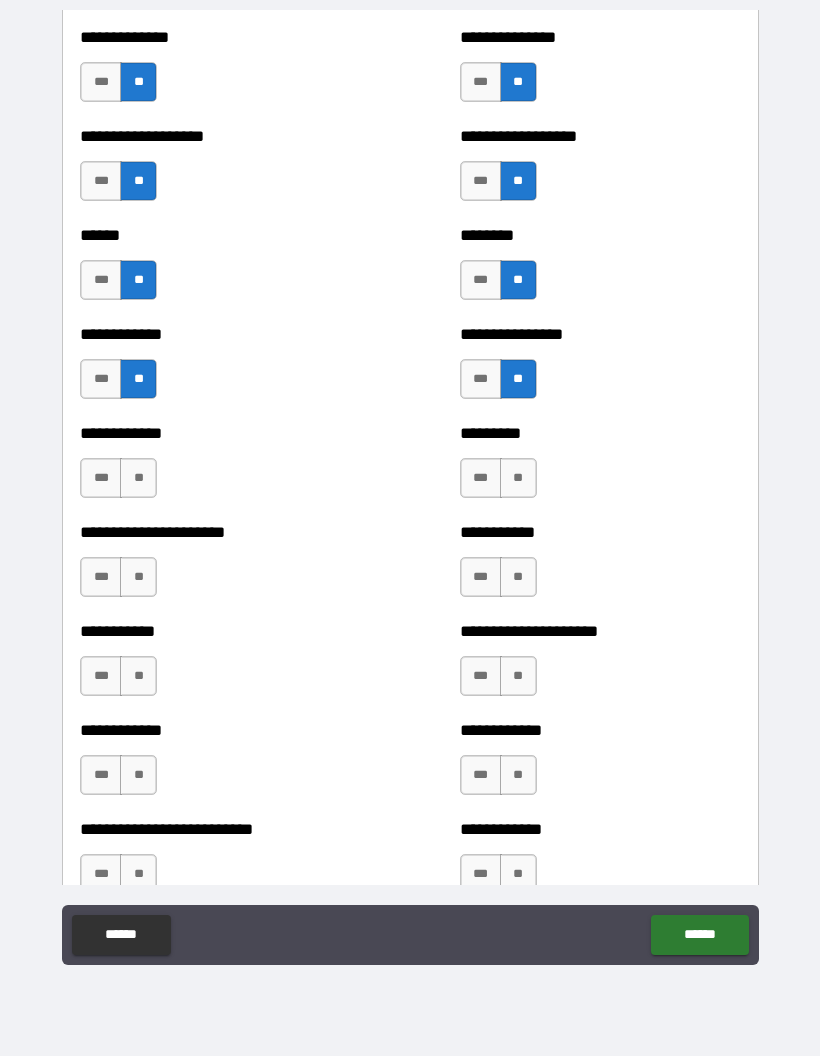 click on "**" at bounding box center [138, 478] 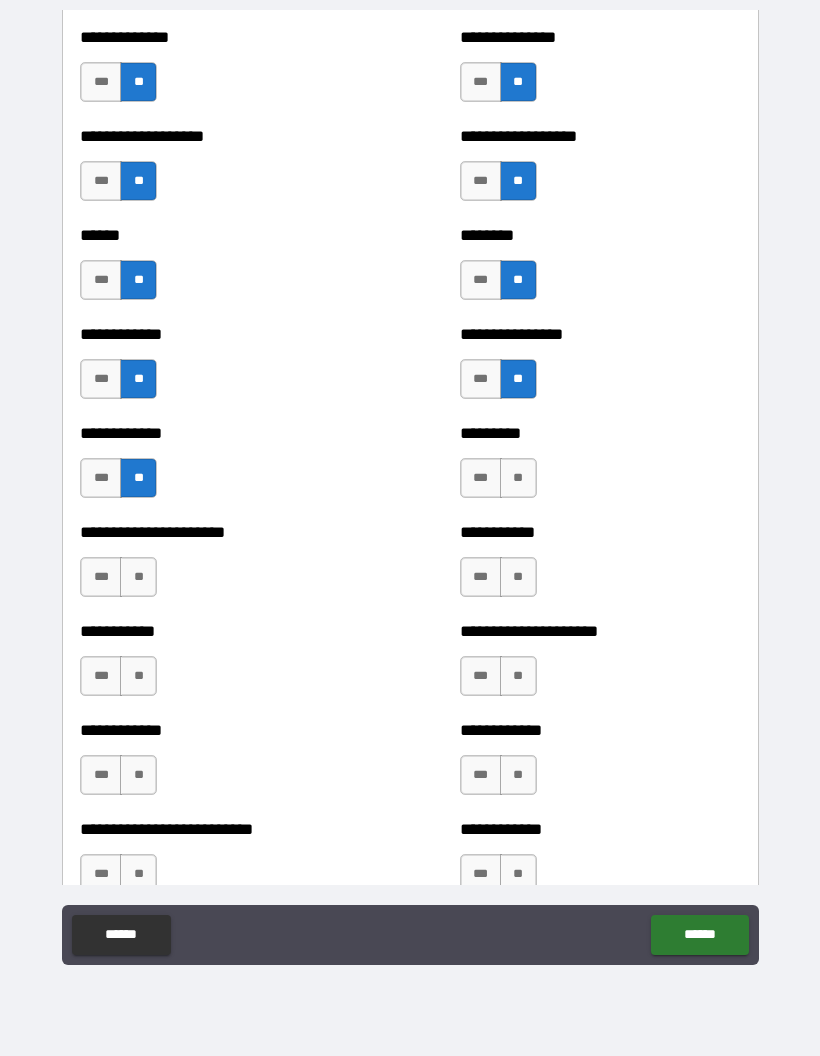 click on "**" at bounding box center (518, 478) 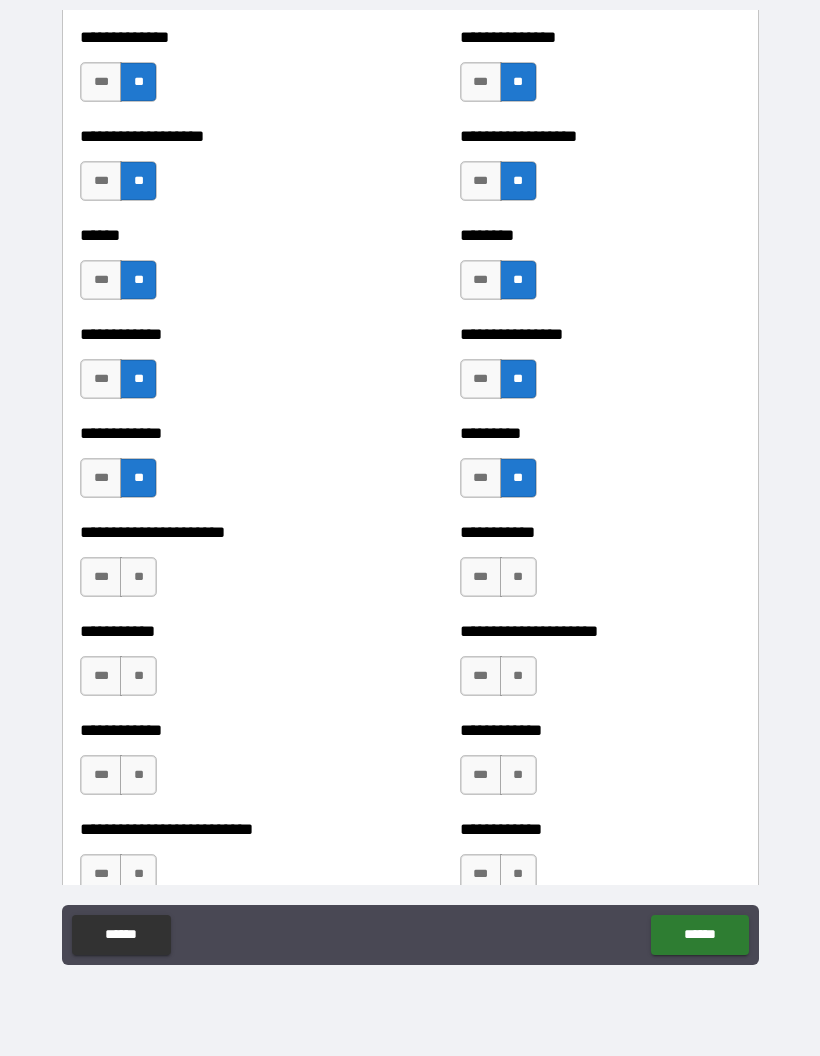 click on "**" at bounding box center [518, 577] 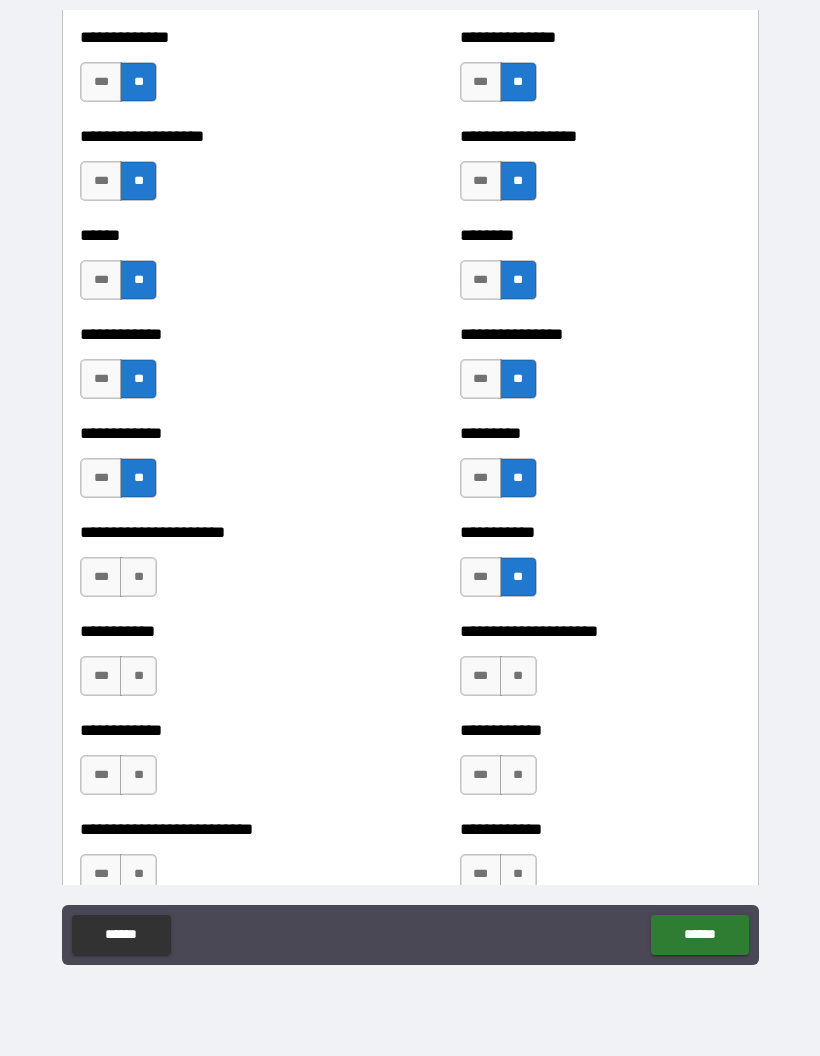 click on "**" at bounding box center [138, 577] 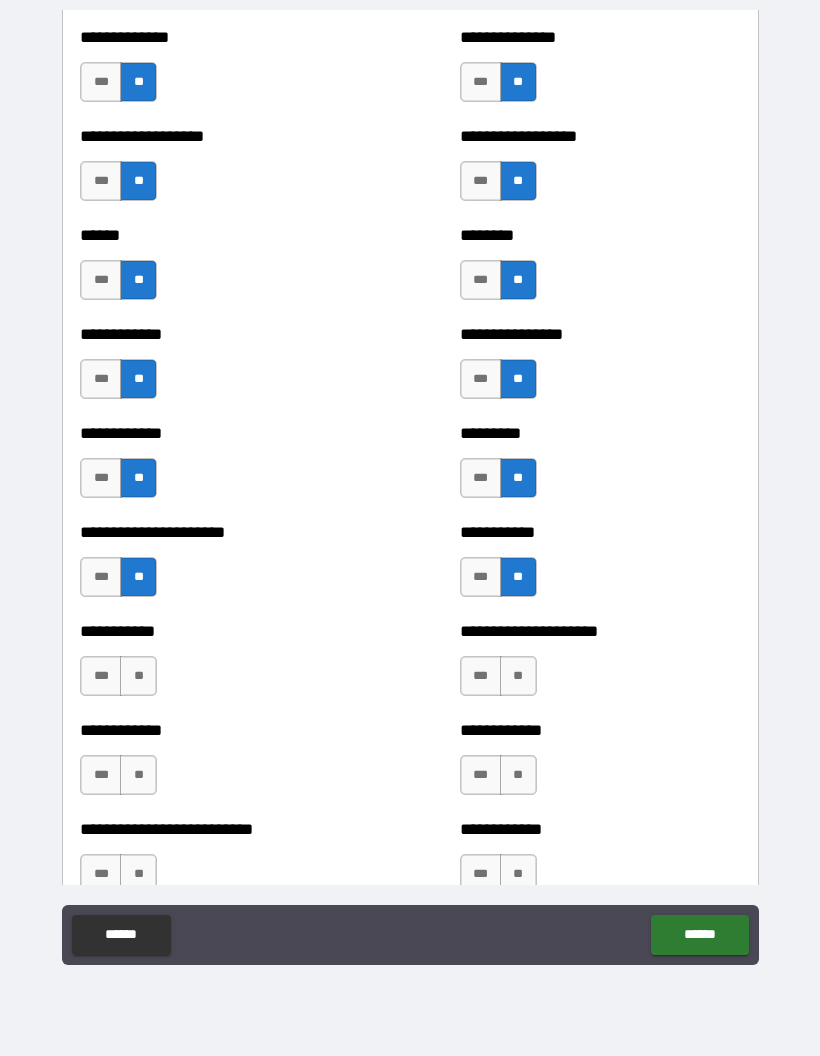 click on "**" at bounding box center (138, 676) 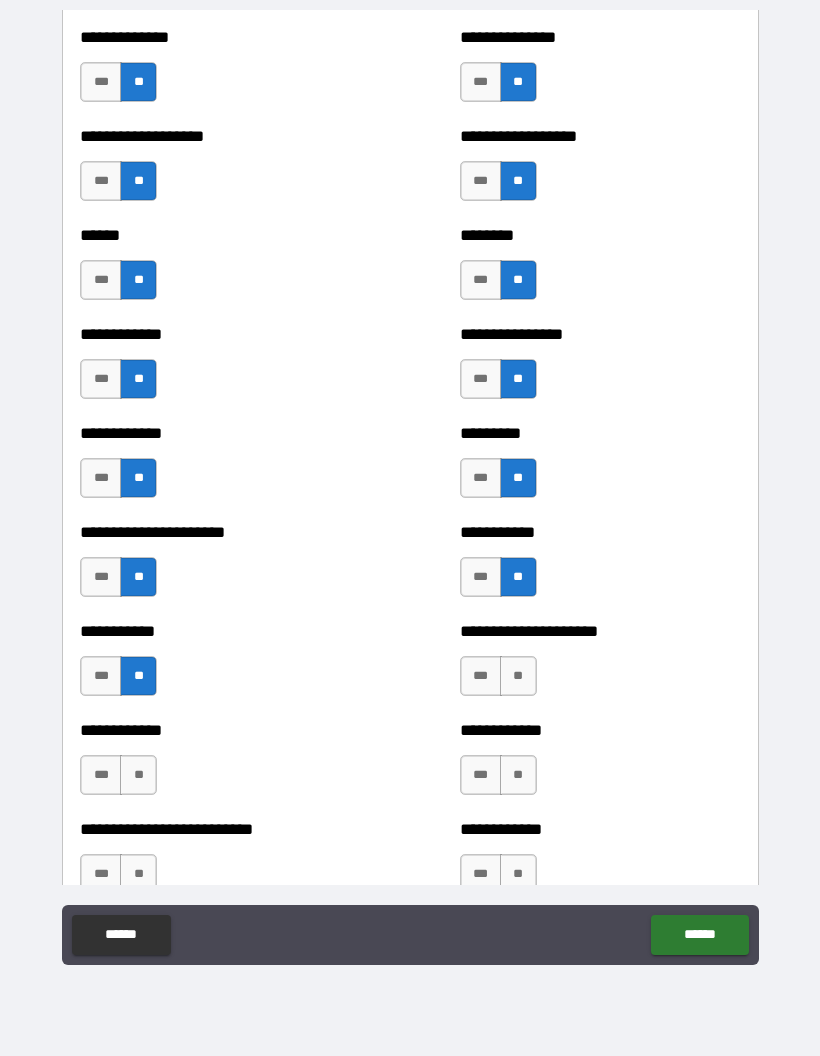 click on "**" at bounding box center (518, 676) 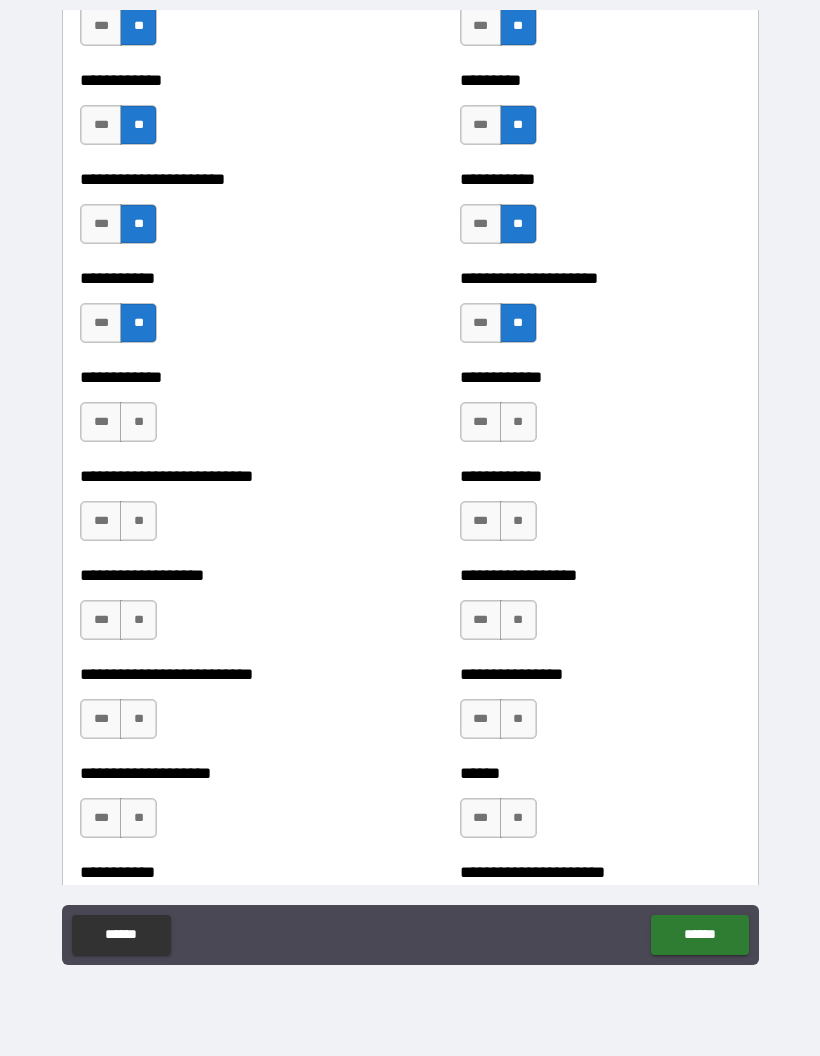 scroll, scrollTop: 5188, scrollLeft: 0, axis: vertical 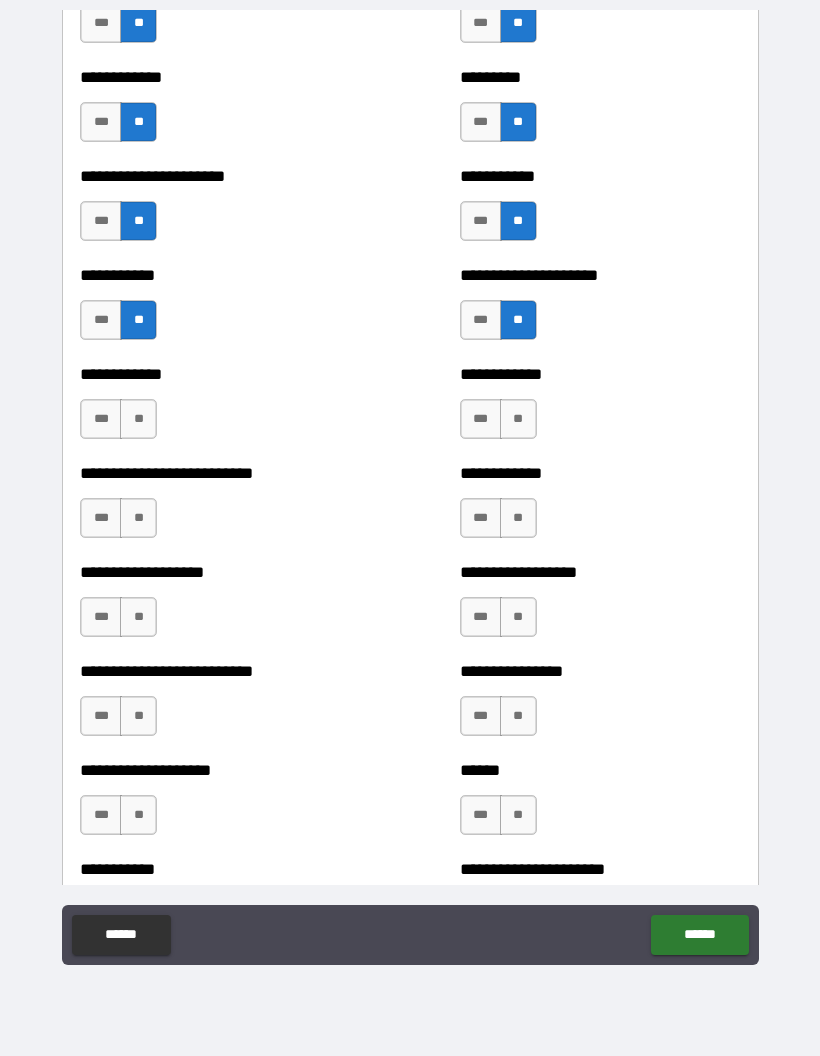 click on "***" at bounding box center (481, 221) 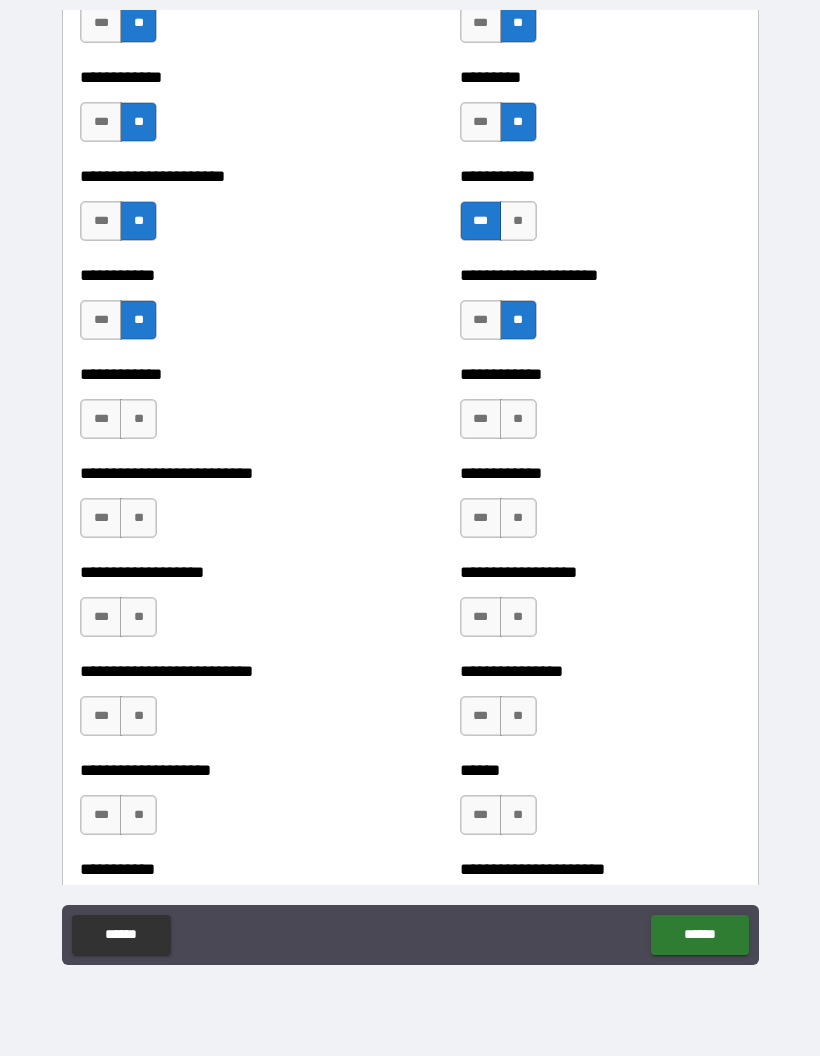 click on "**" at bounding box center [518, 419] 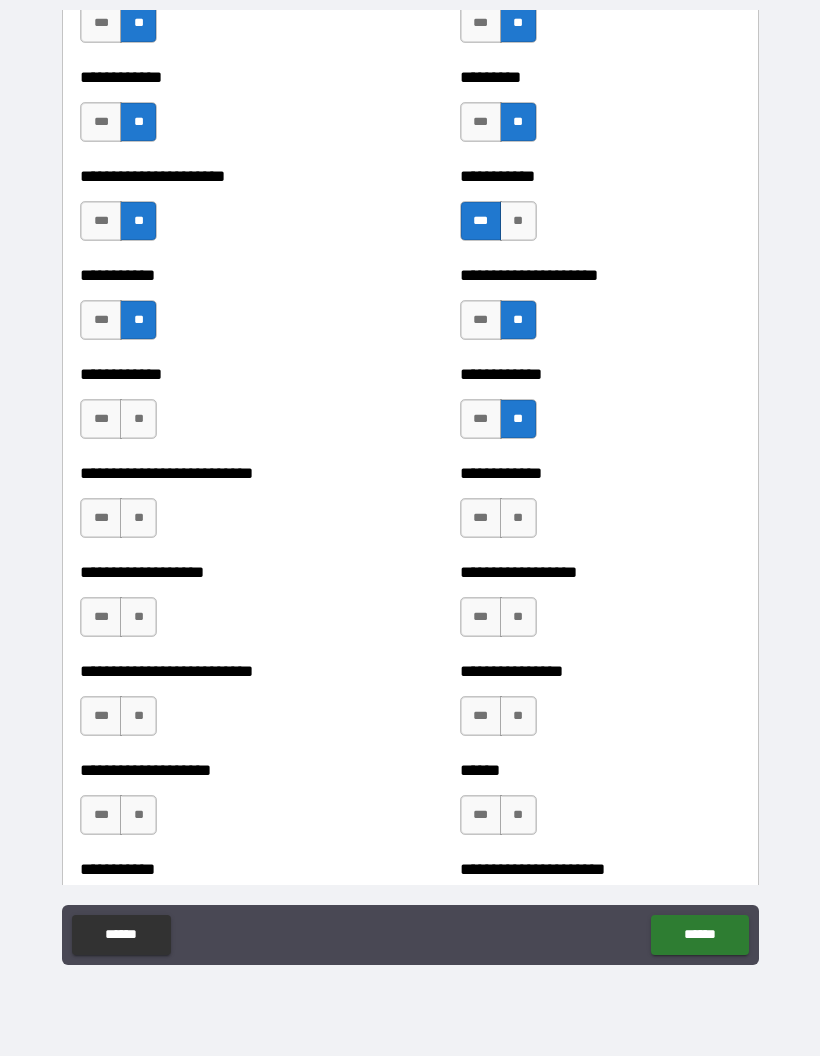 click on "**" at bounding box center (138, 419) 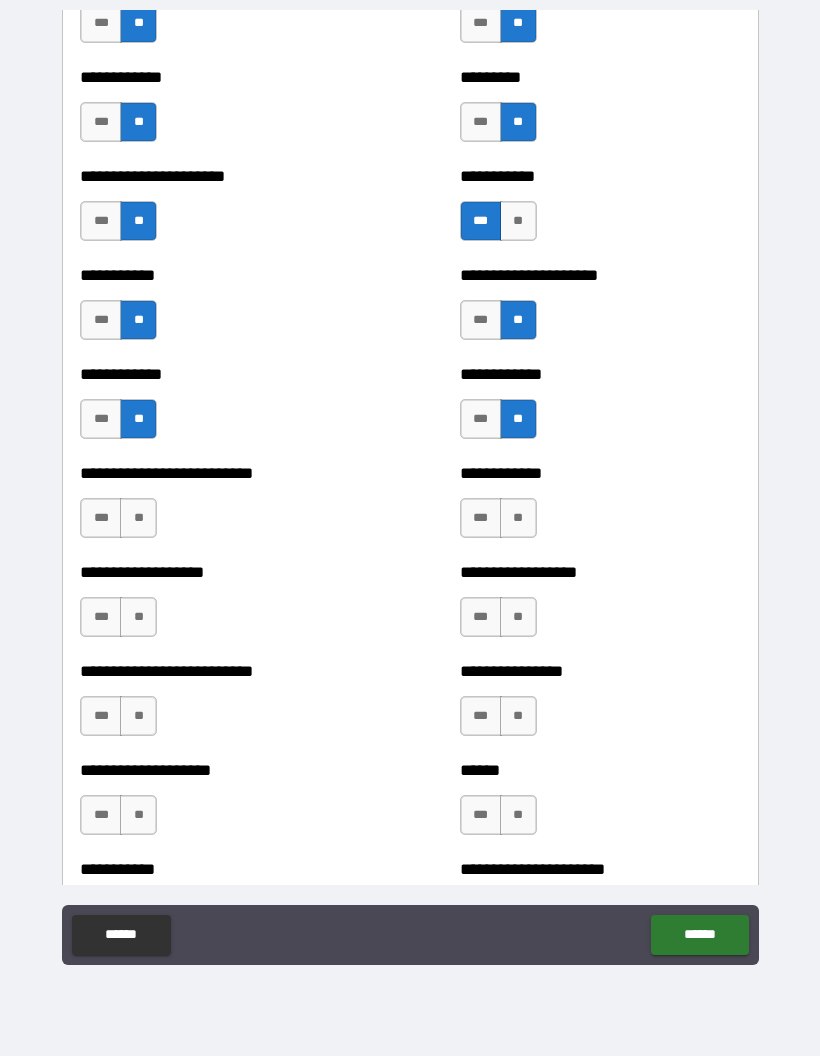 click on "***" at bounding box center (101, 518) 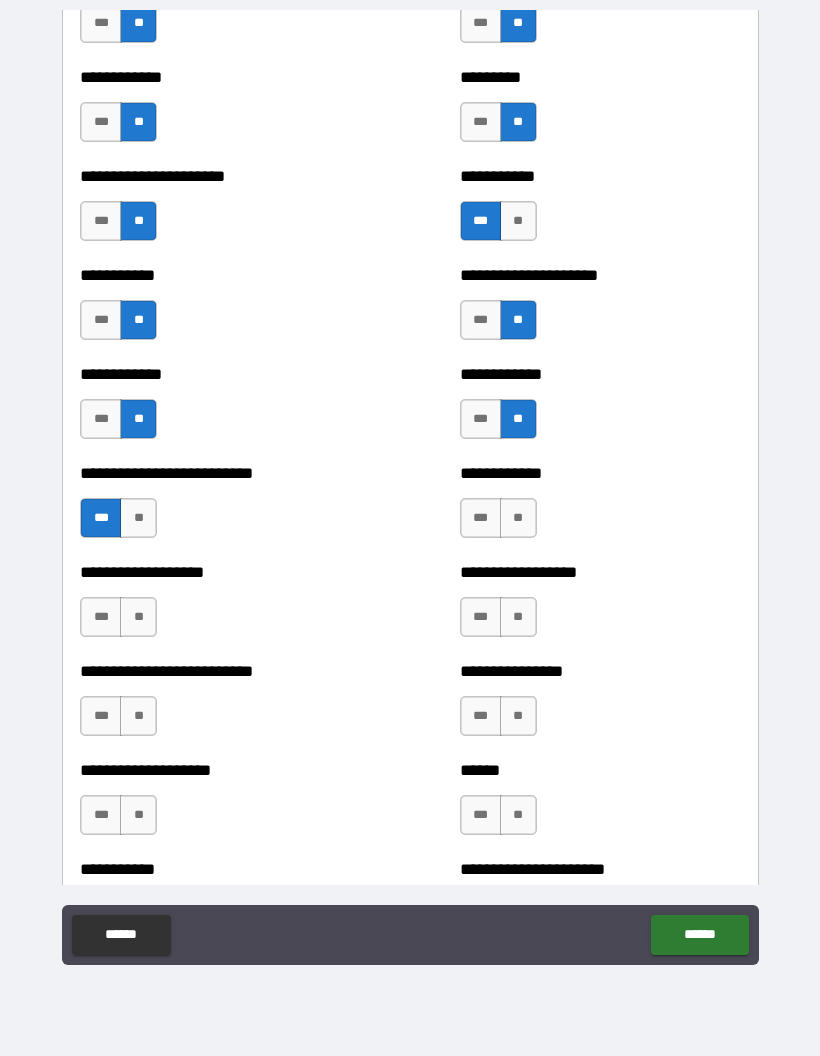 click on "**" at bounding box center (518, 518) 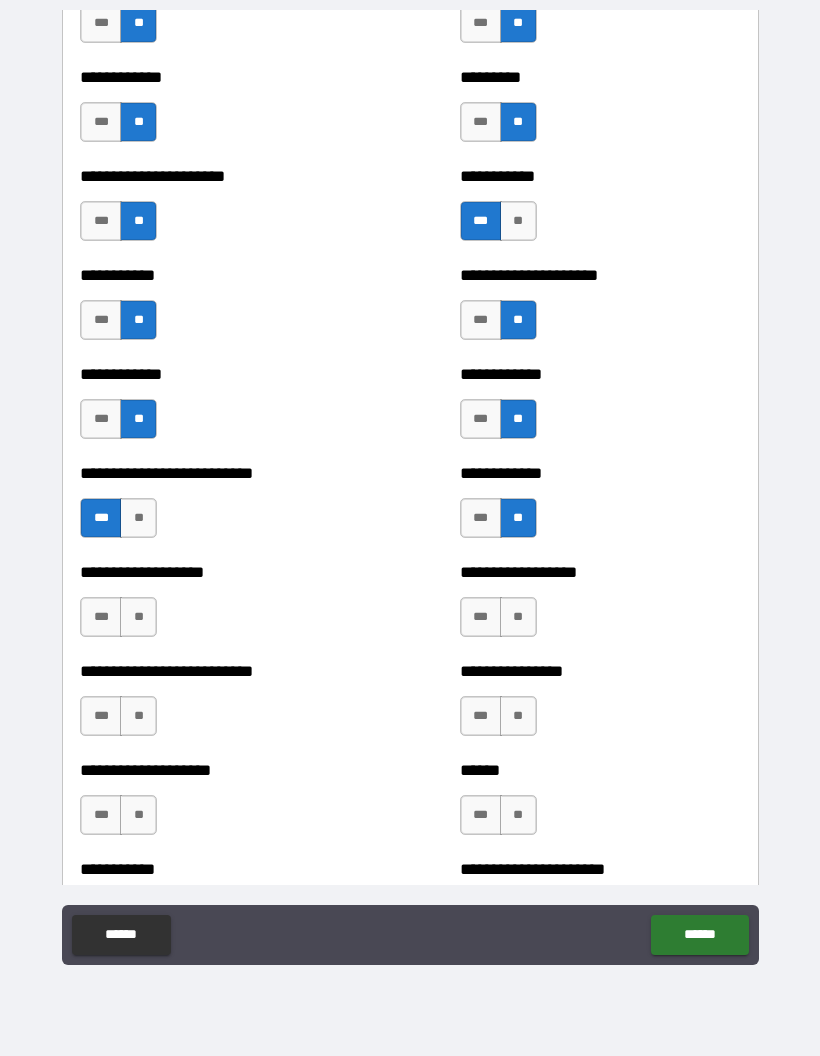 click on "**" at bounding box center [518, 617] 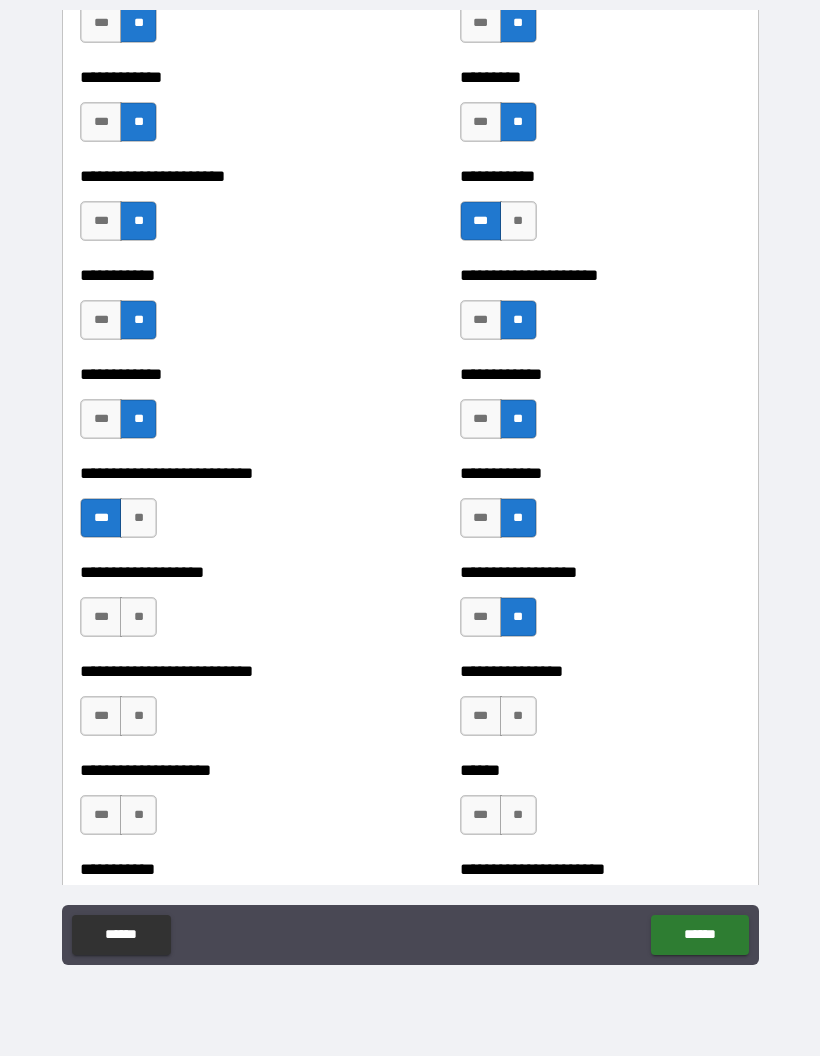 click on "**" at bounding box center (138, 617) 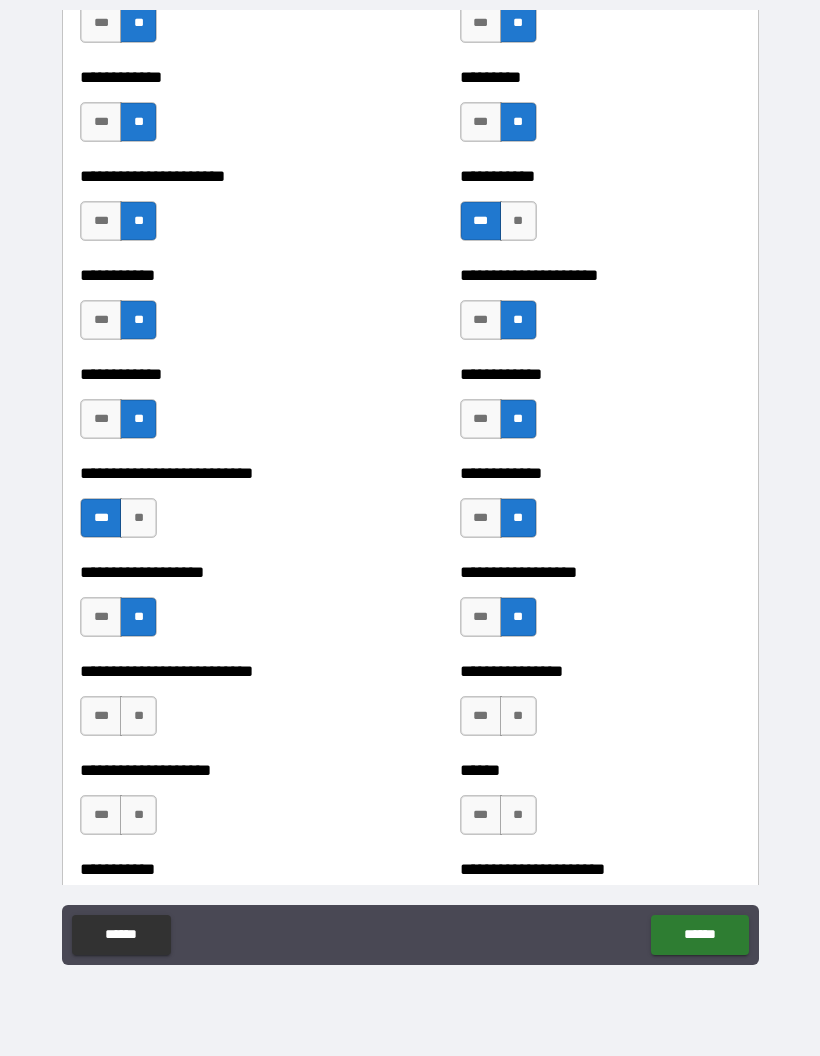 click on "**" at bounding box center [138, 716] 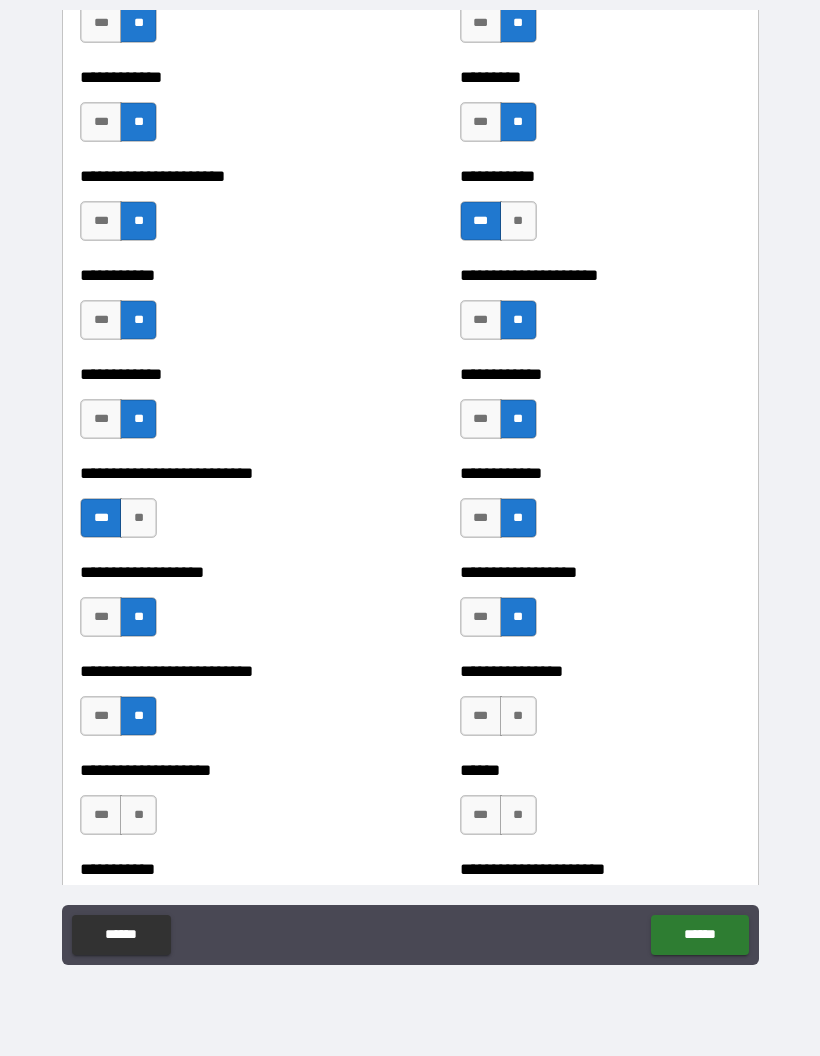 click on "**" at bounding box center [518, 716] 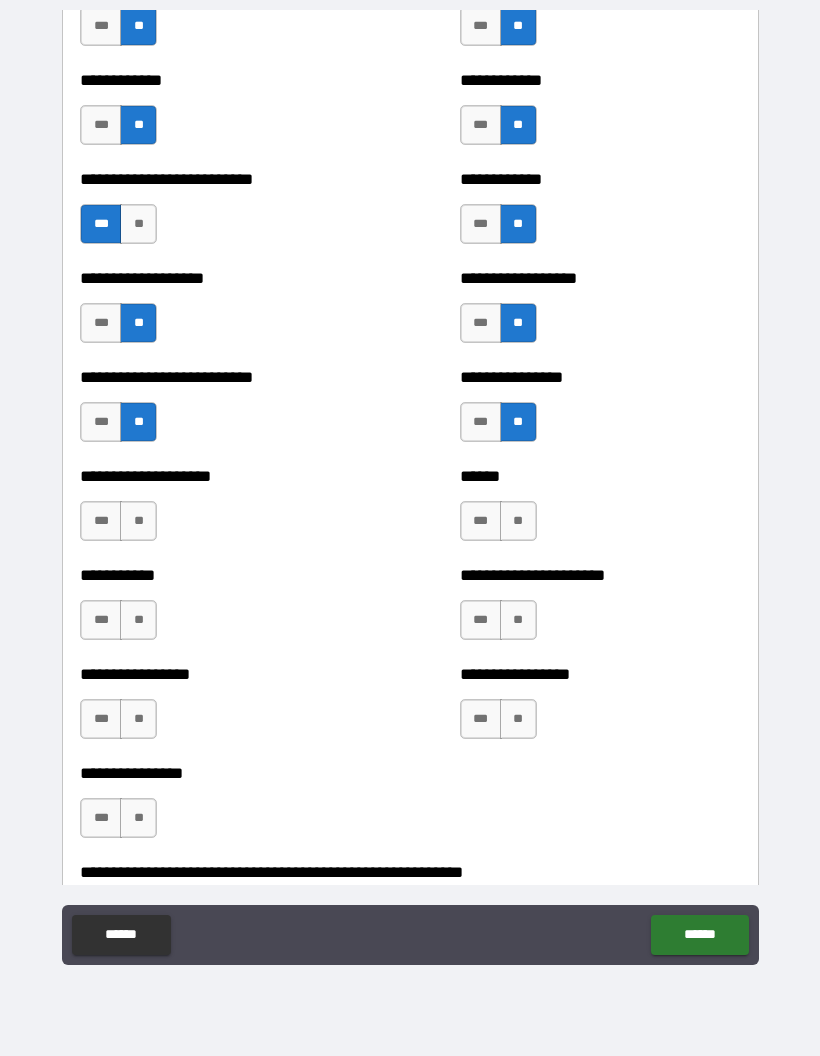 scroll, scrollTop: 5484, scrollLeft: 0, axis: vertical 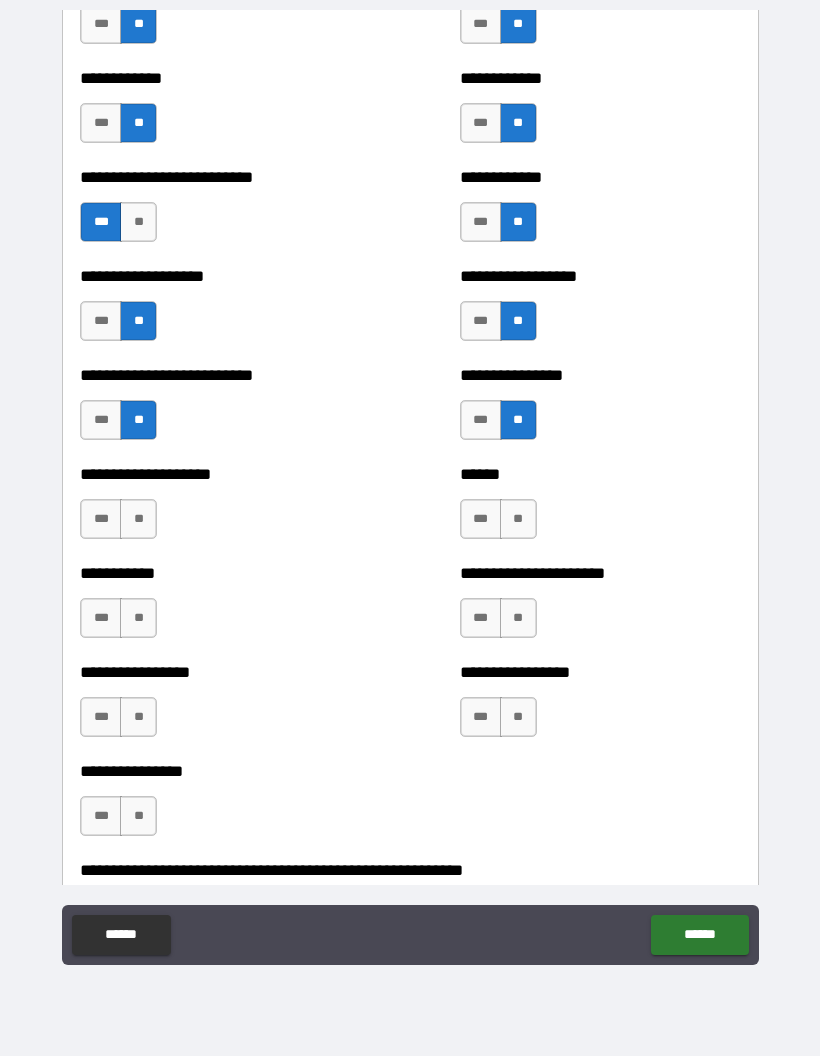 click on "**" at bounding box center [518, 519] 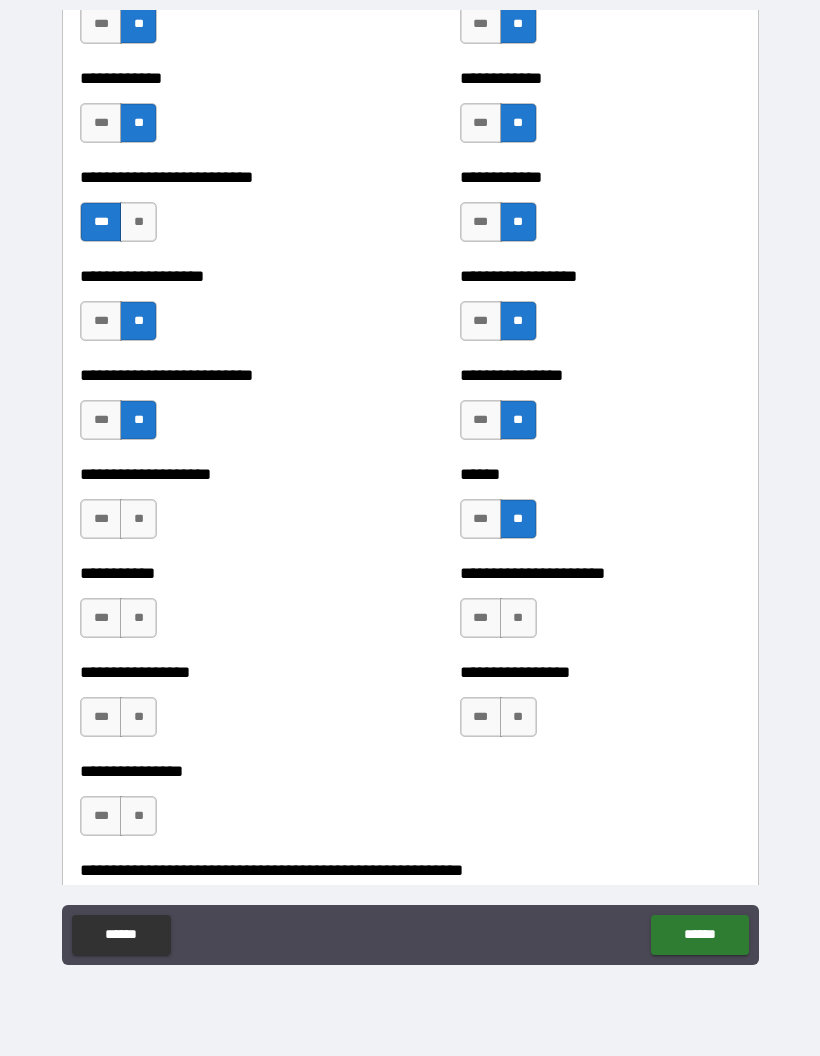 click on "**" at bounding box center [138, 519] 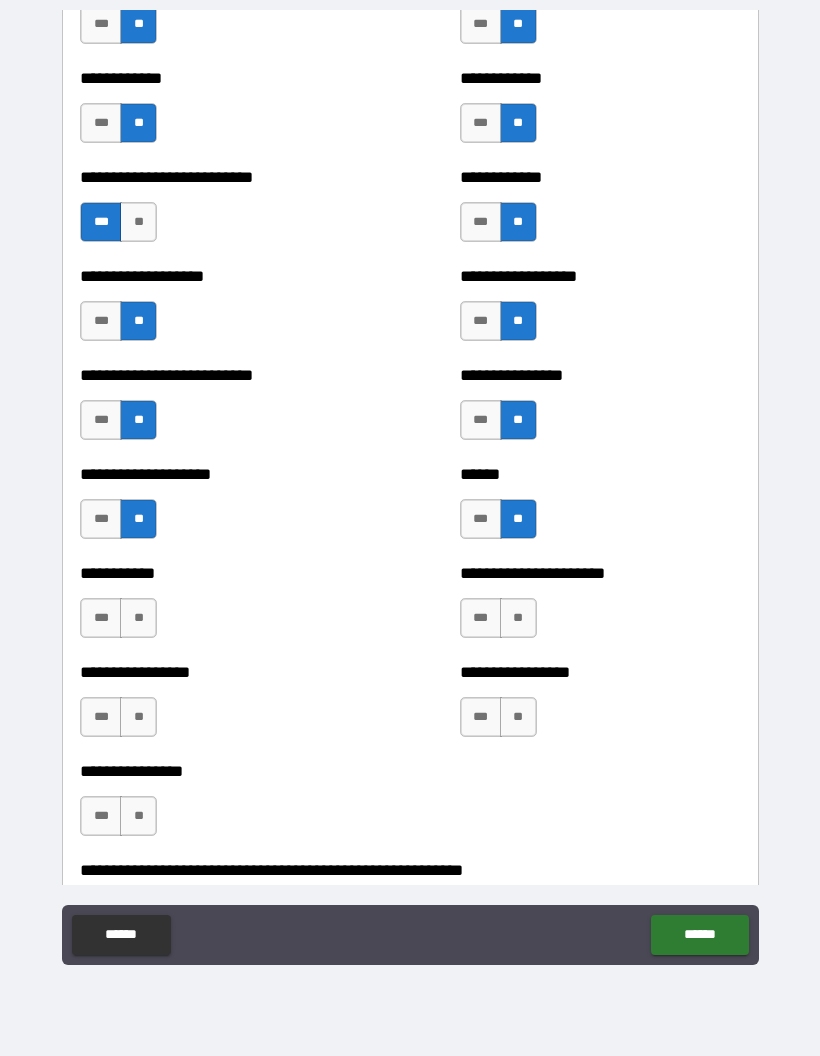 click on "**" at bounding box center [138, 618] 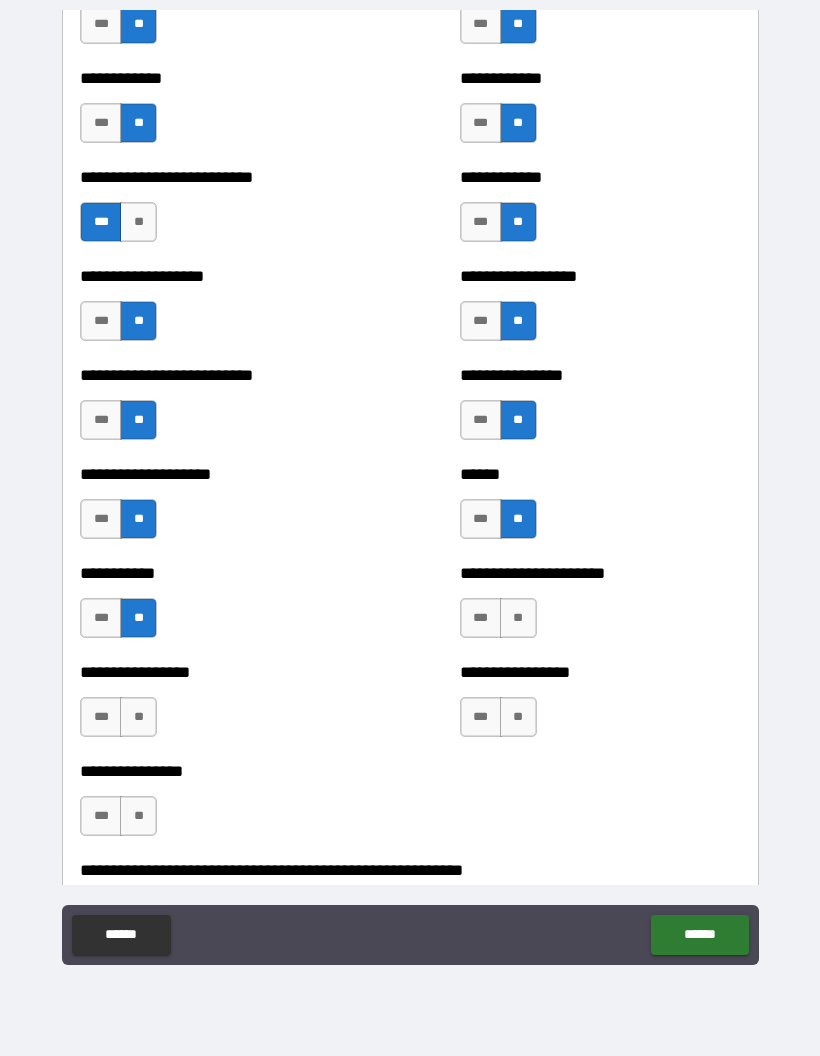 click on "**" at bounding box center (518, 618) 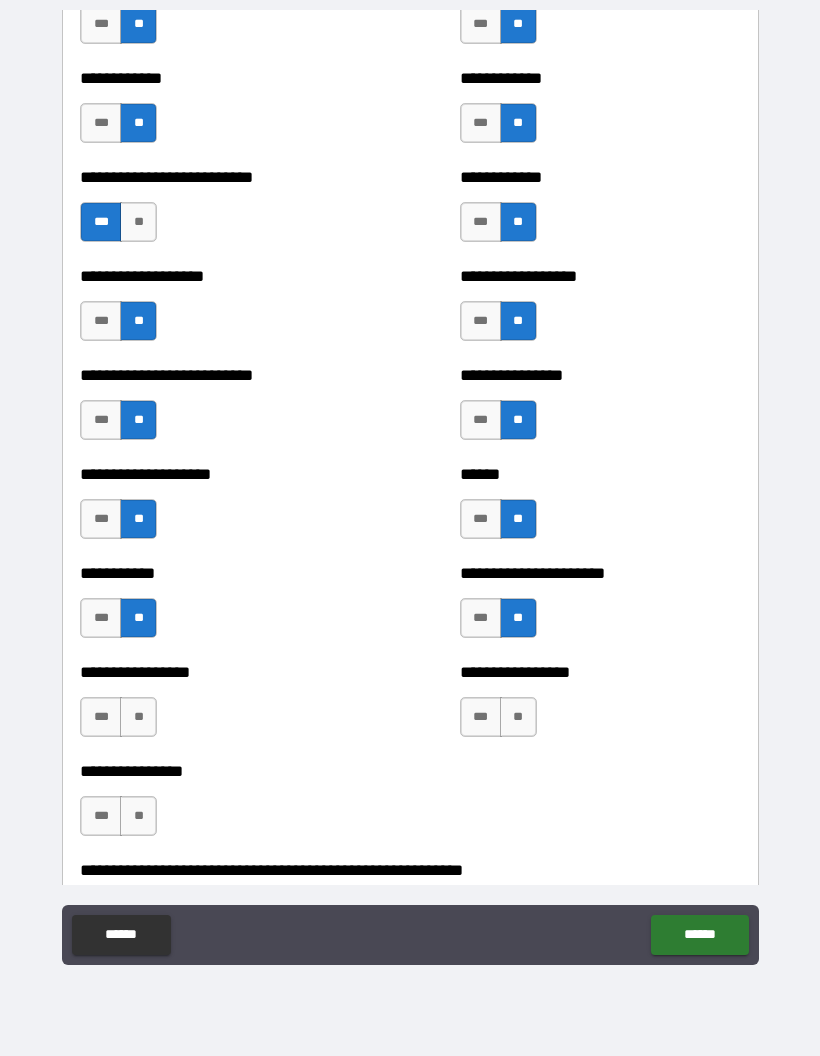 click on "**" at bounding box center [518, 717] 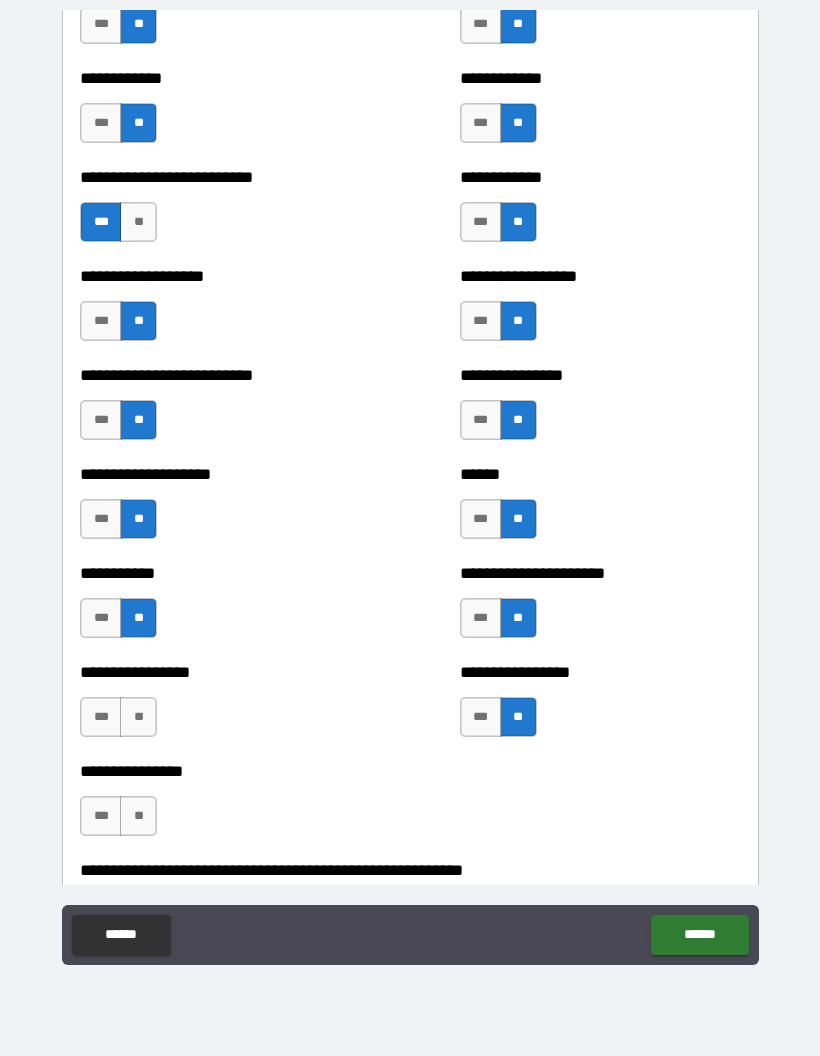 click on "**" at bounding box center [138, 717] 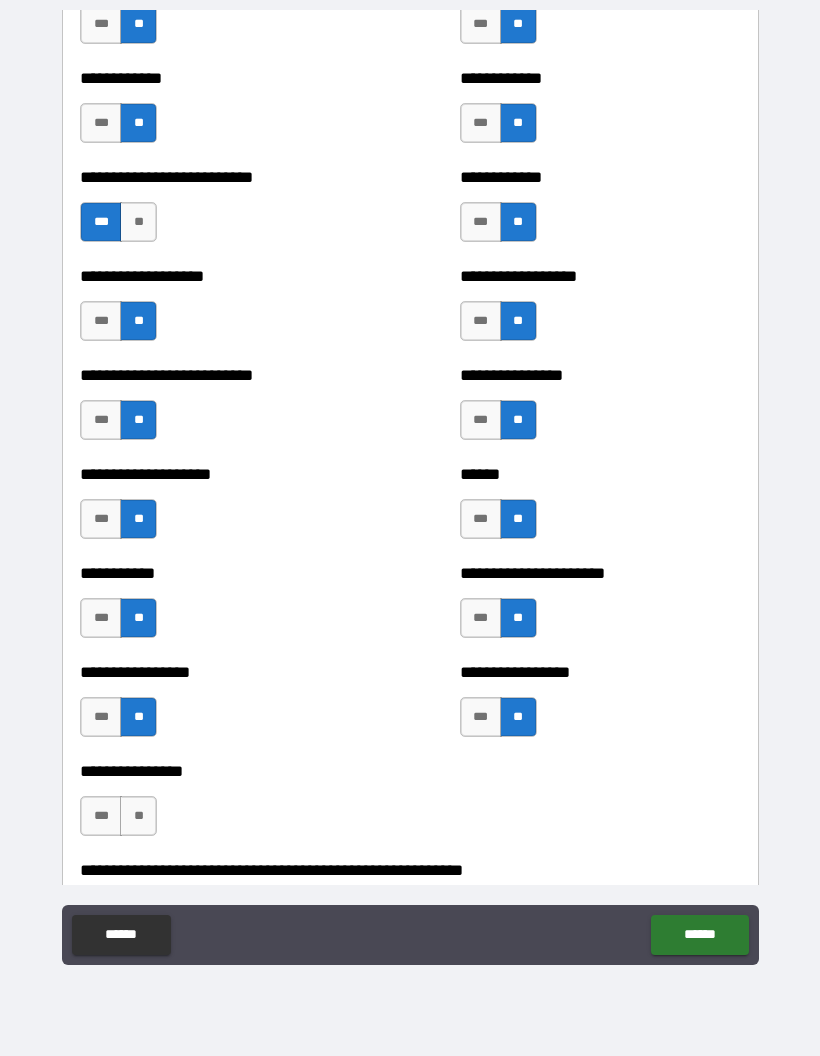 click on "**" at bounding box center (138, 816) 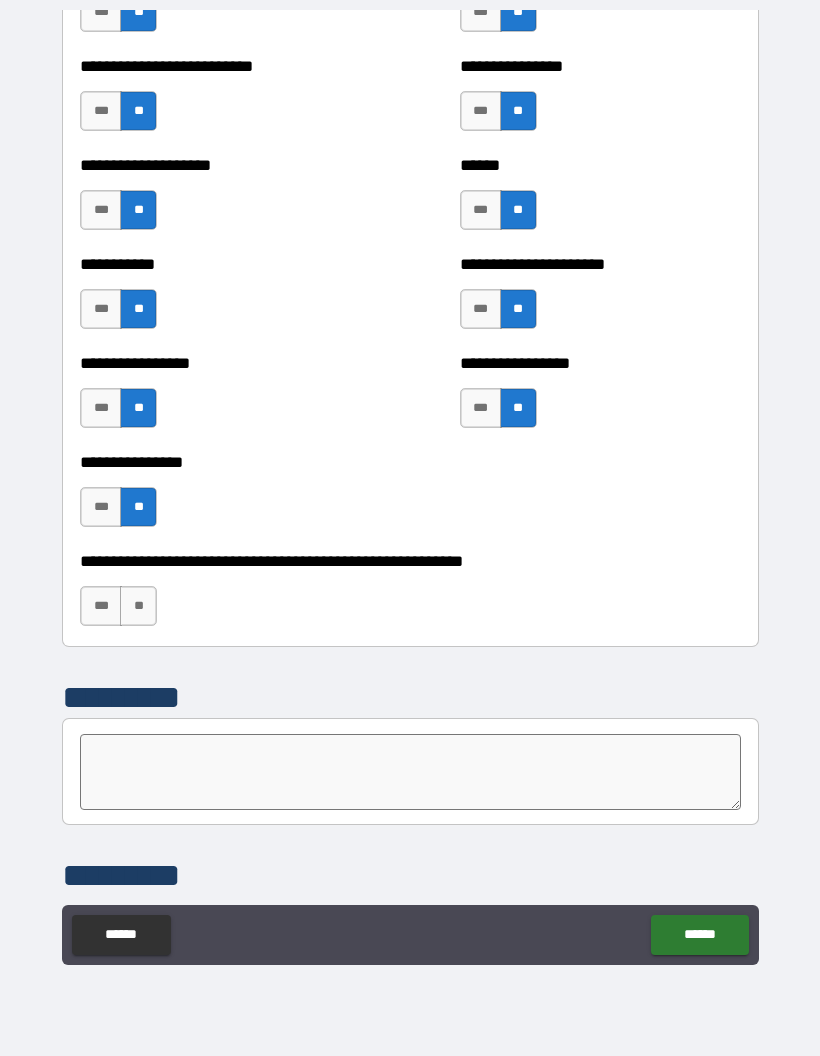 scroll, scrollTop: 5803, scrollLeft: 0, axis: vertical 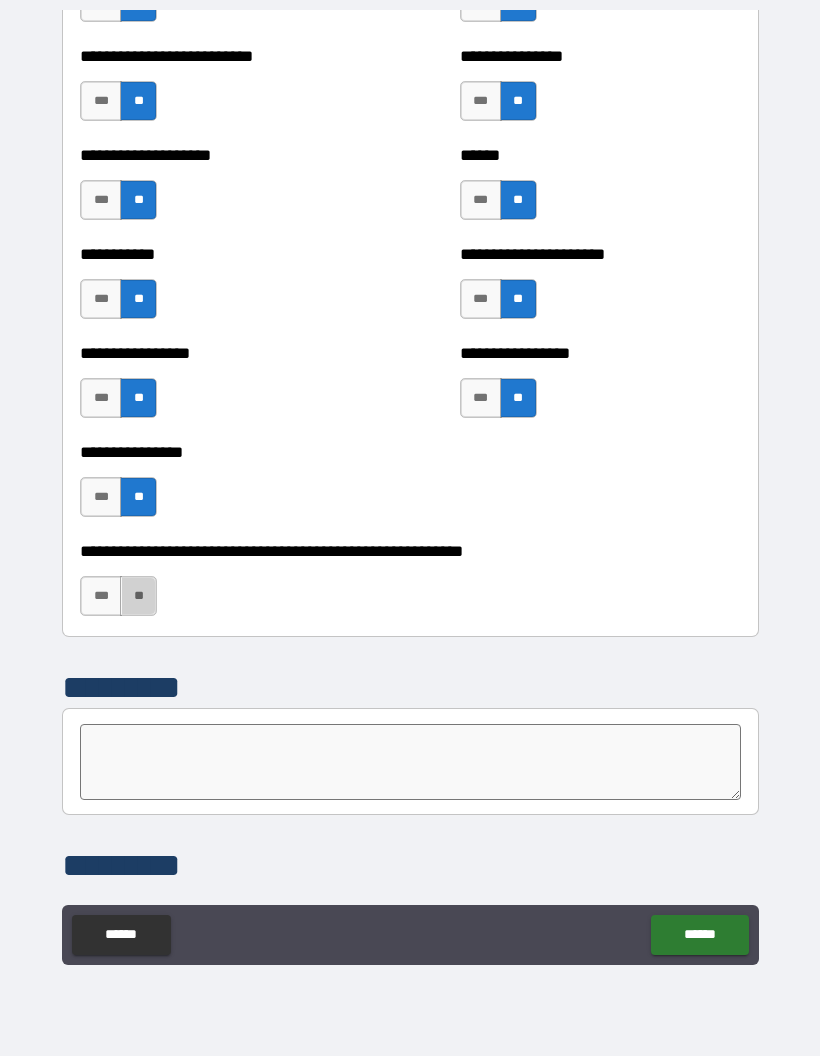 click on "**" at bounding box center [138, 596] 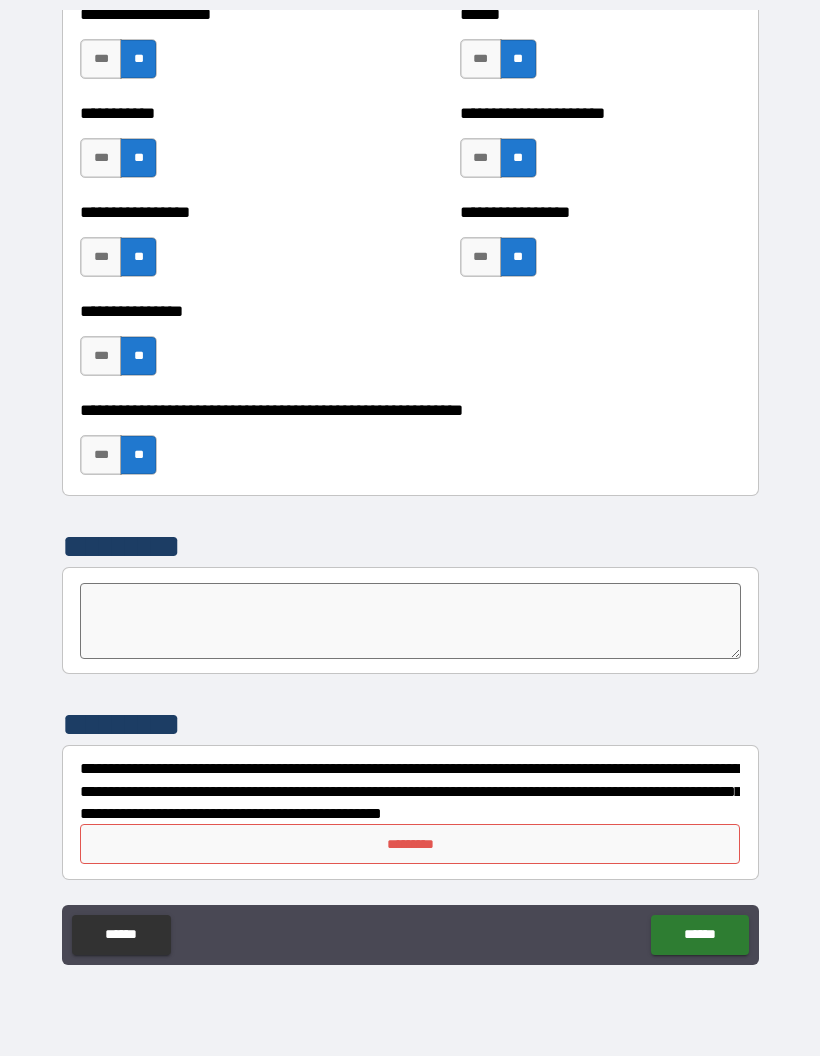 scroll, scrollTop: 5944, scrollLeft: 0, axis: vertical 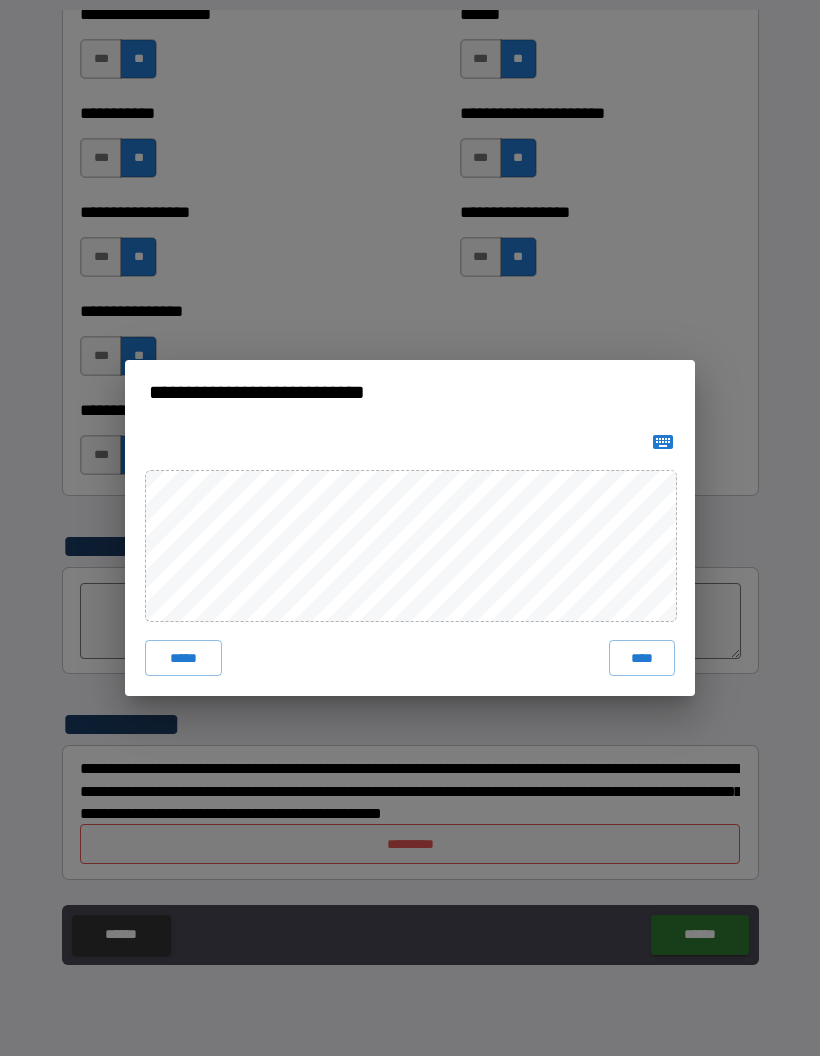 click on "****" at bounding box center (642, 658) 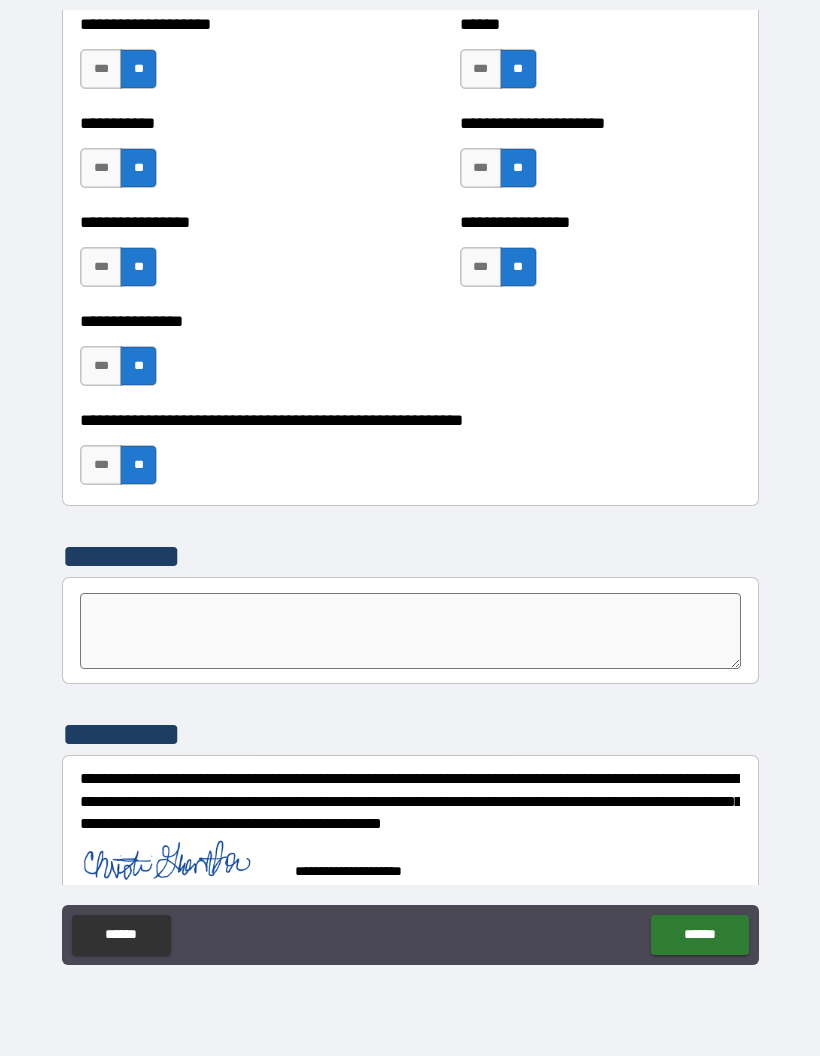 click on "******" at bounding box center [699, 935] 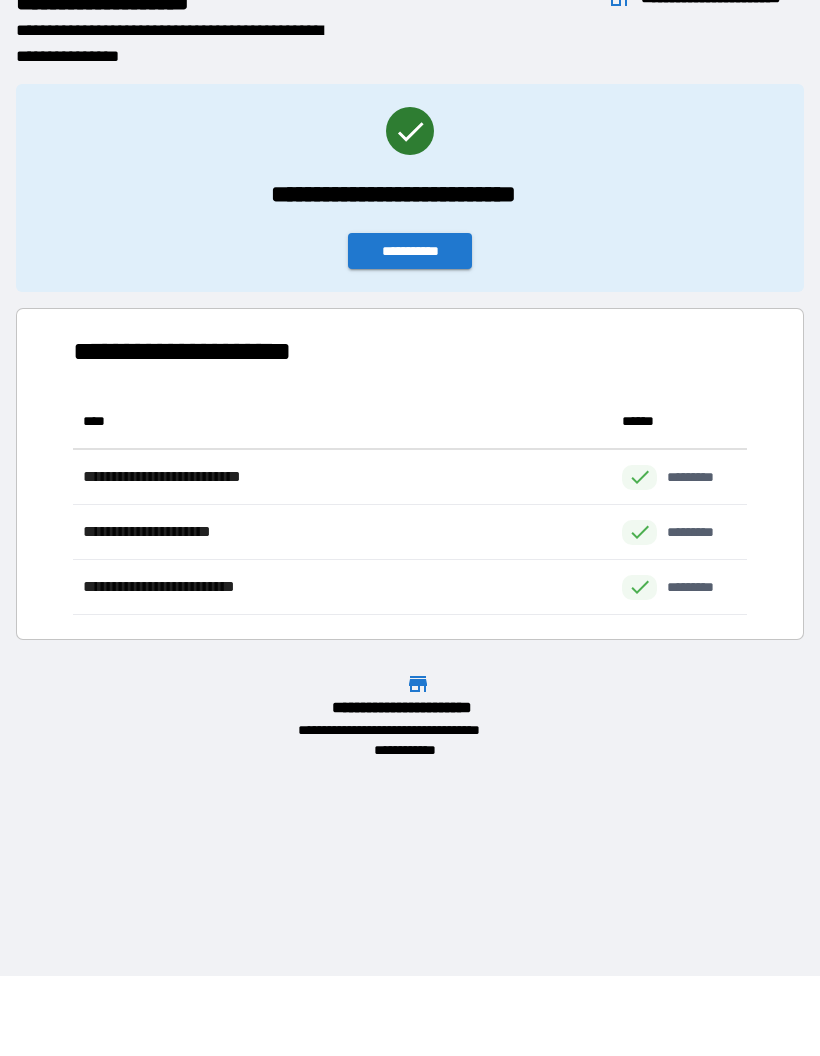 scroll, scrollTop: 1, scrollLeft: 1, axis: both 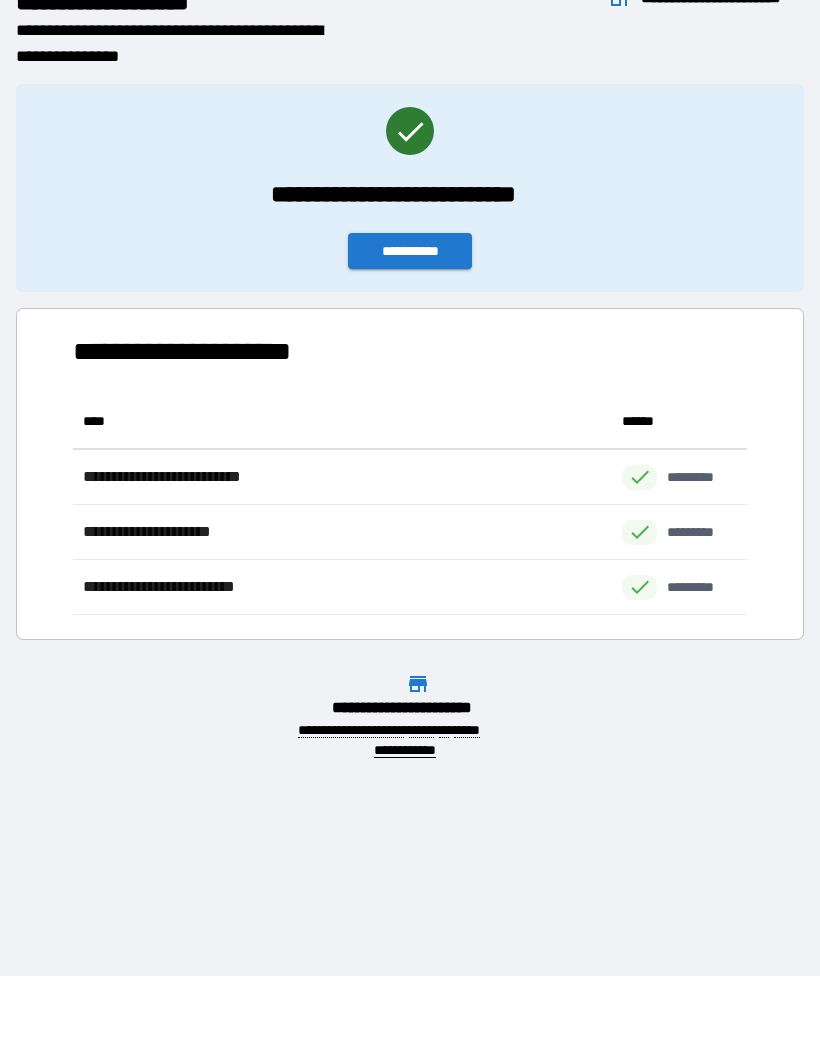 click on "**********" at bounding box center [410, 251] 